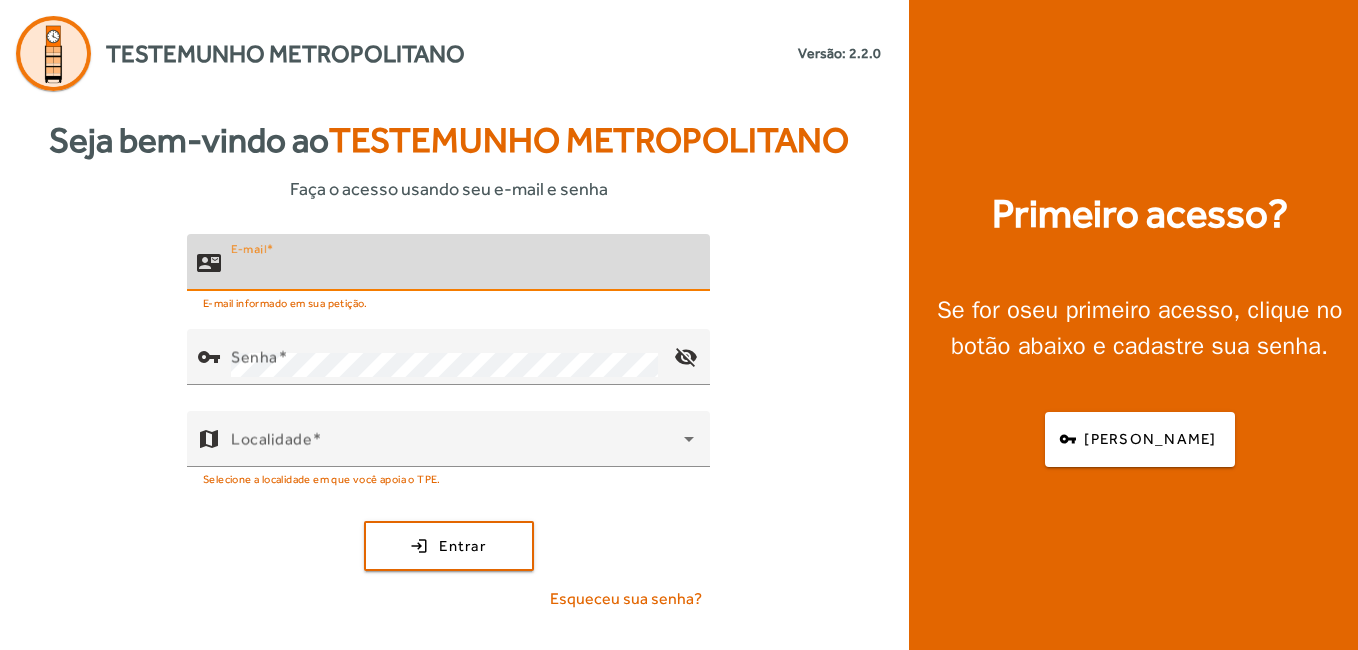 click on "E-mail" at bounding box center [462, 271] 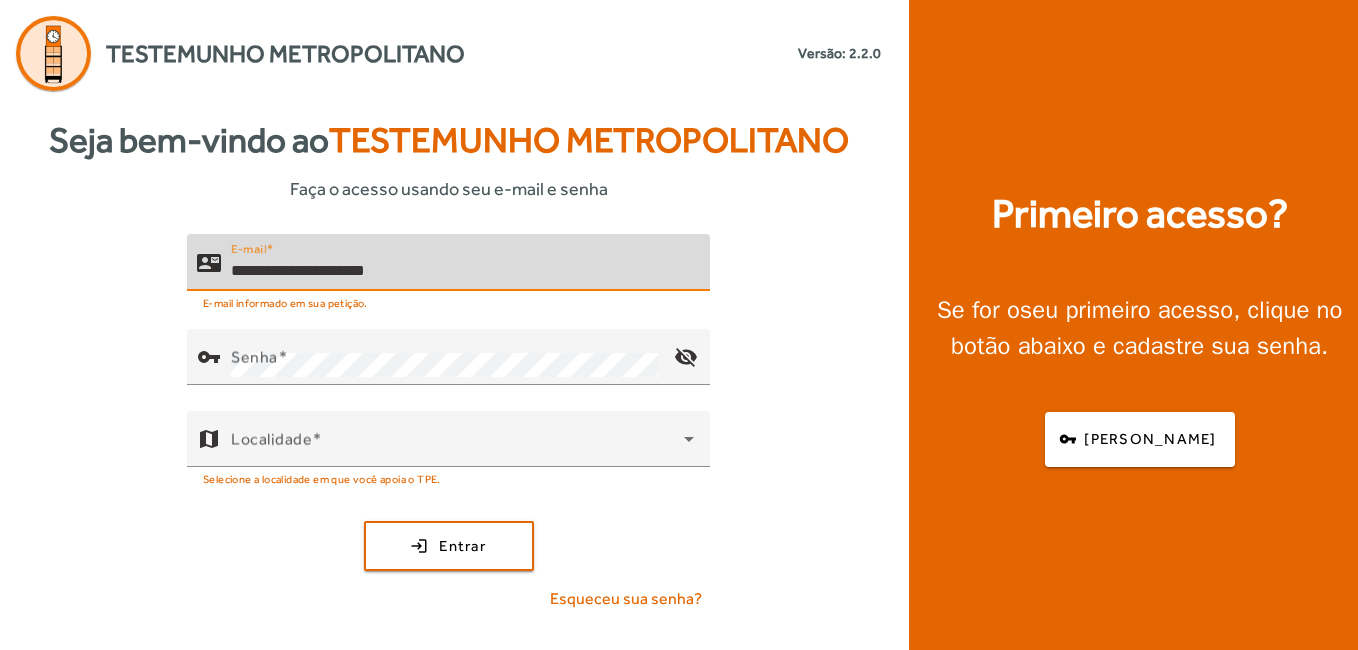 type on "**********" 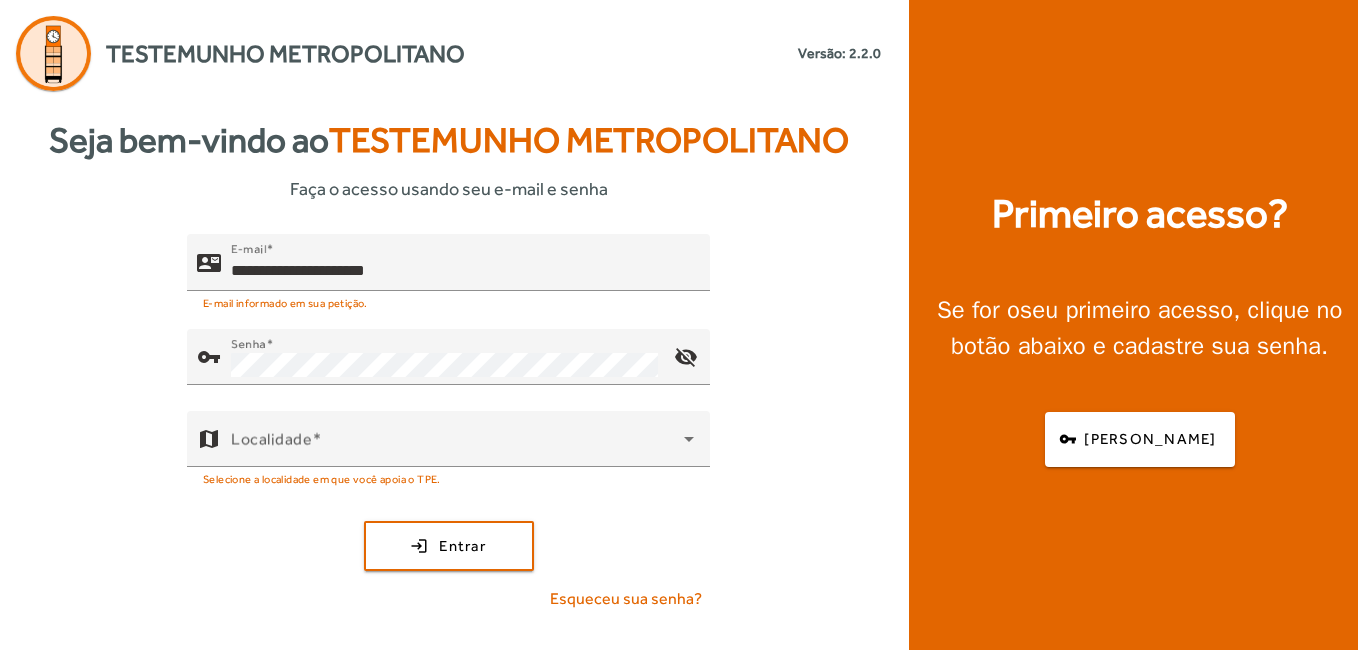 click on "**********" 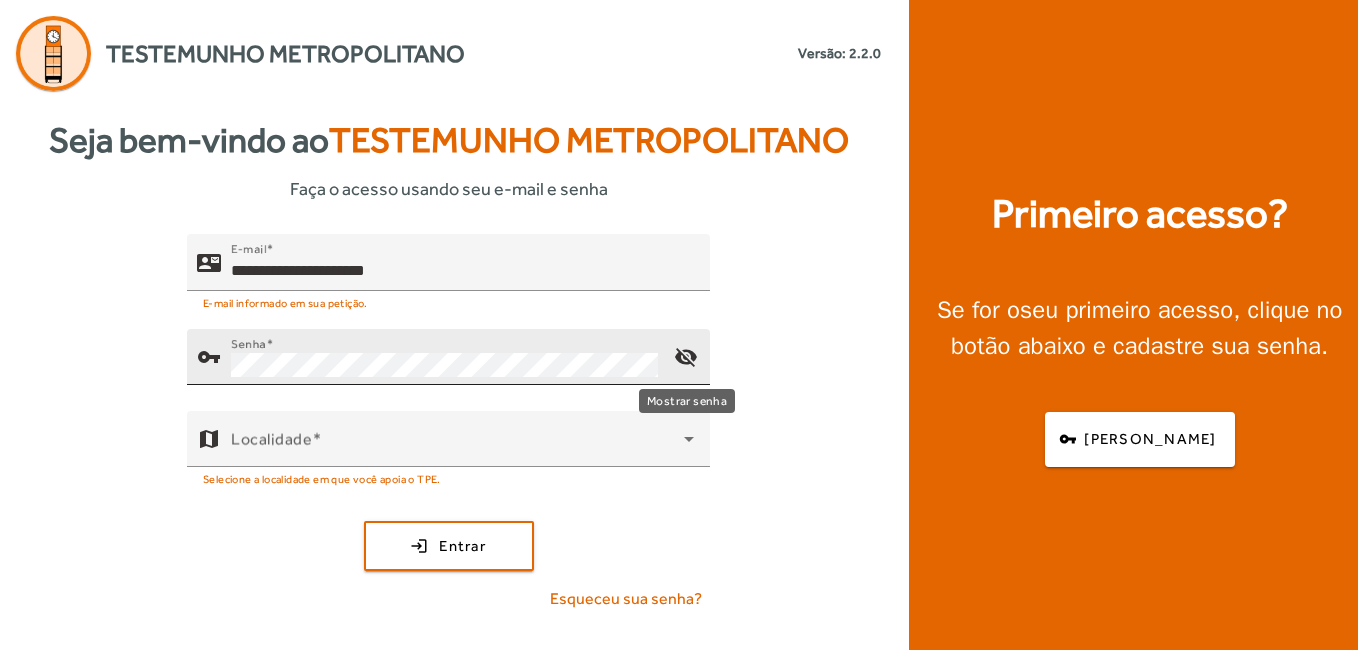 click on "visibility_off" 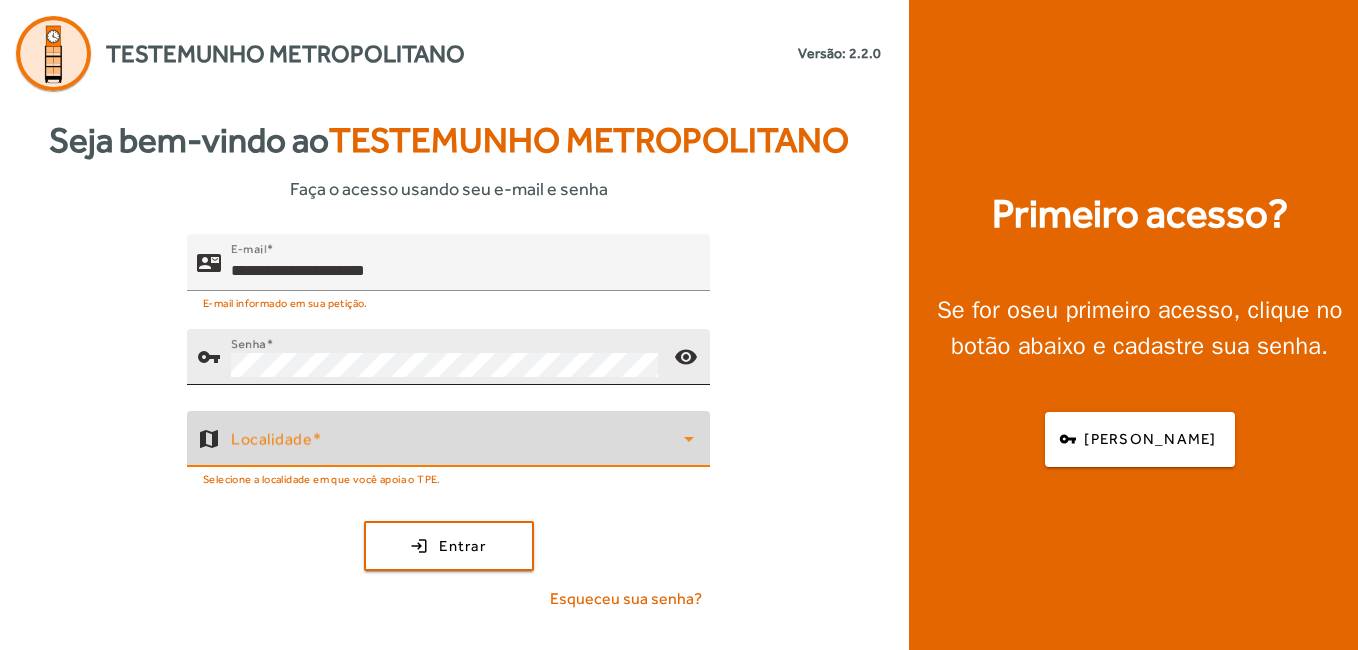 click at bounding box center [457, 447] 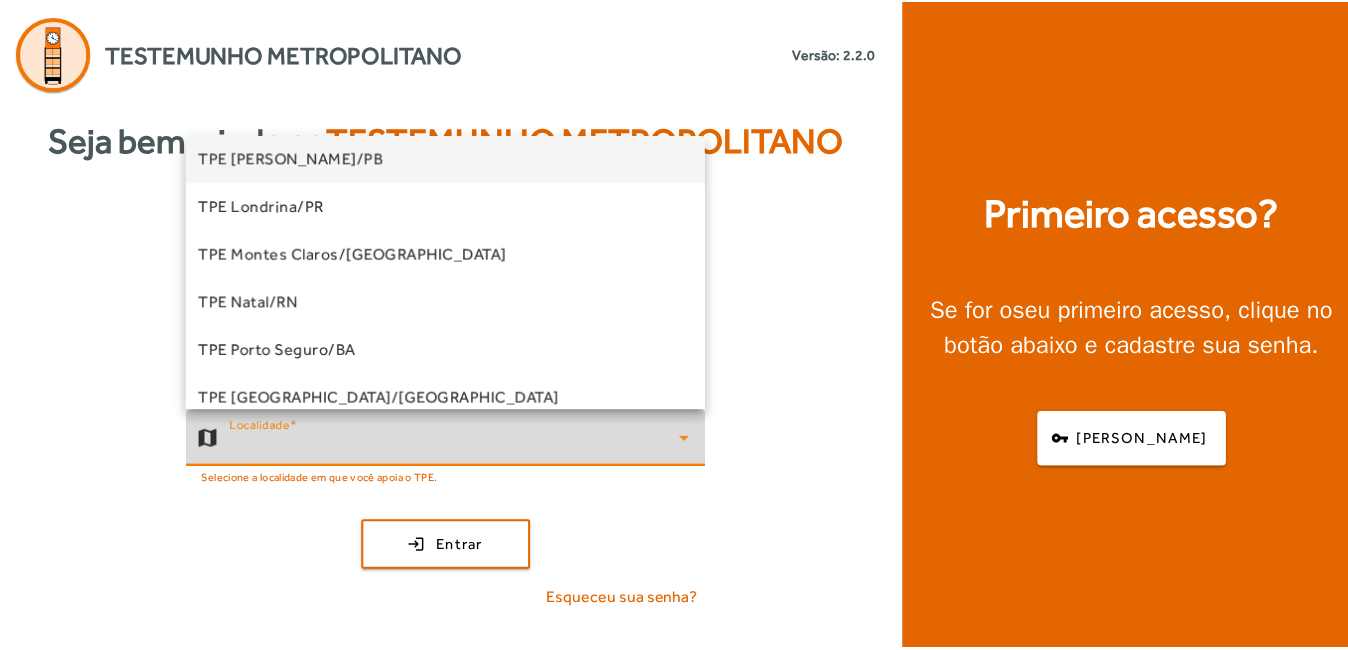 scroll, scrollTop: 300, scrollLeft: 0, axis: vertical 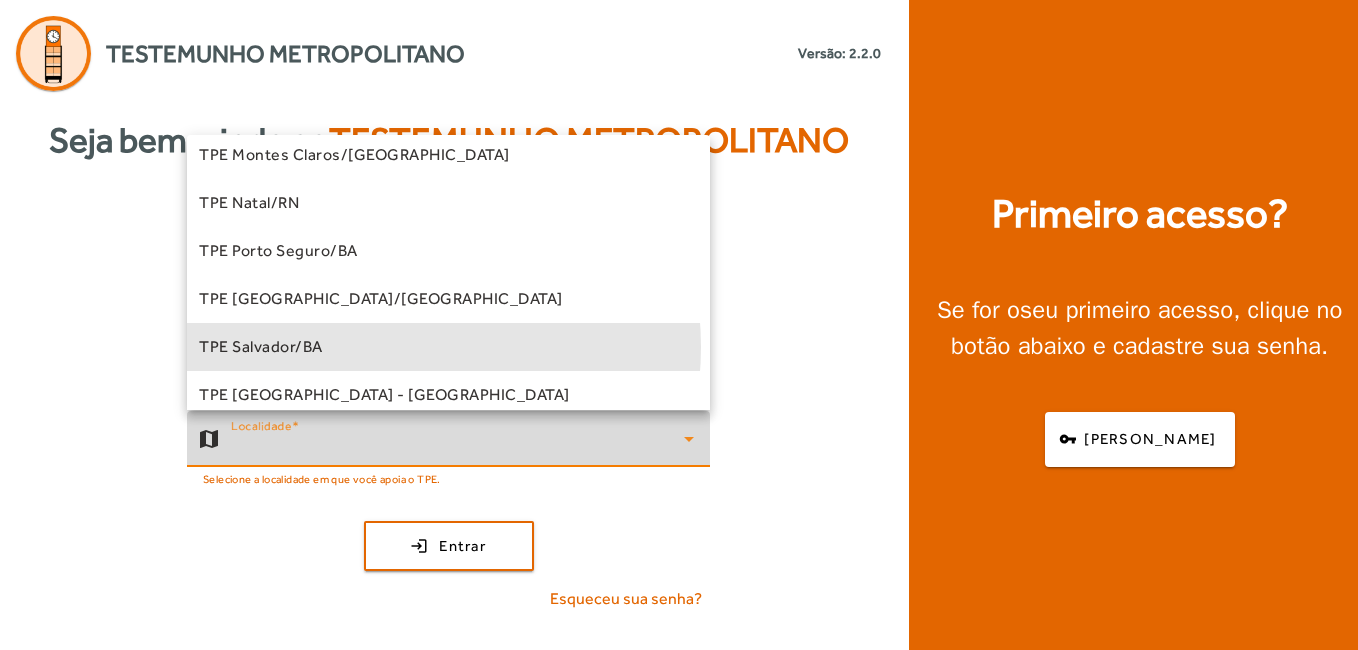click on "TPE Salvador/BA" at bounding box center [448, 347] 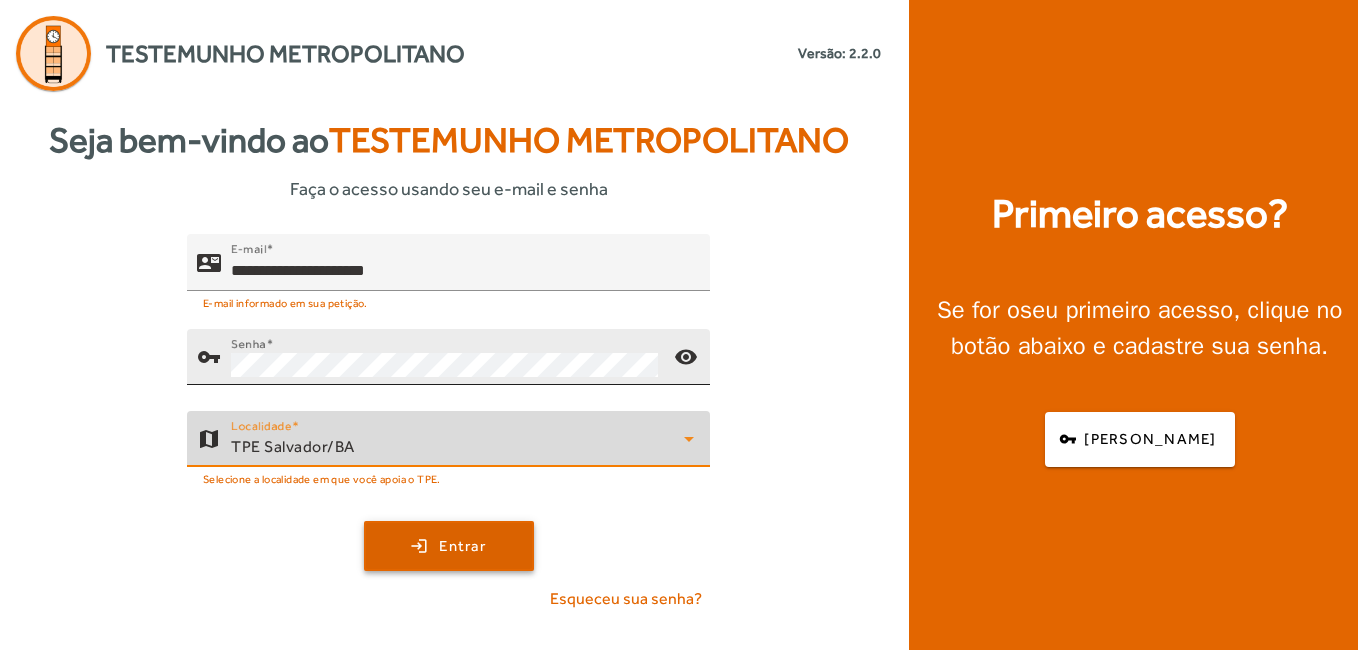 click 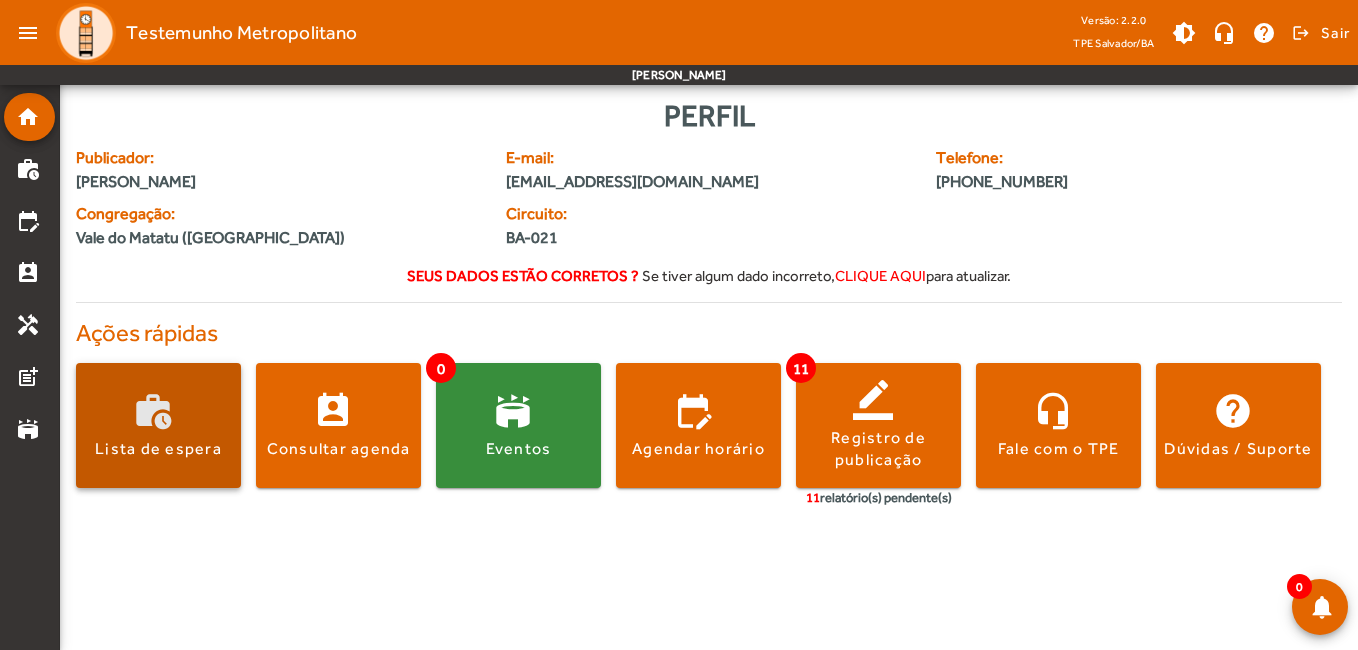 click 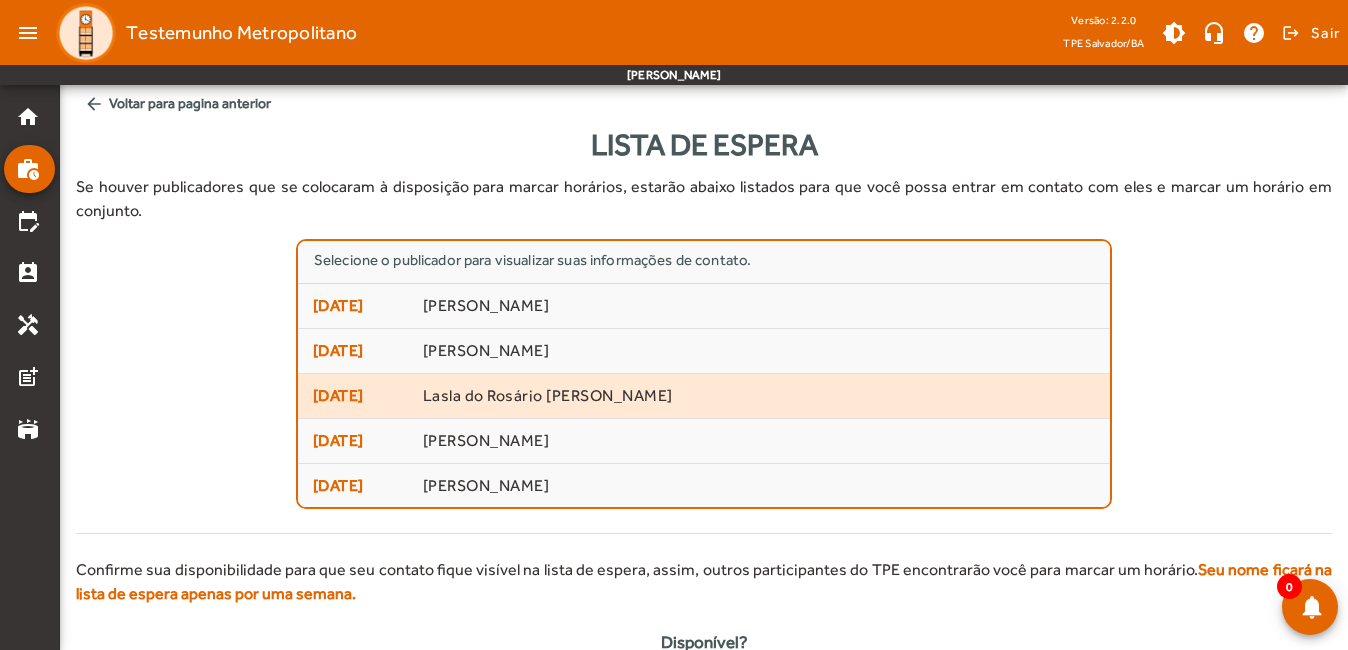 scroll, scrollTop: 2, scrollLeft: 0, axis: vertical 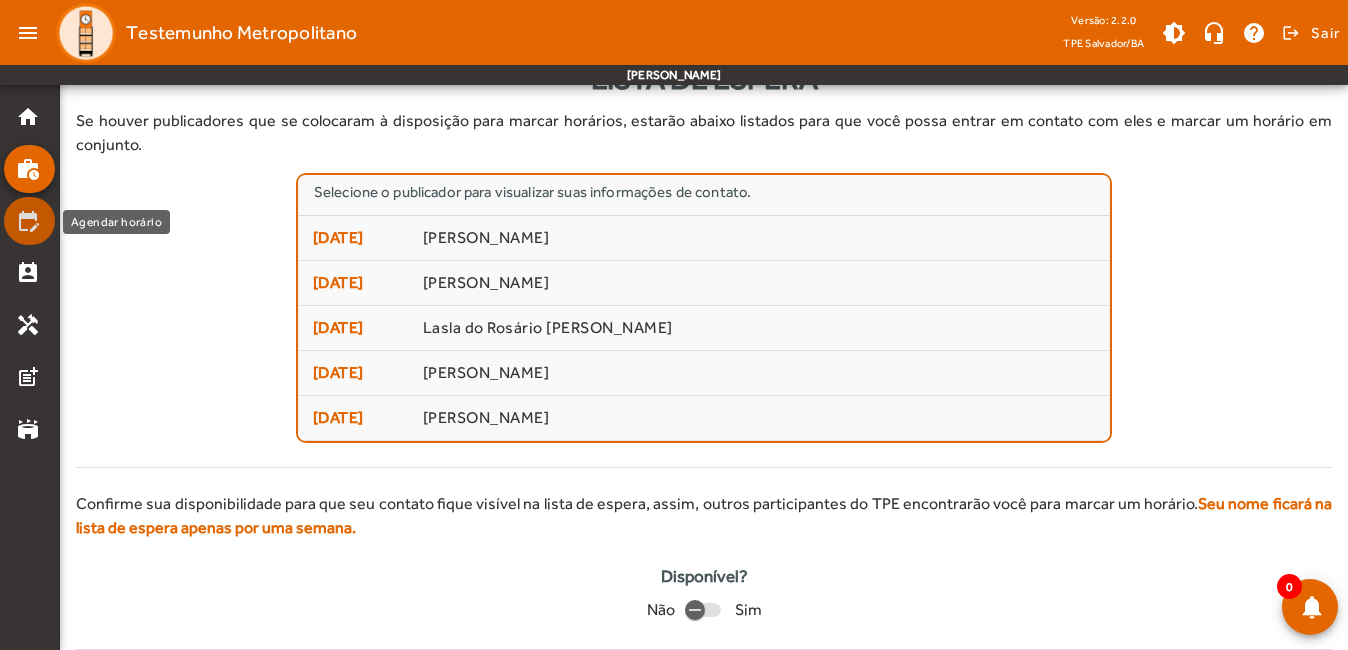 click on "edit_calendar" 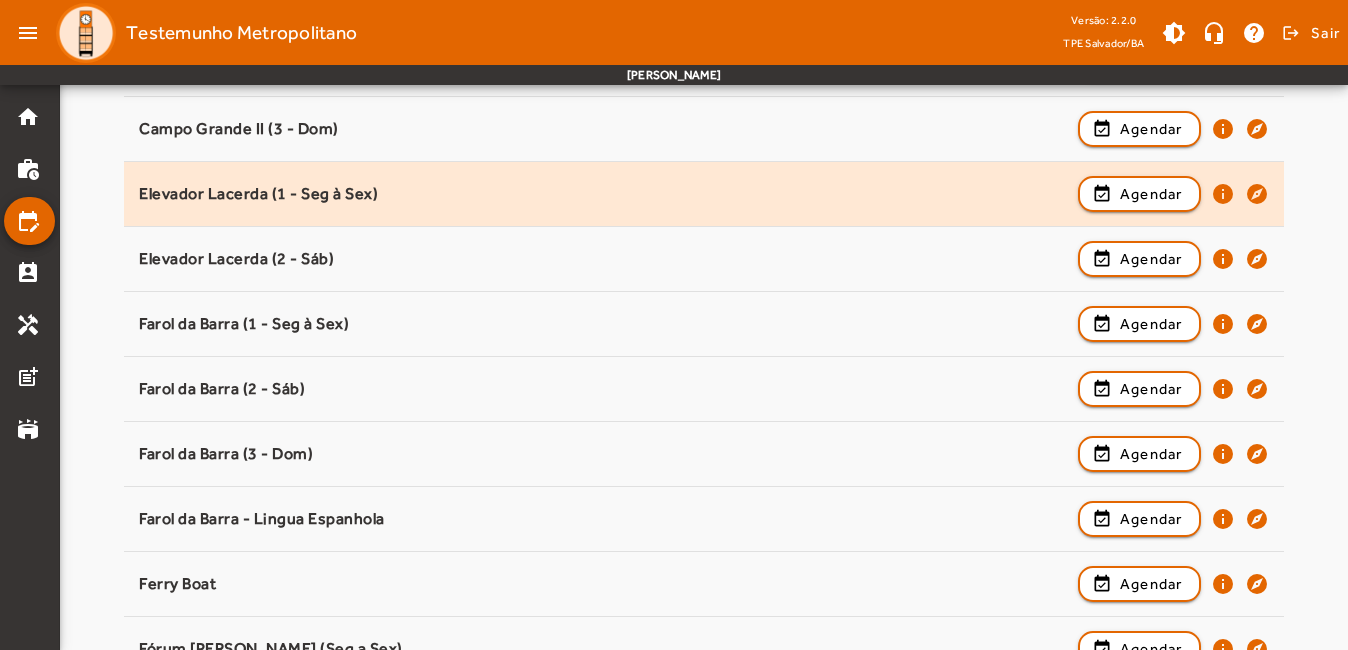 scroll, scrollTop: 800, scrollLeft: 0, axis: vertical 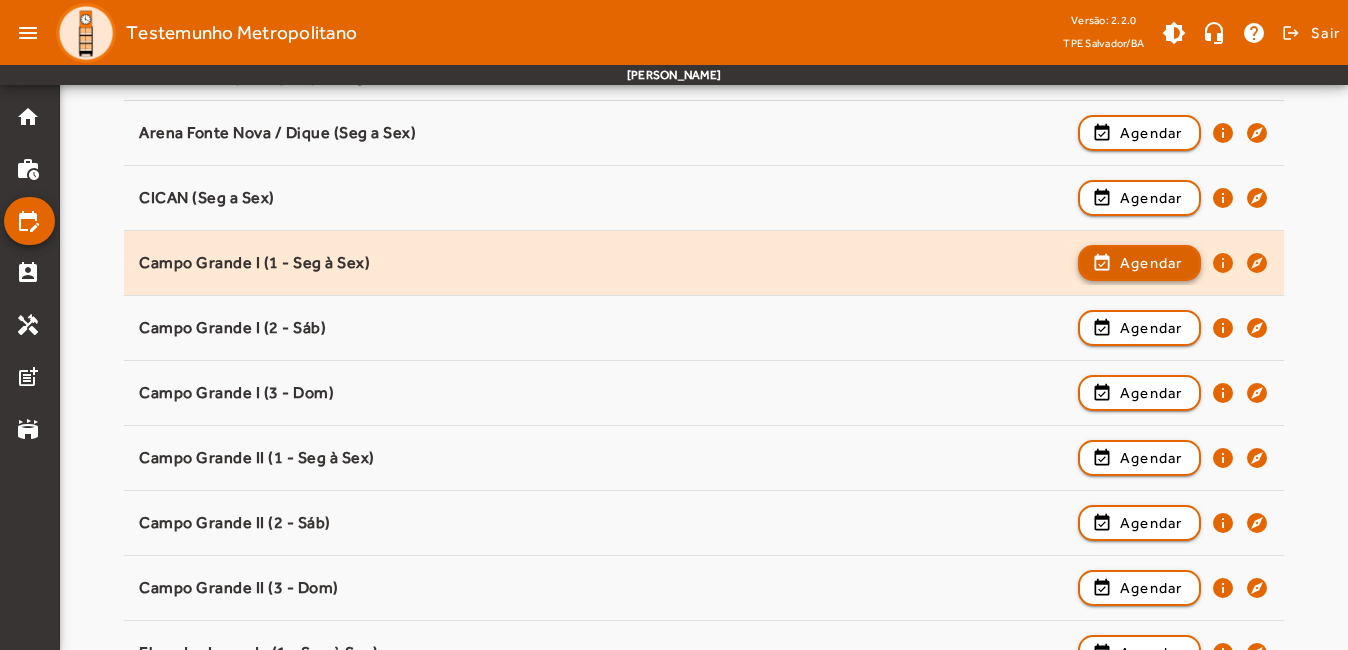 click on "Agendar" at bounding box center [1151, 328] 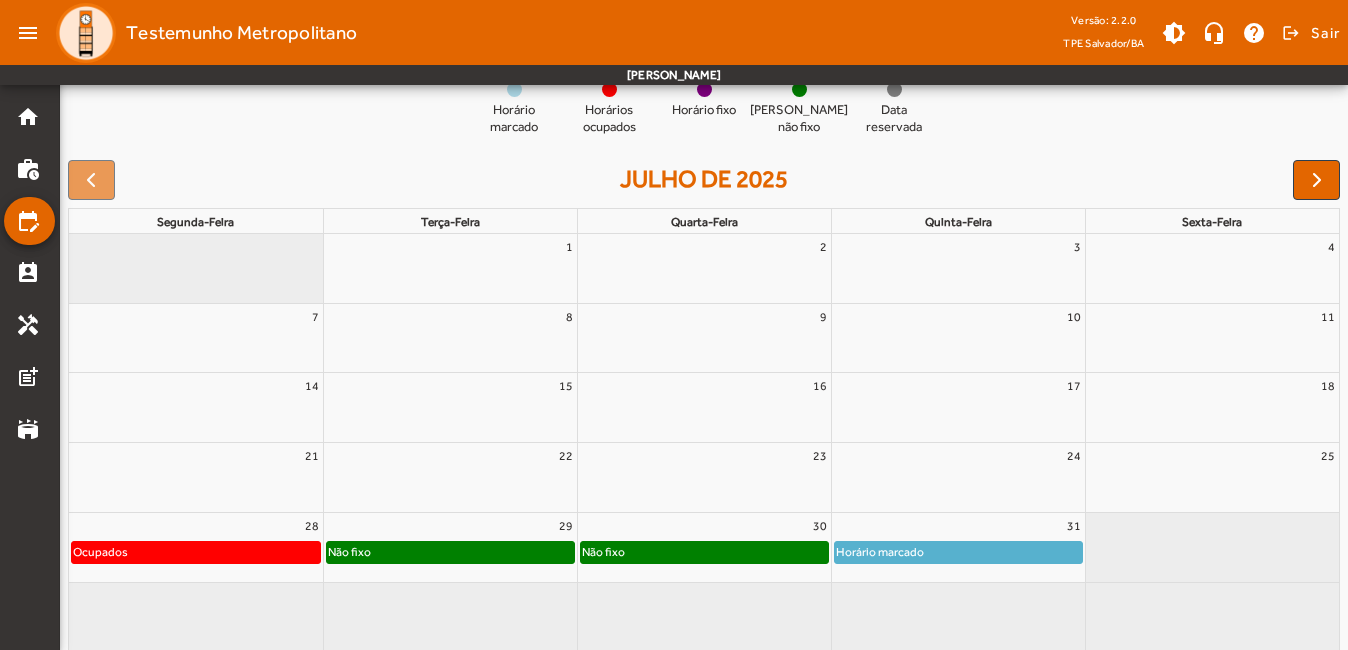 scroll, scrollTop: 236, scrollLeft: 0, axis: vertical 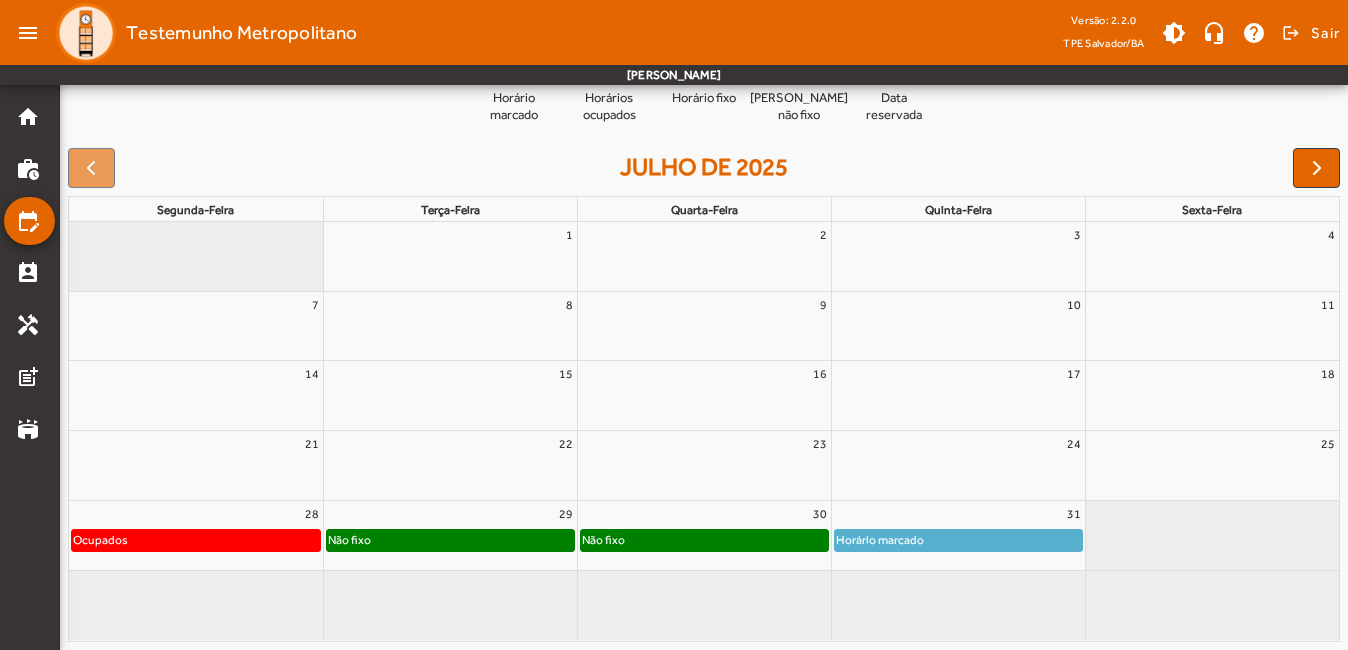 click on "Não fixo" 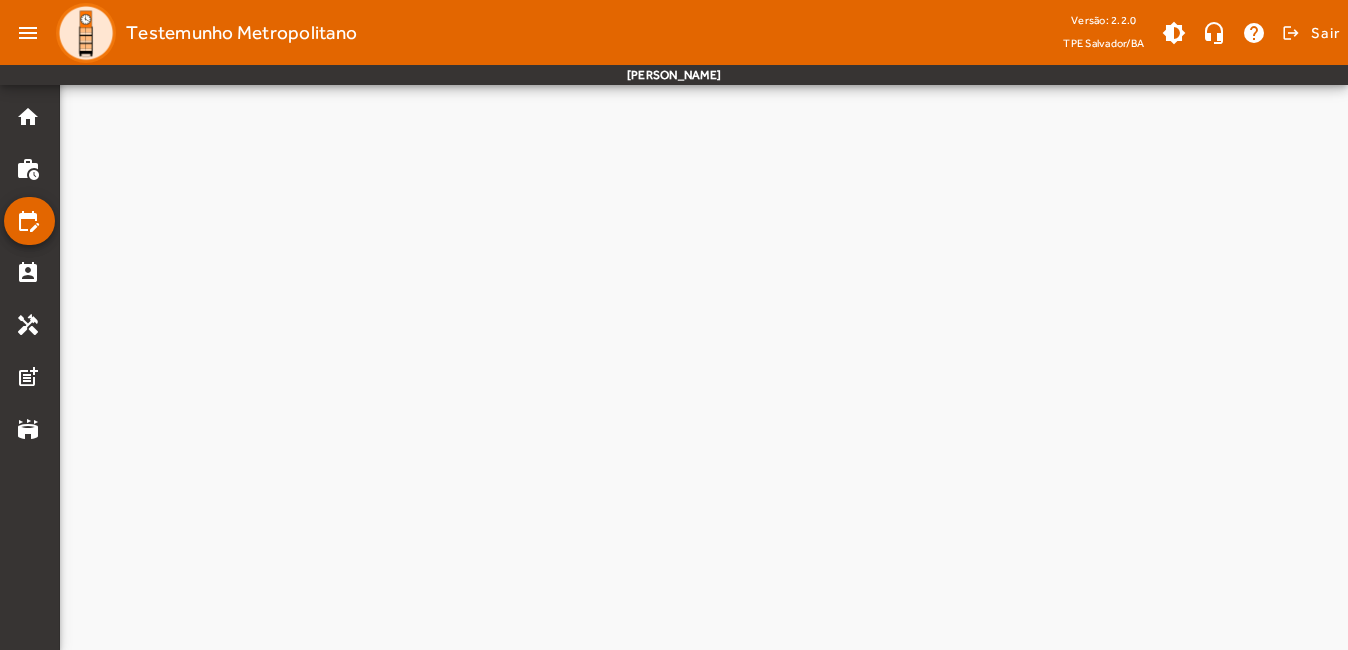 scroll, scrollTop: 0, scrollLeft: 0, axis: both 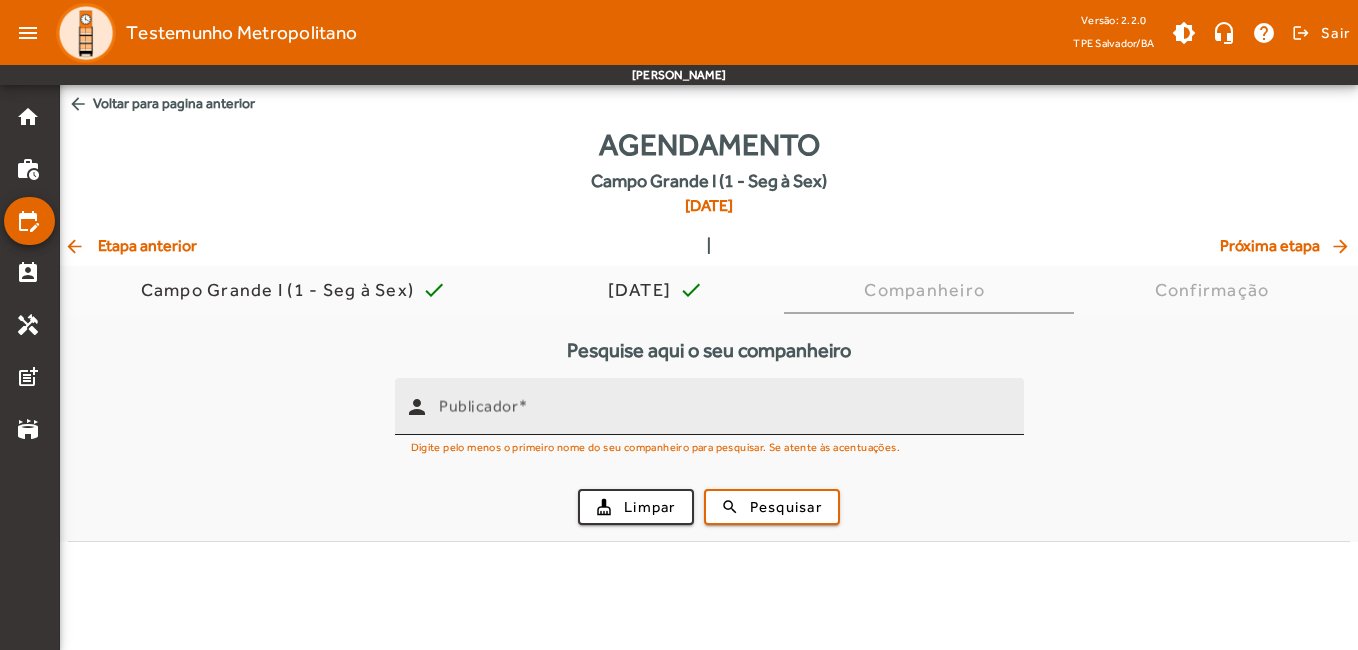 click on "Publicador" at bounding box center (723, 415) 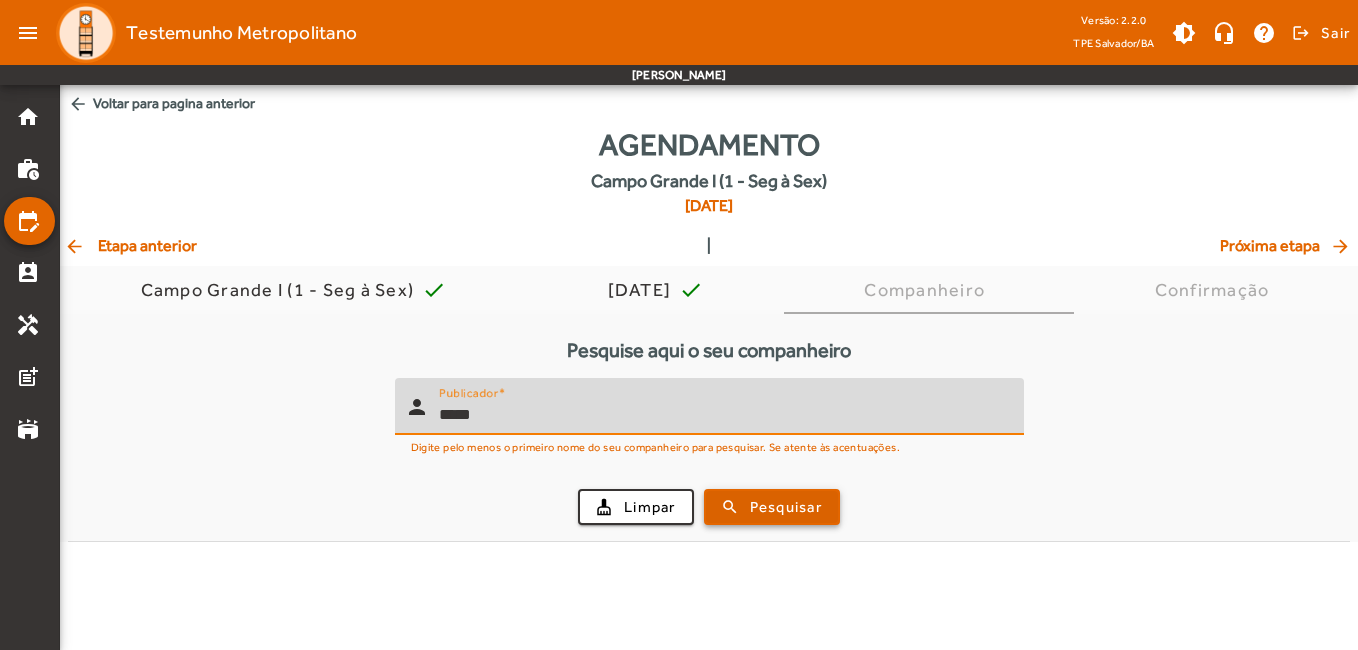type on "*****" 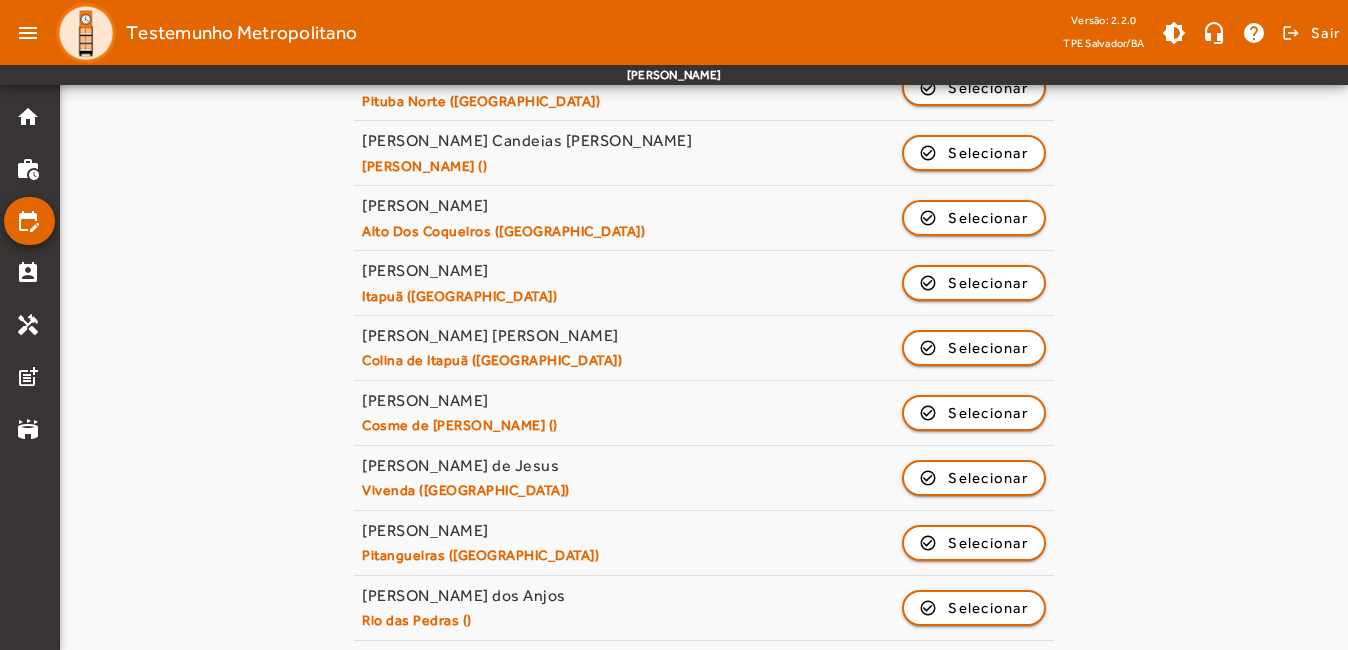 scroll, scrollTop: 1600, scrollLeft: 0, axis: vertical 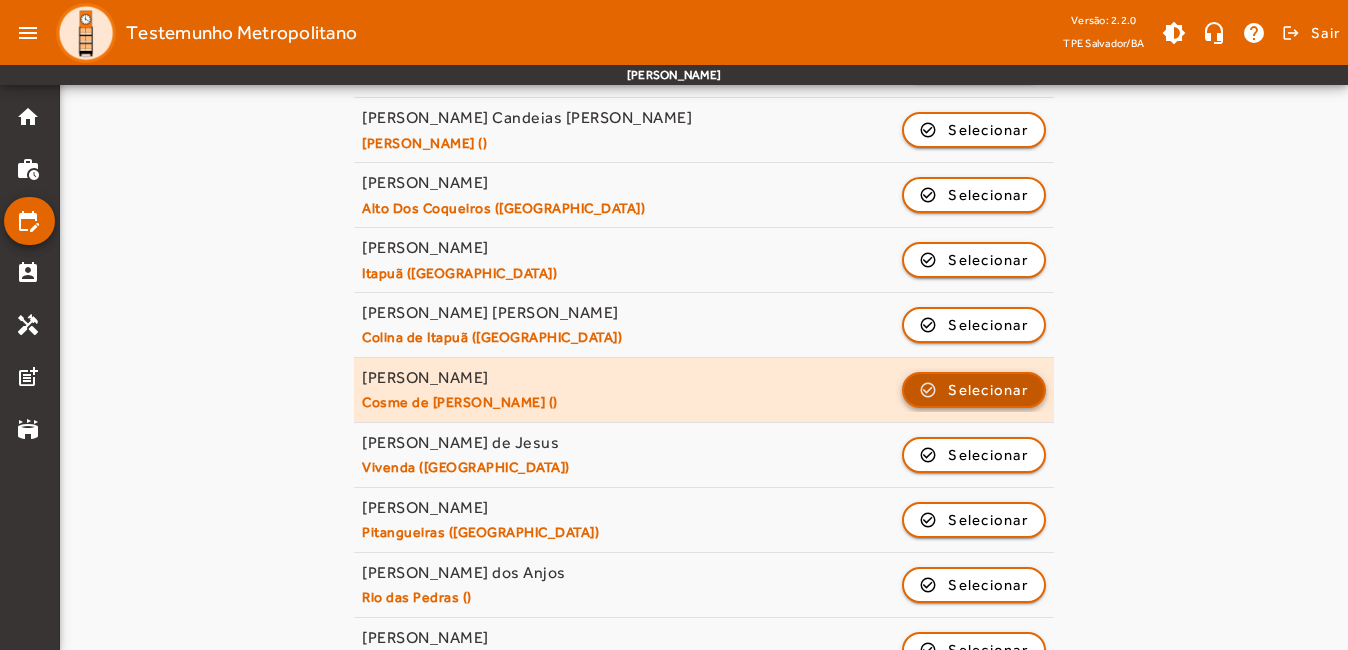 click on "Selecionar" 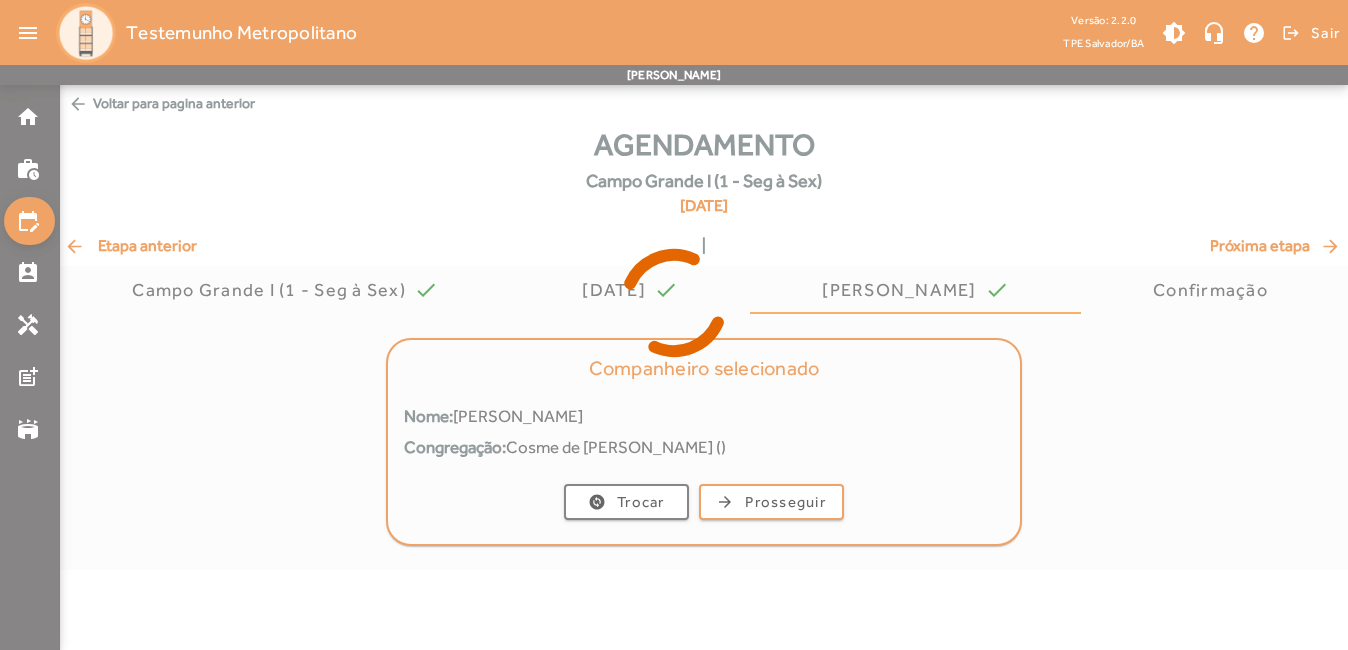 scroll, scrollTop: 0, scrollLeft: 0, axis: both 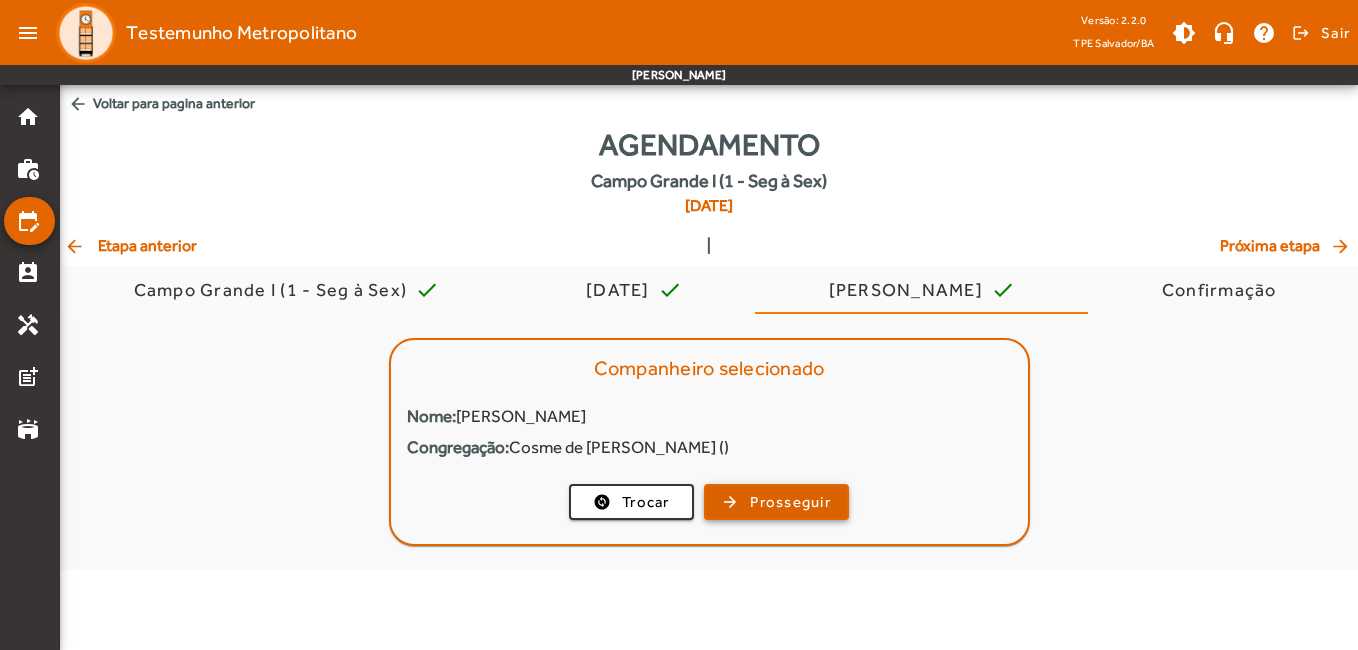 click on "Prosseguir" 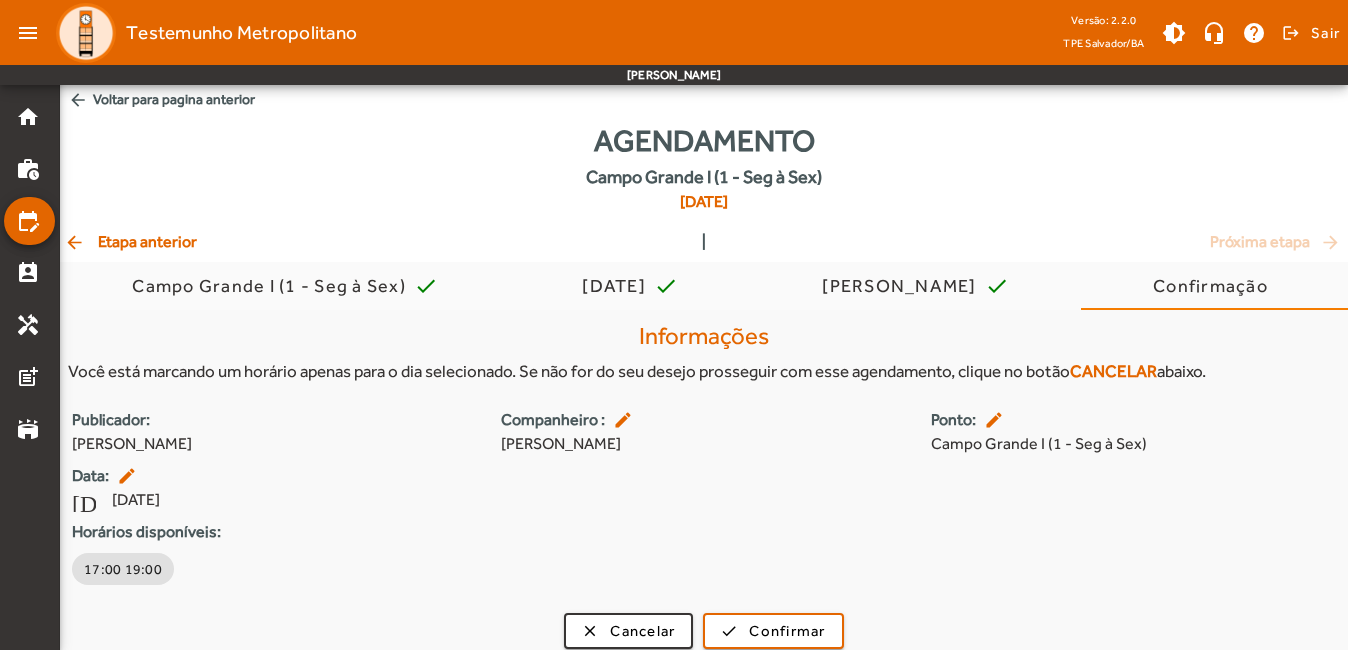 scroll, scrollTop: 0, scrollLeft: 0, axis: both 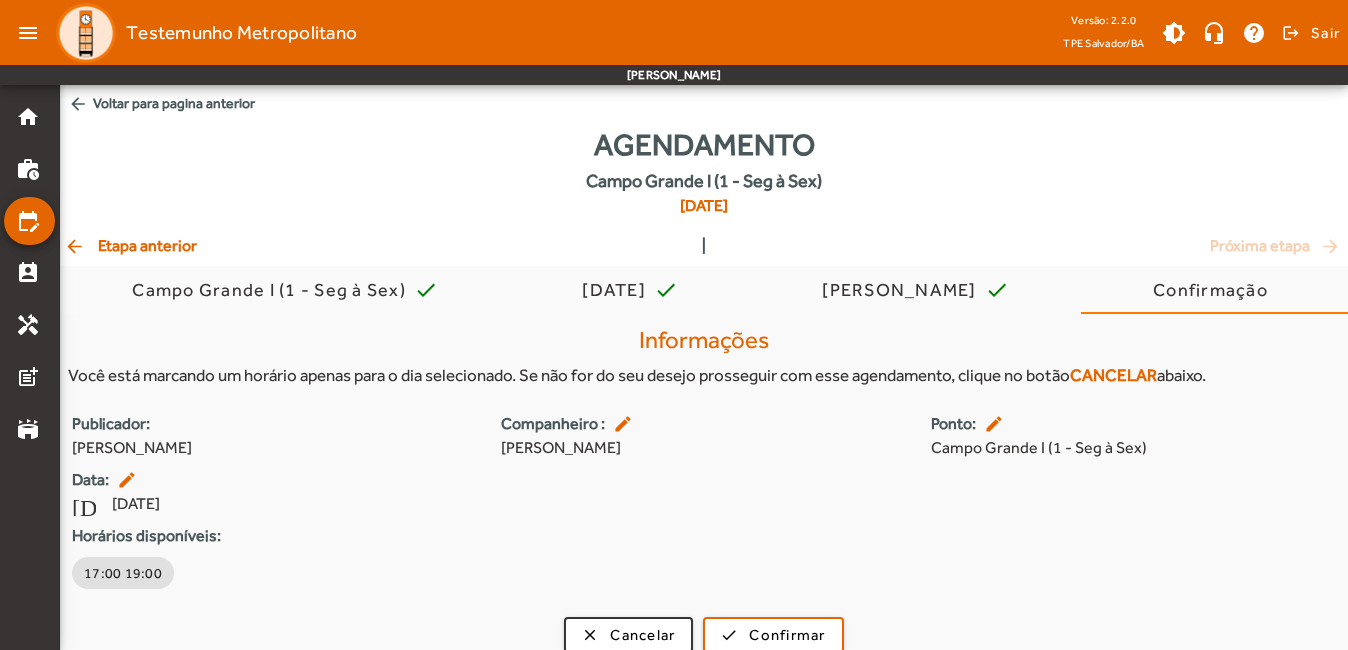 click on "arrow_back  Etapa anterior" 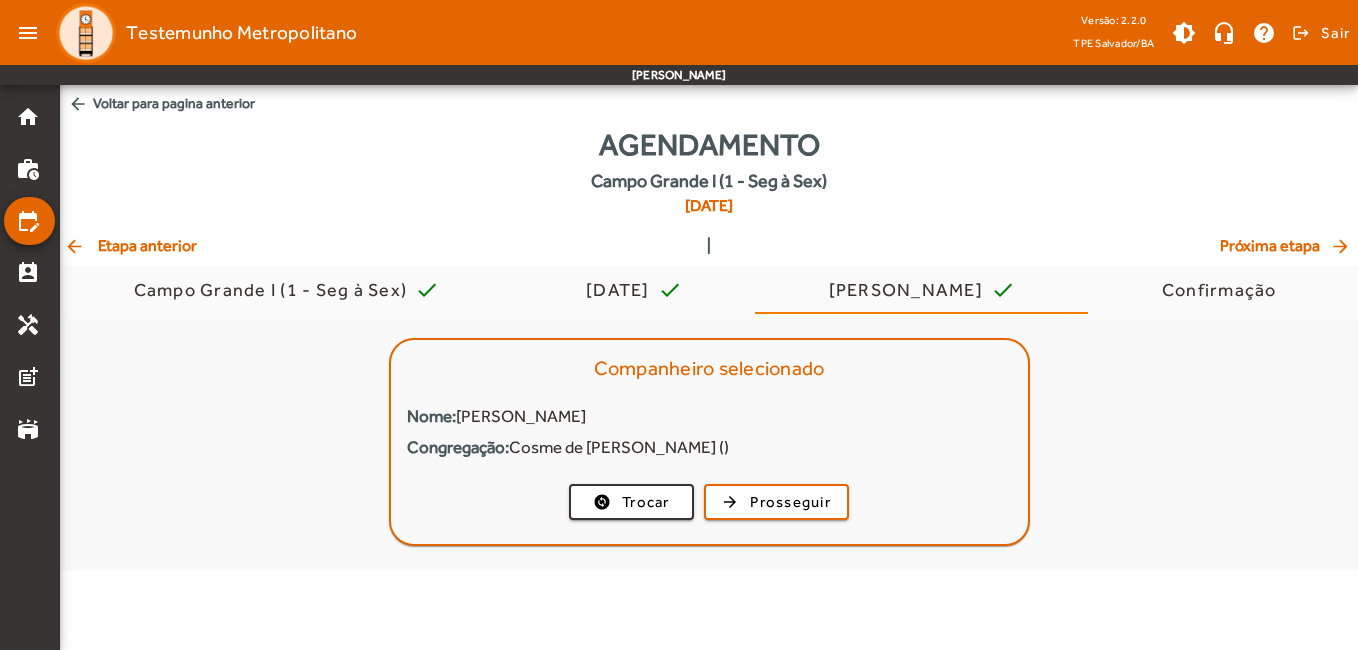 click on "arrow_back  Etapa anterior" 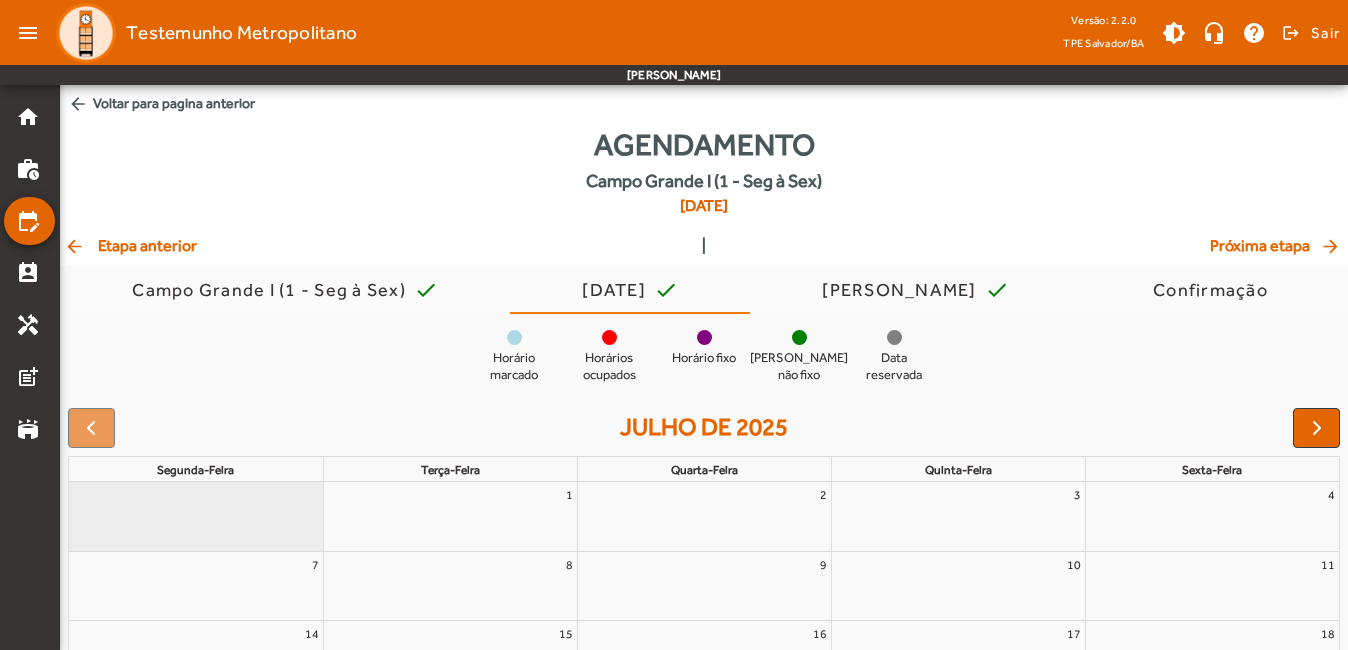 click on "arrow_back  Etapa anterior" 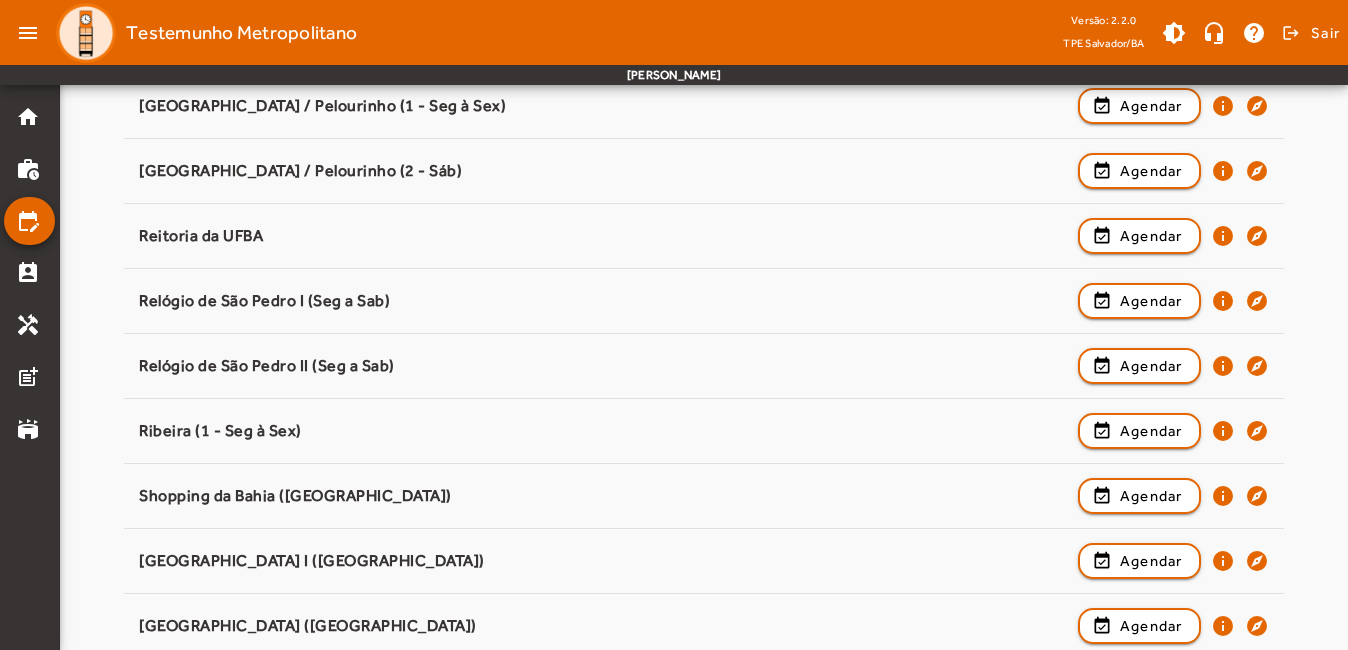 scroll, scrollTop: 2200, scrollLeft: 0, axis: vertical 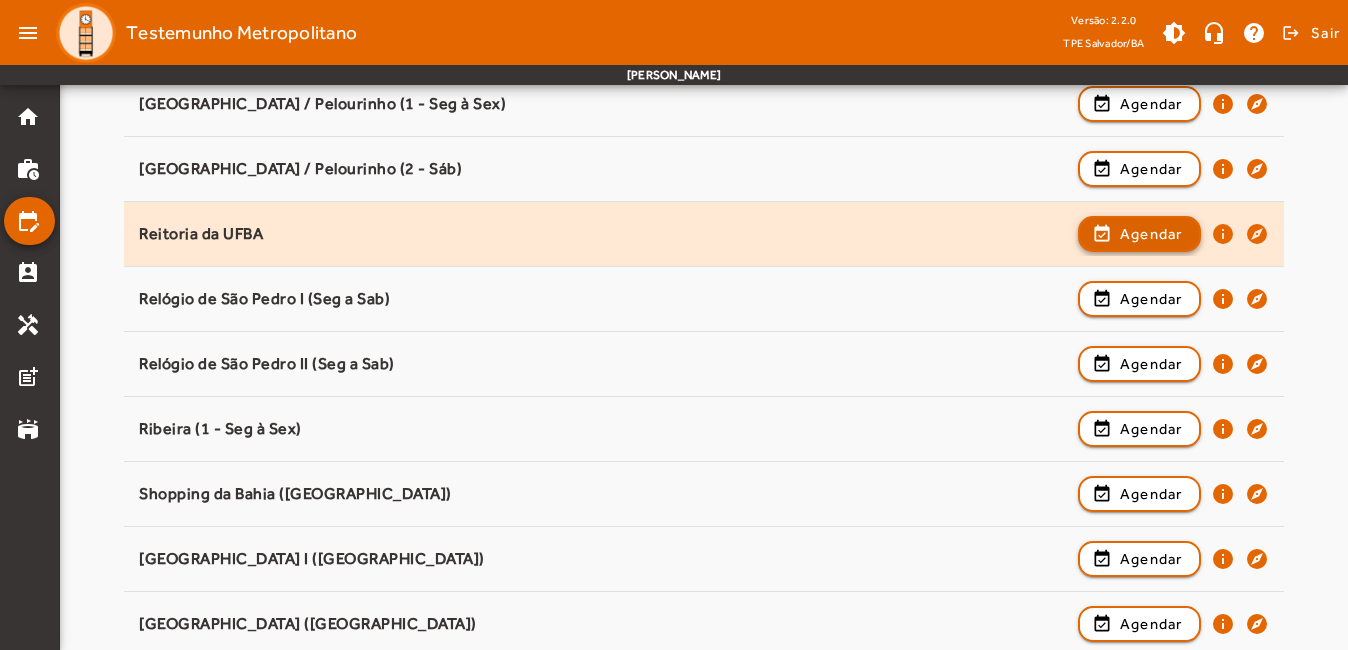 click on "Agendar" at bounding box center (1151, 299) 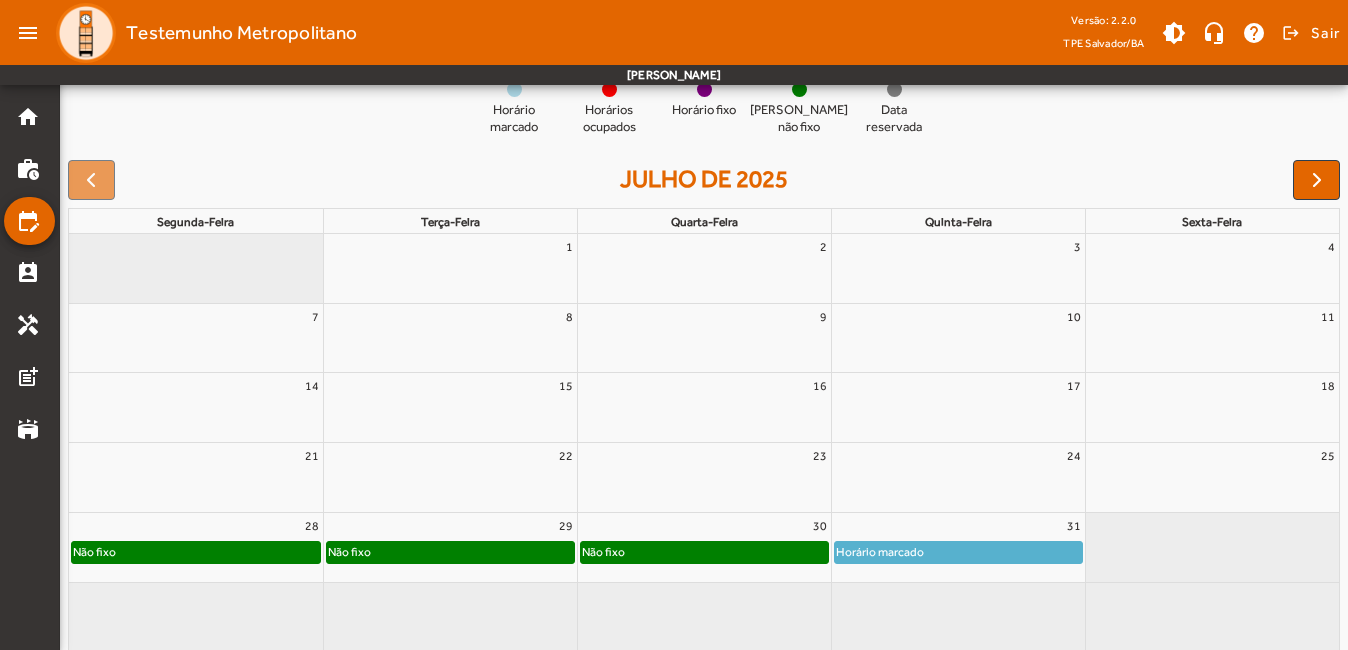 scroll, scrollTop: 236, scrollLeft: 0, axis: vertical 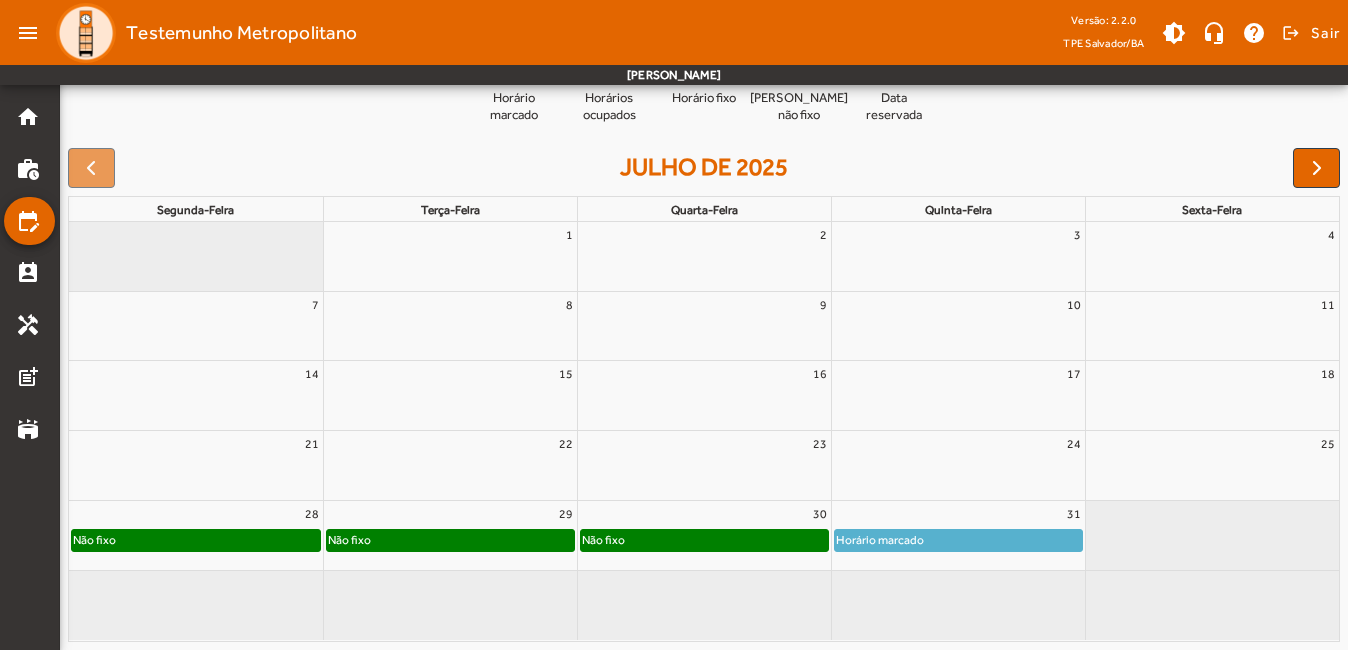 click on "Não fixo" 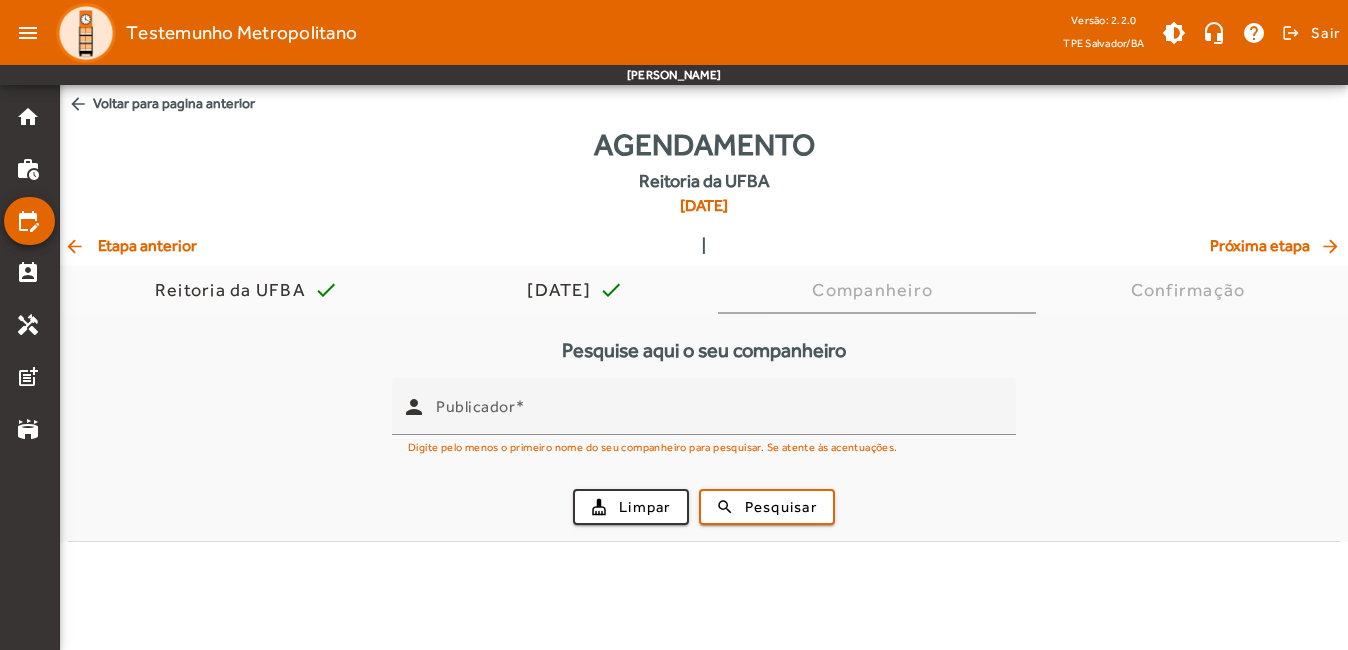 scroll, scrollTop: 0, scrollLeft: 0, axis: both 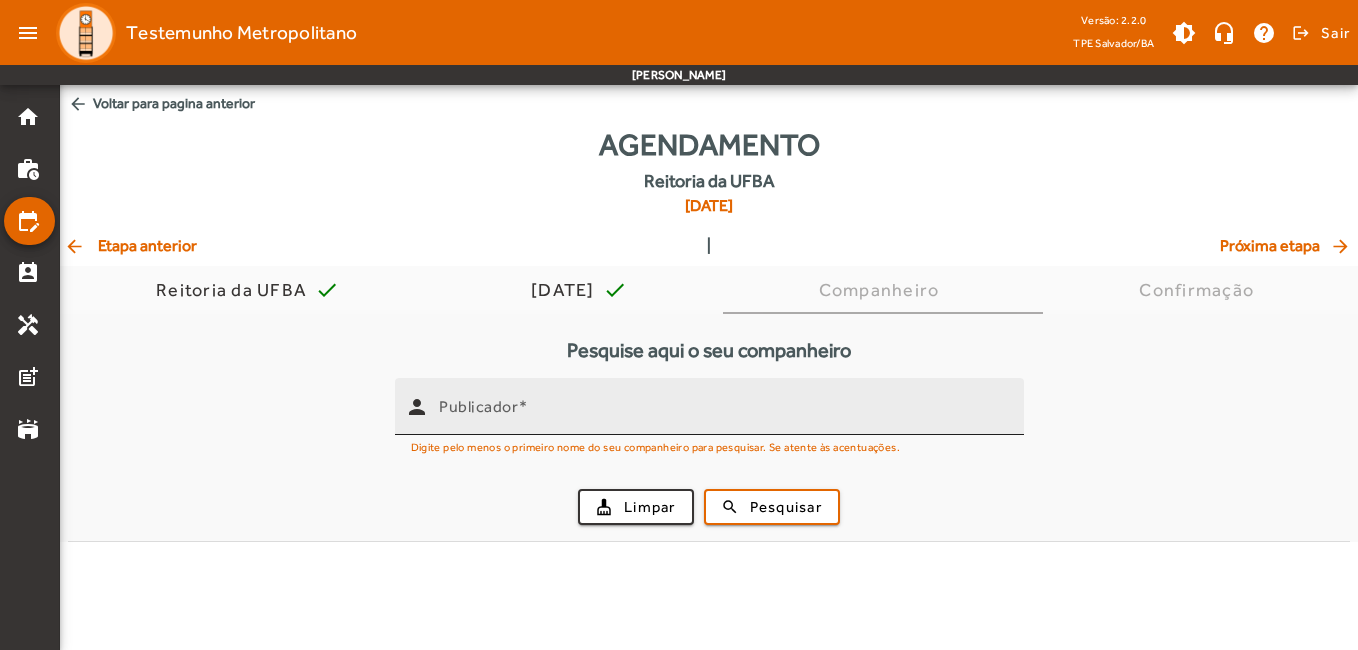 click on "Publicador" at bounding box center (723, 406) 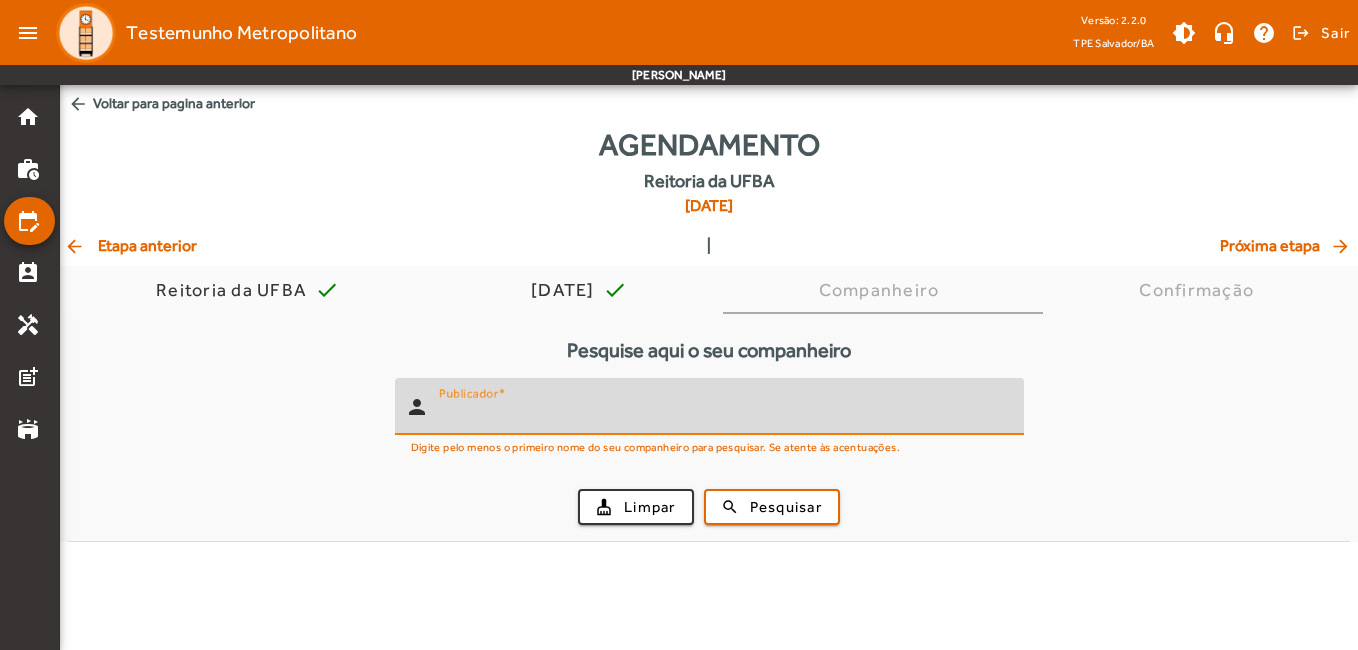 click on "Publicador" at bounding box center [723, 415] 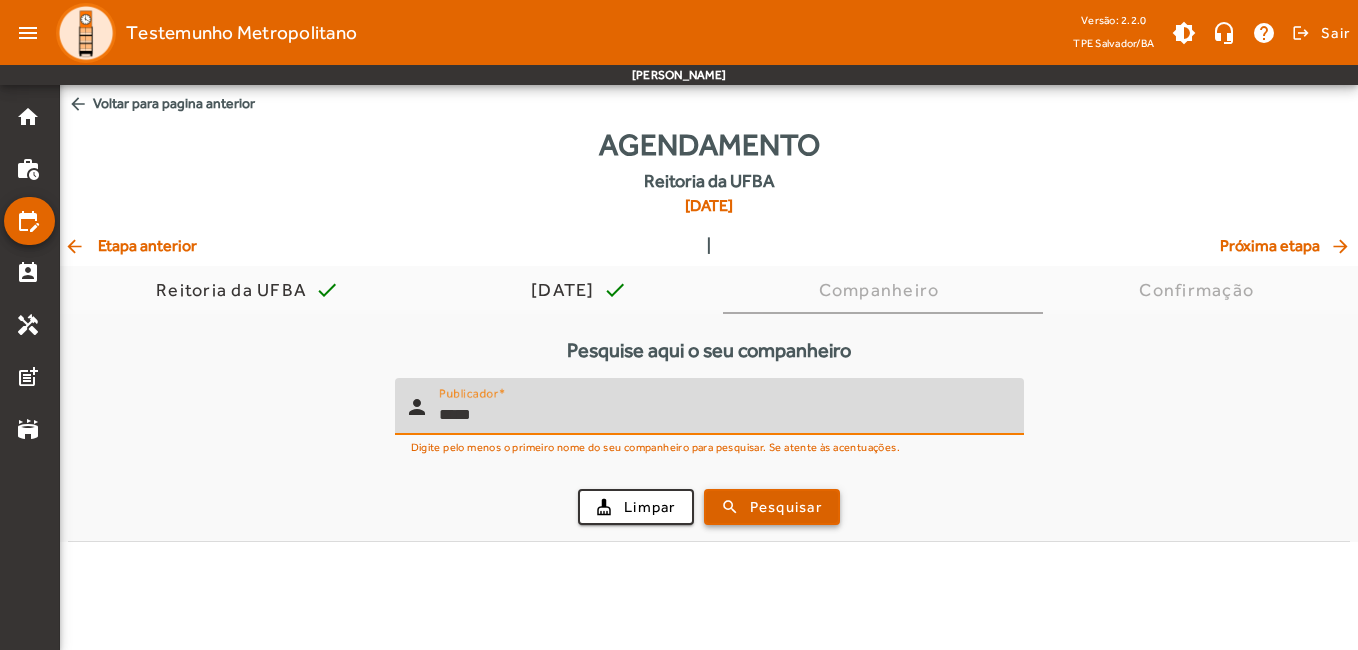 type on "*****" 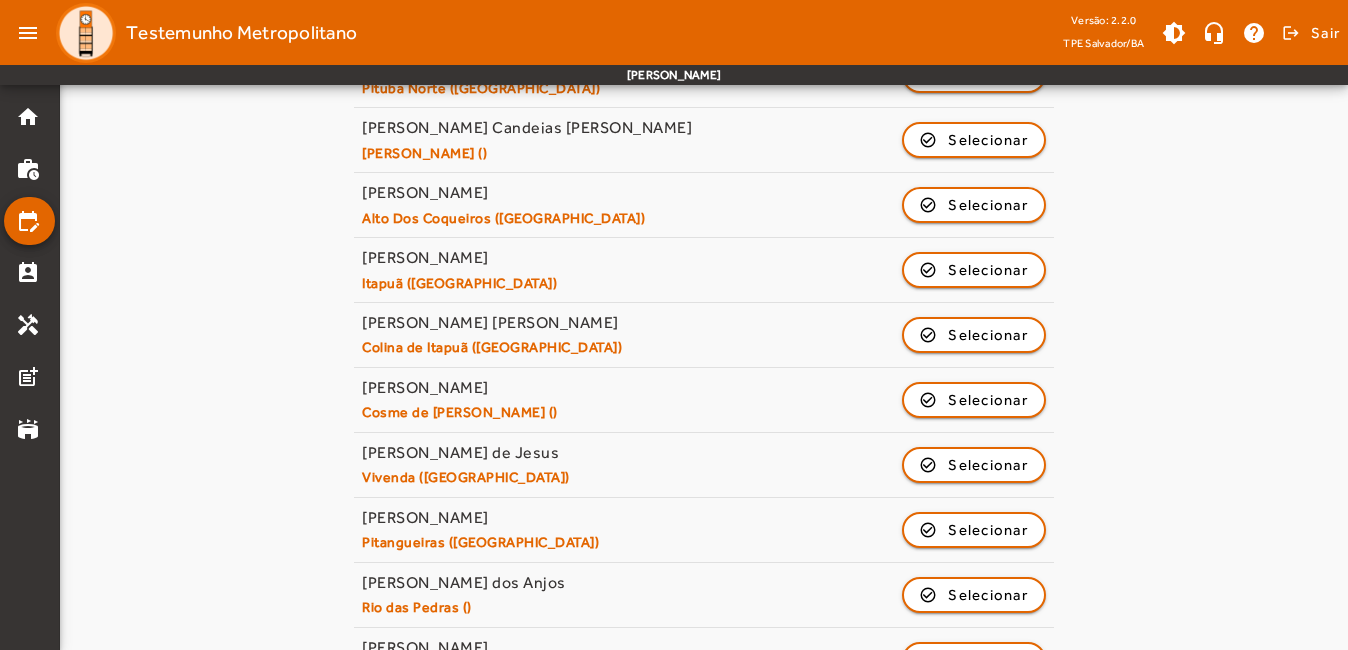 scroll, scrollTop: 1600, scrollLeft: 0, axis: vertical 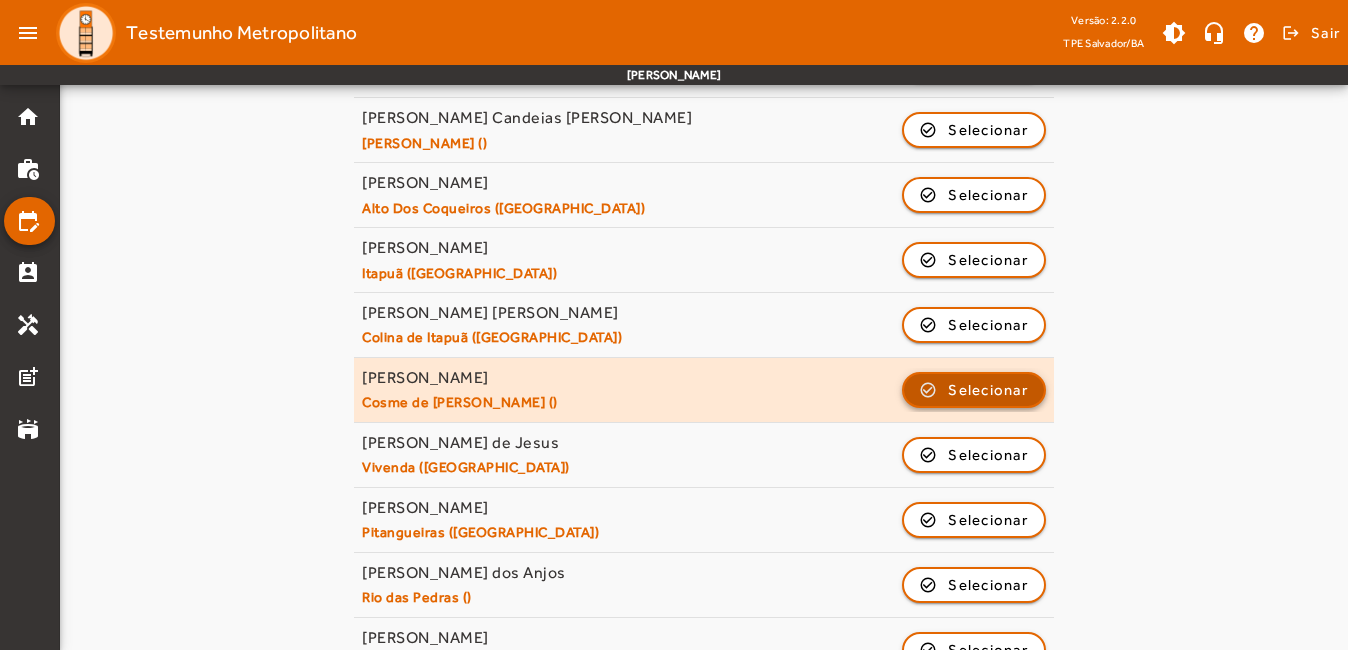 click on "Selecionar" 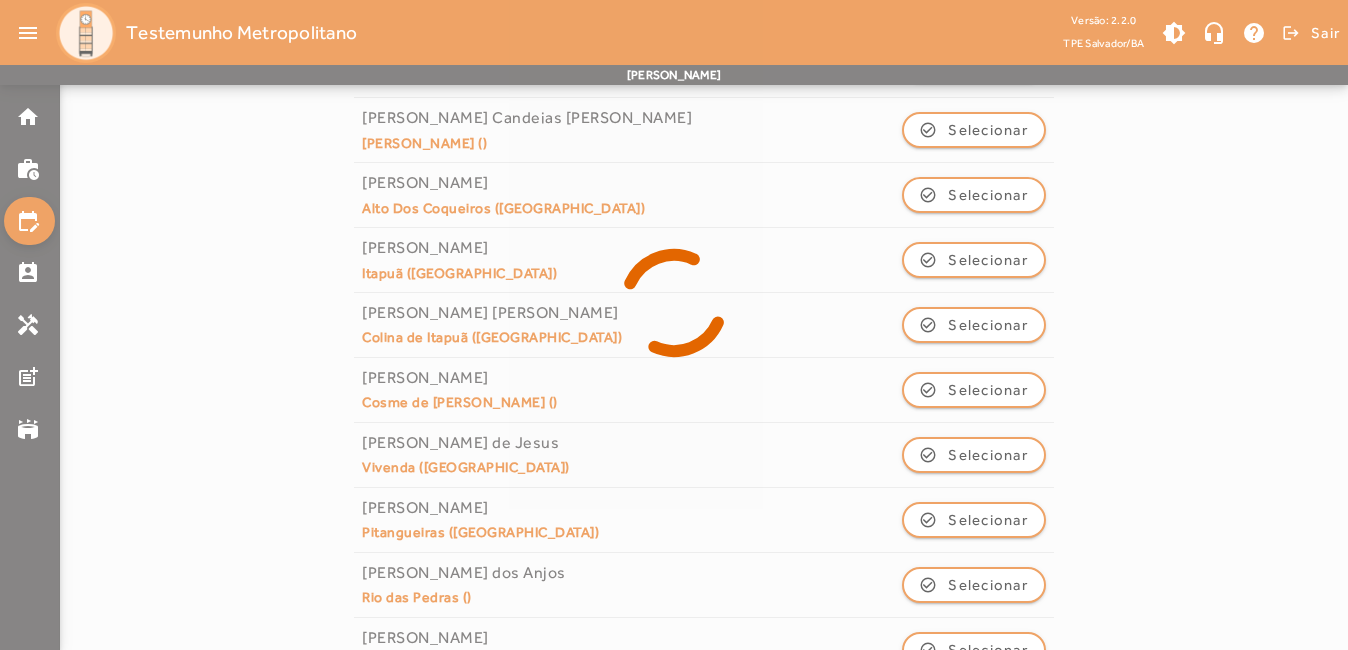 scroll, scrollTop: 0, scrollLeft: 0, axis: both 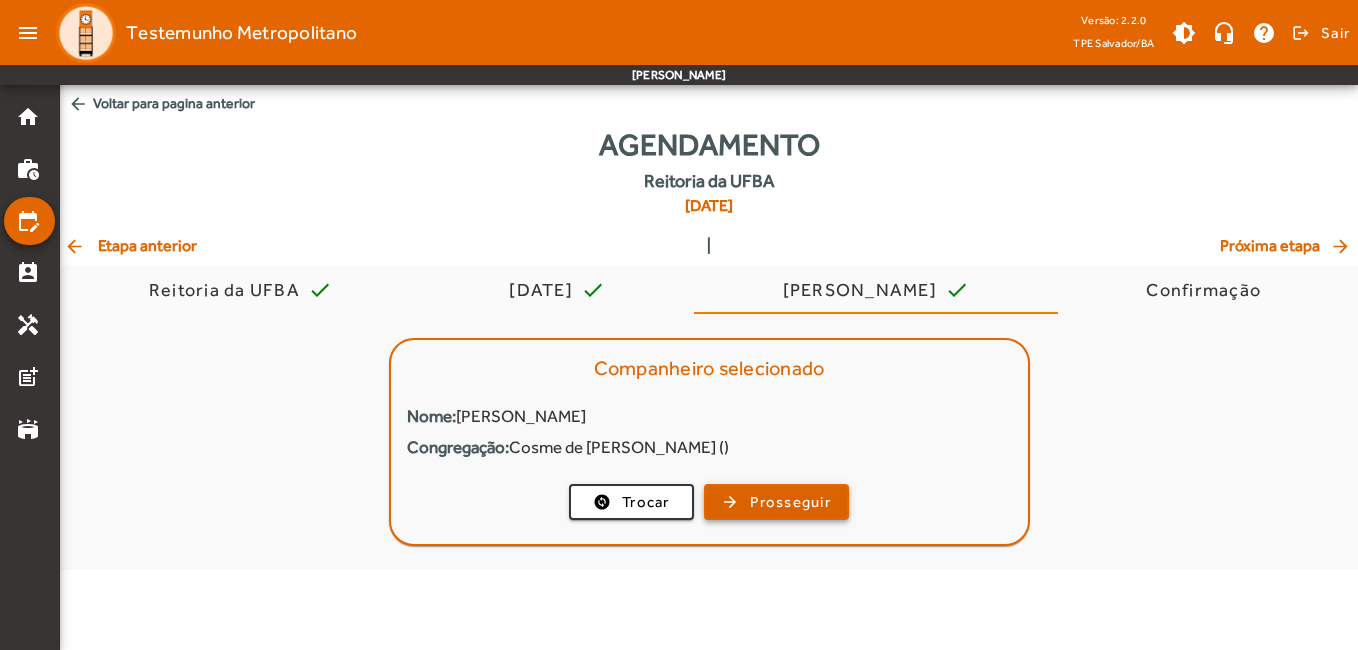 click on "Prosseguir" 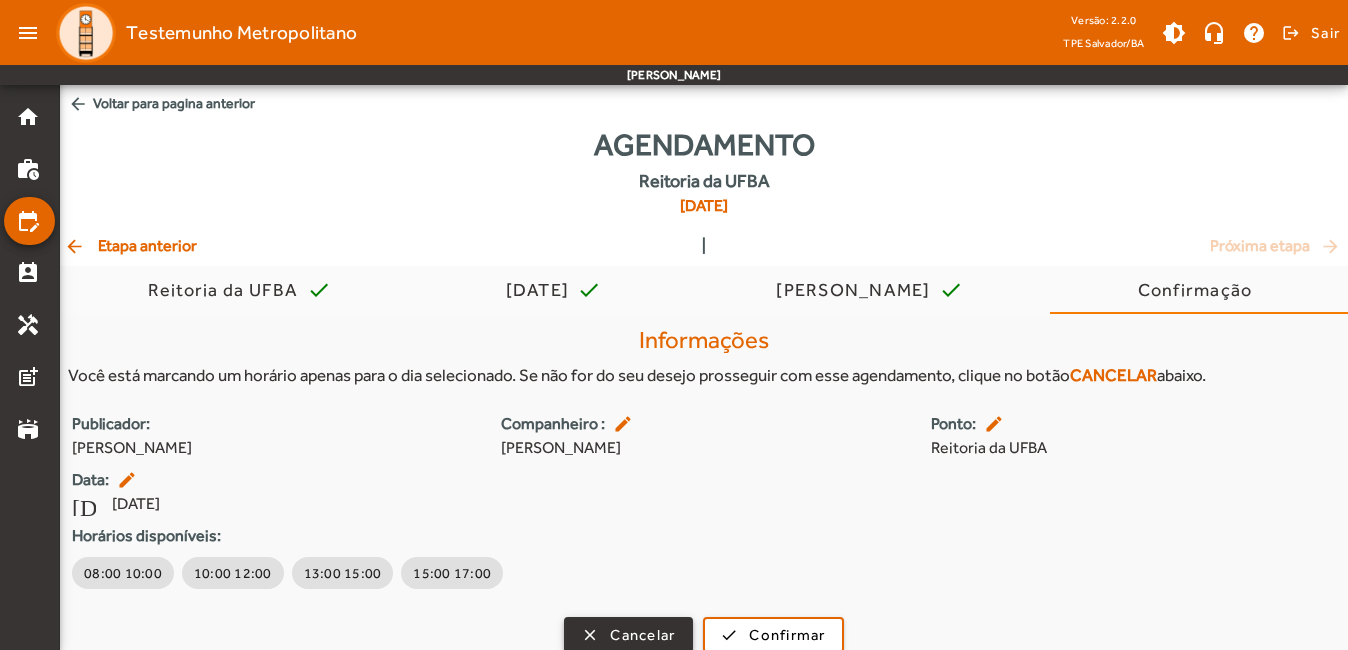 click on "Cancelar" at bounding box center [642, 635] 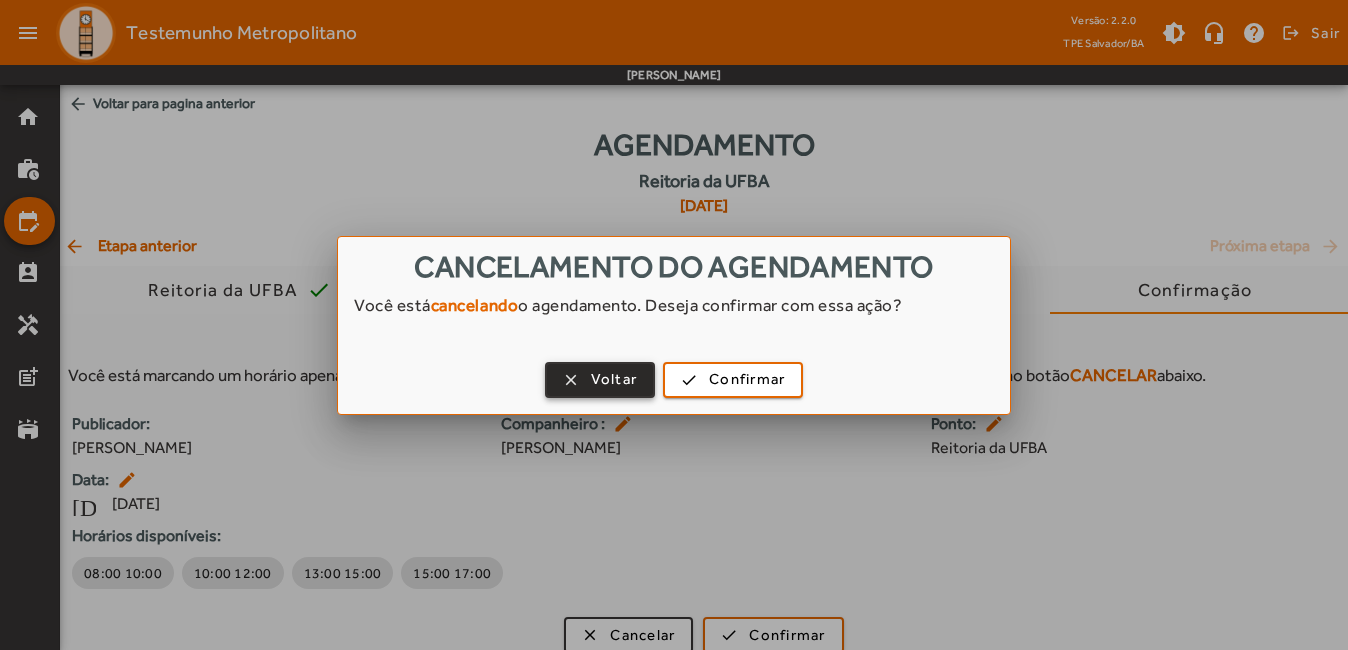 click on "Voltar" at bounding box center [614, 379] 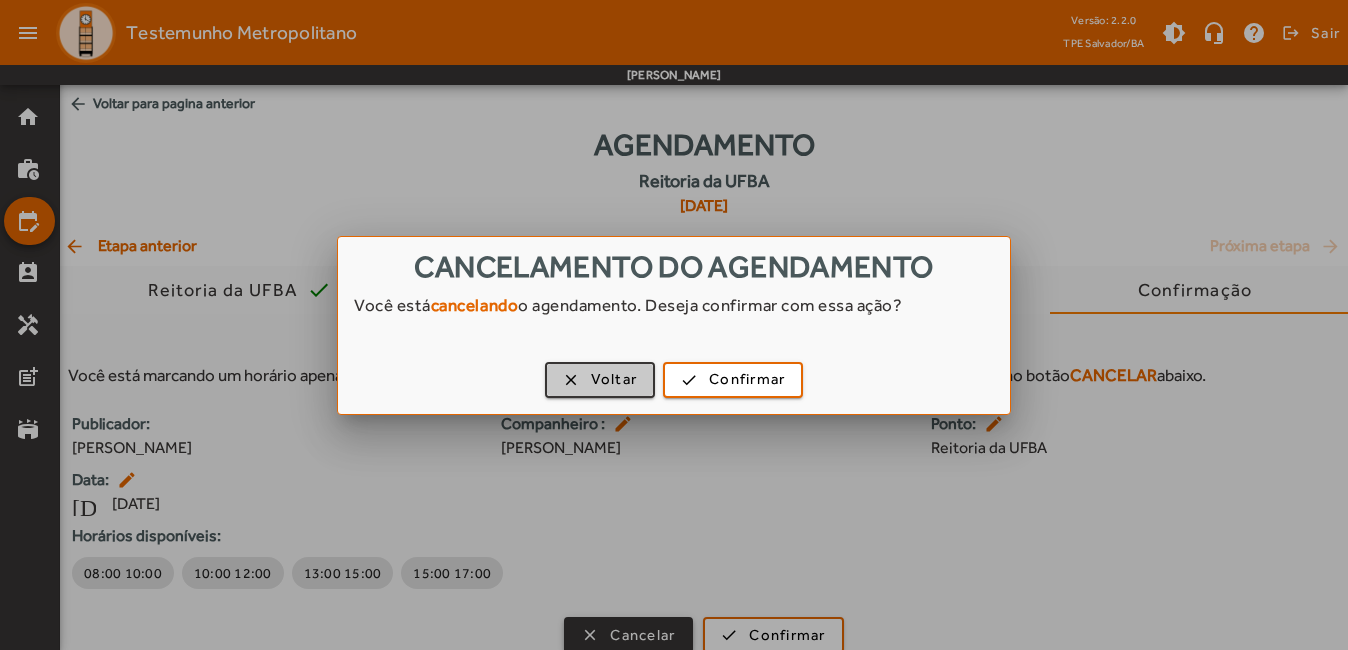scroll, scrollTop: 1, scrollLeft: 0, axis: vertical 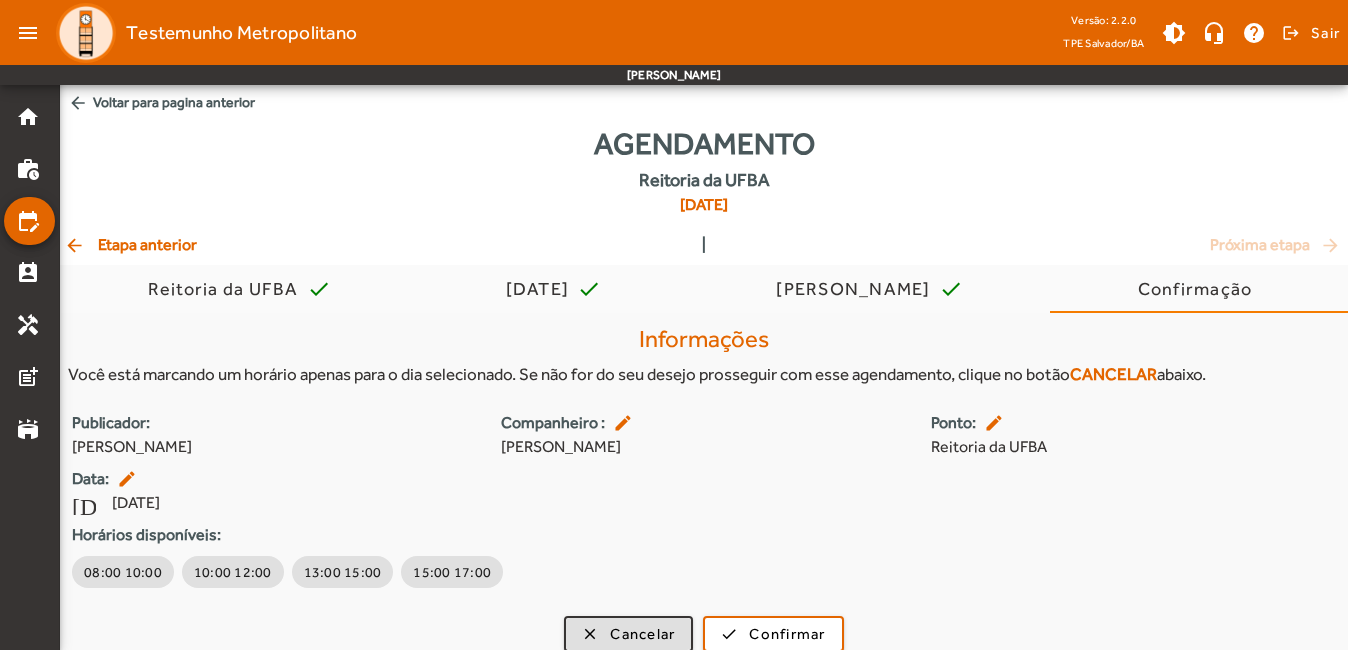 click on "arrow_back  Etapa anterior" 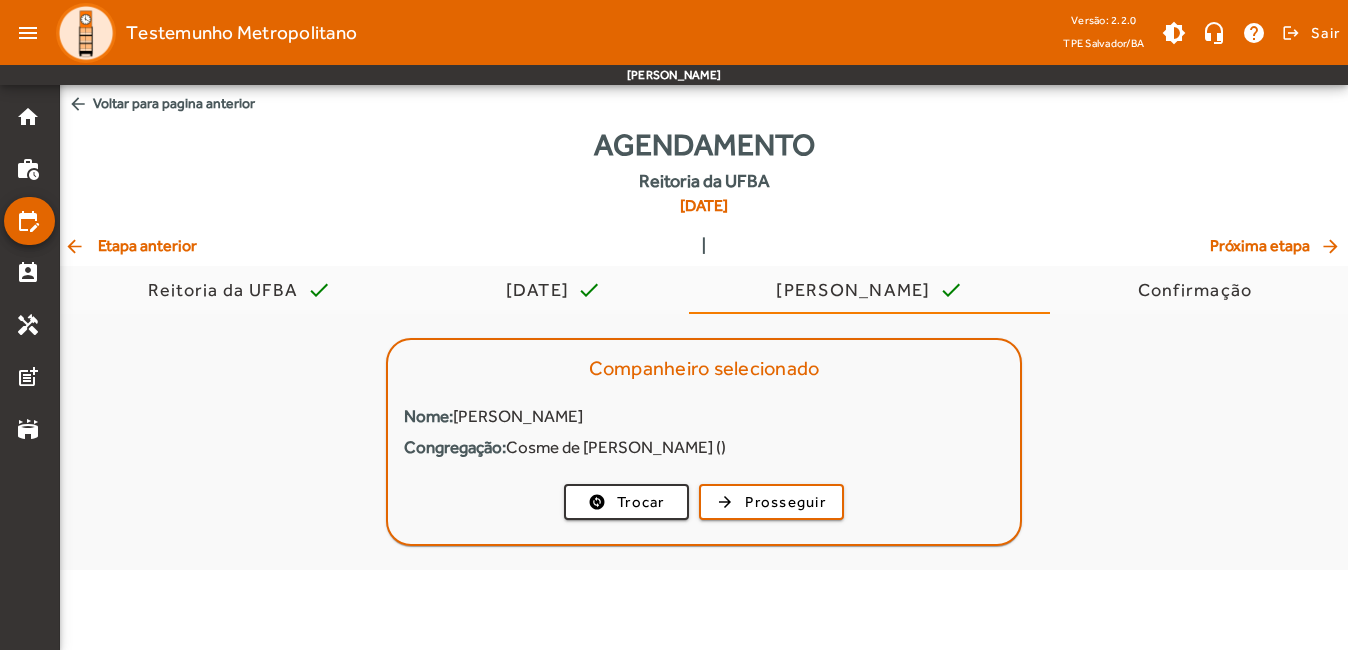scroll, scrollTop: 0, scrollLeft: 0, axis: both 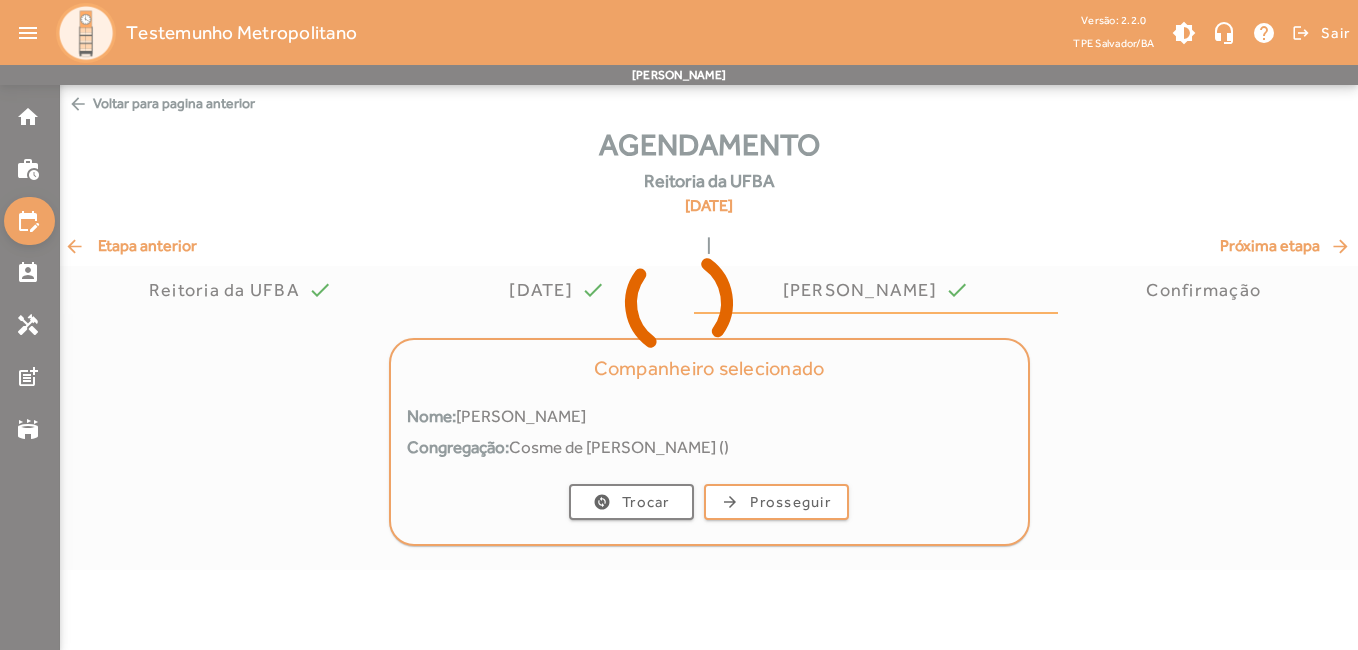 click 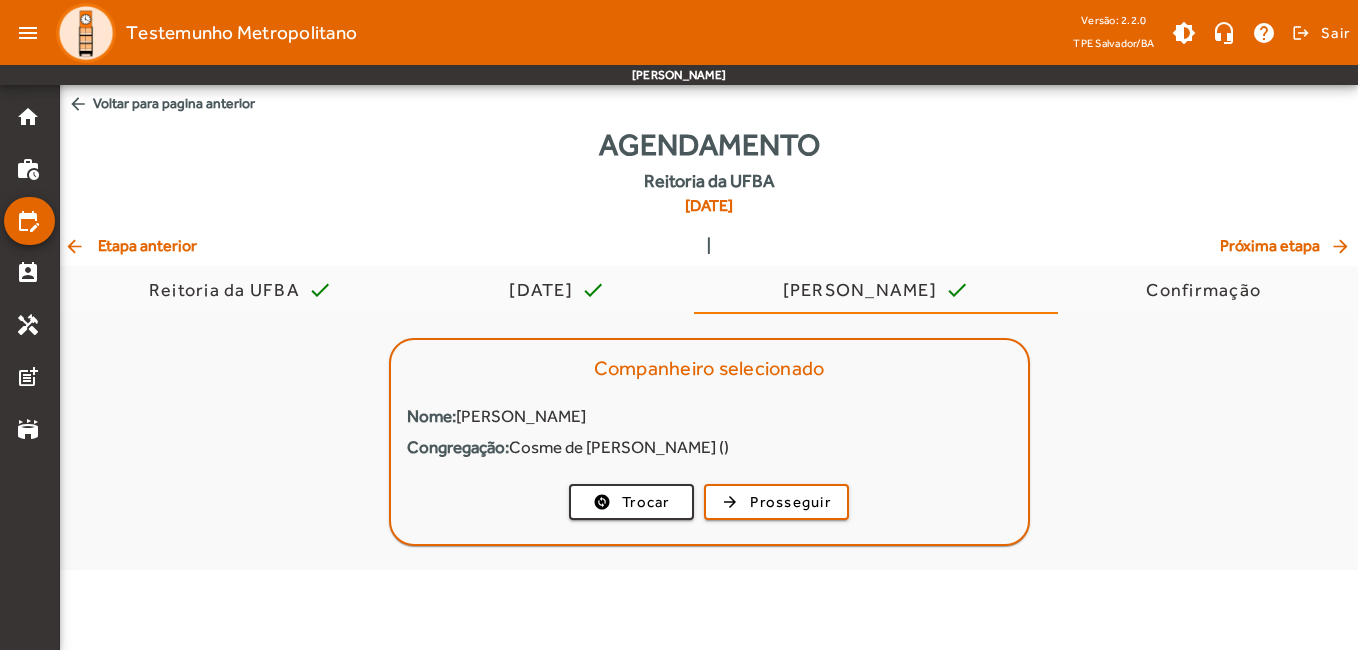 click on "arrow_back  Etapa anterior" 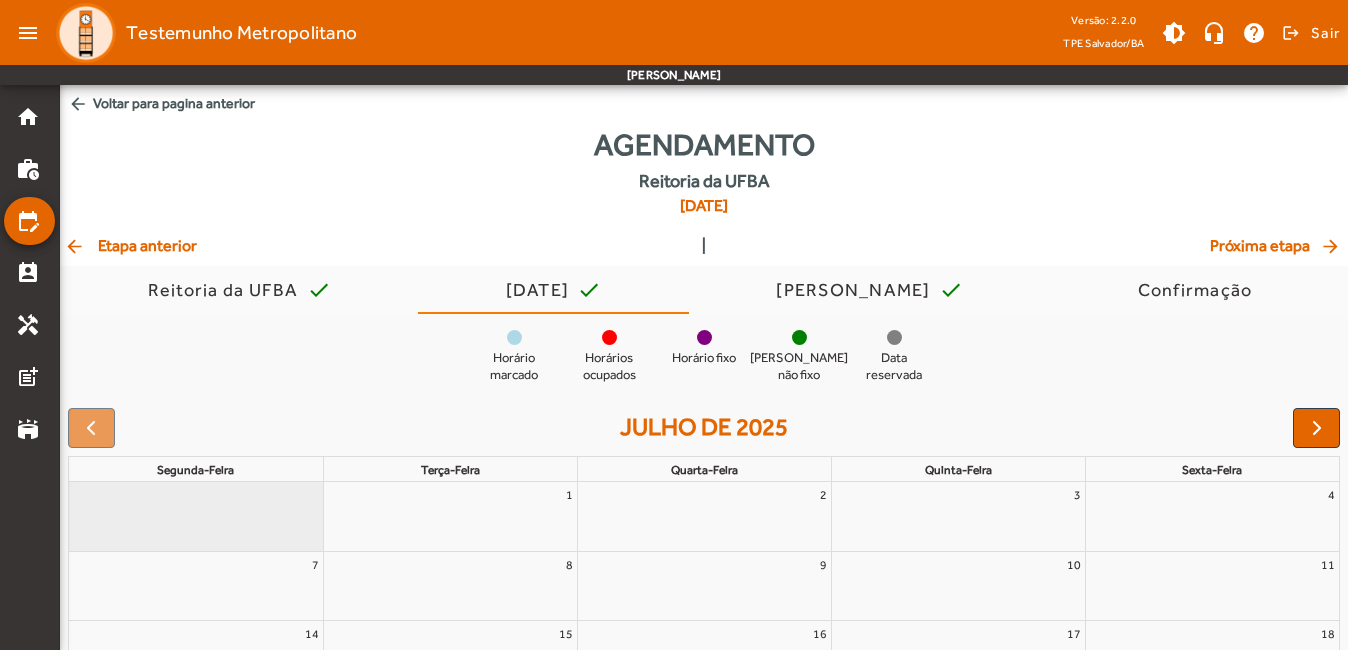 click on "arrow_back  Etapa anterior" 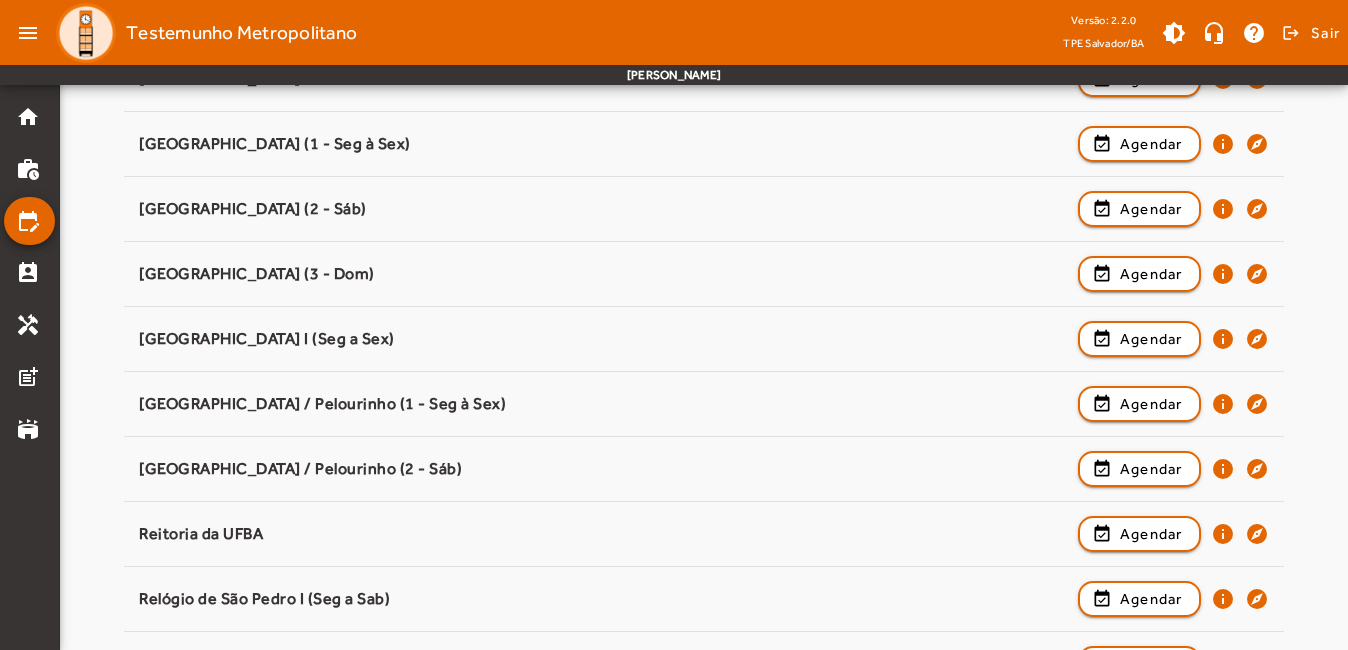 scroll, scrollTop: 2000, scrollLeft: 0, axis: vertical 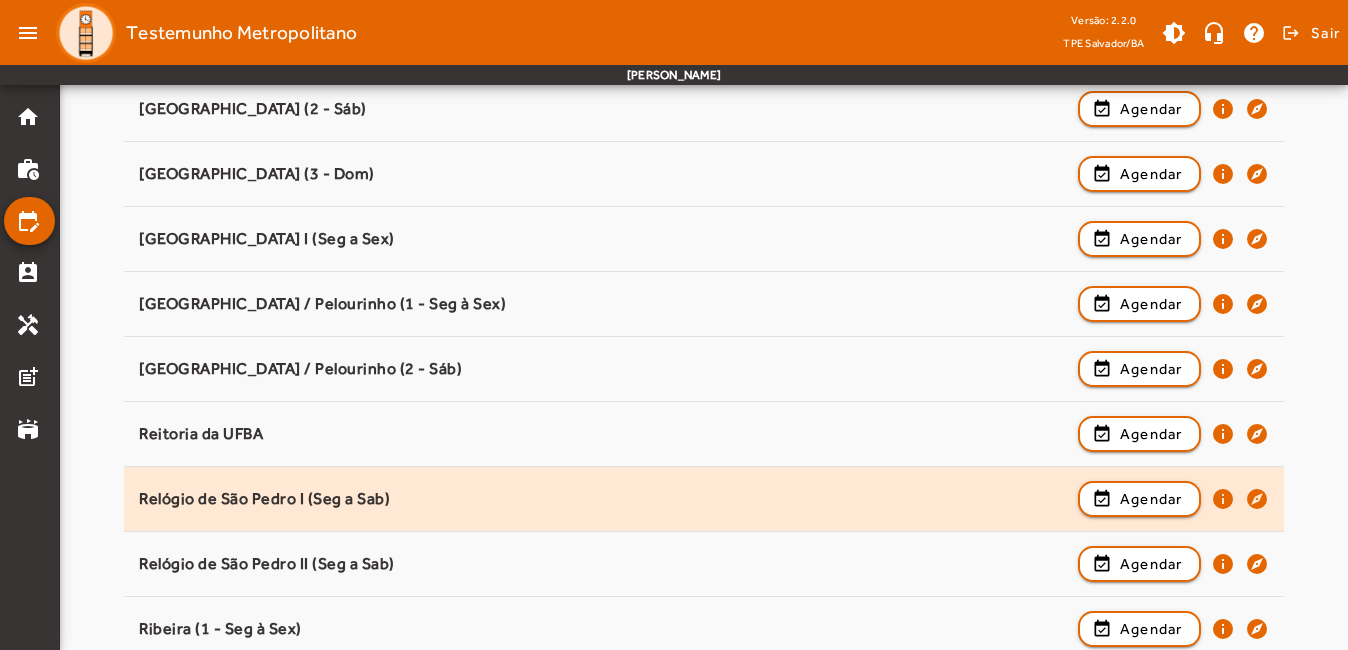 click on "Relógio de São Pedro I (Seg a Sab)" at bounding box center (603, 564) 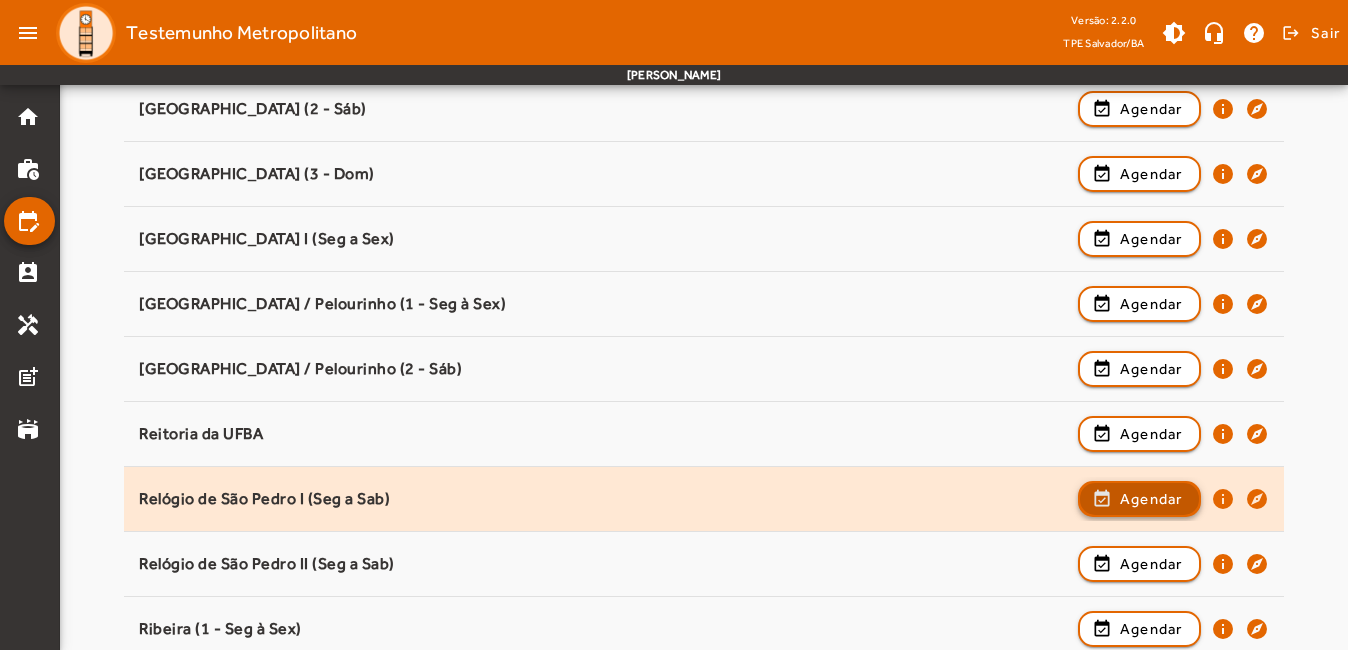 click on "Agendar" 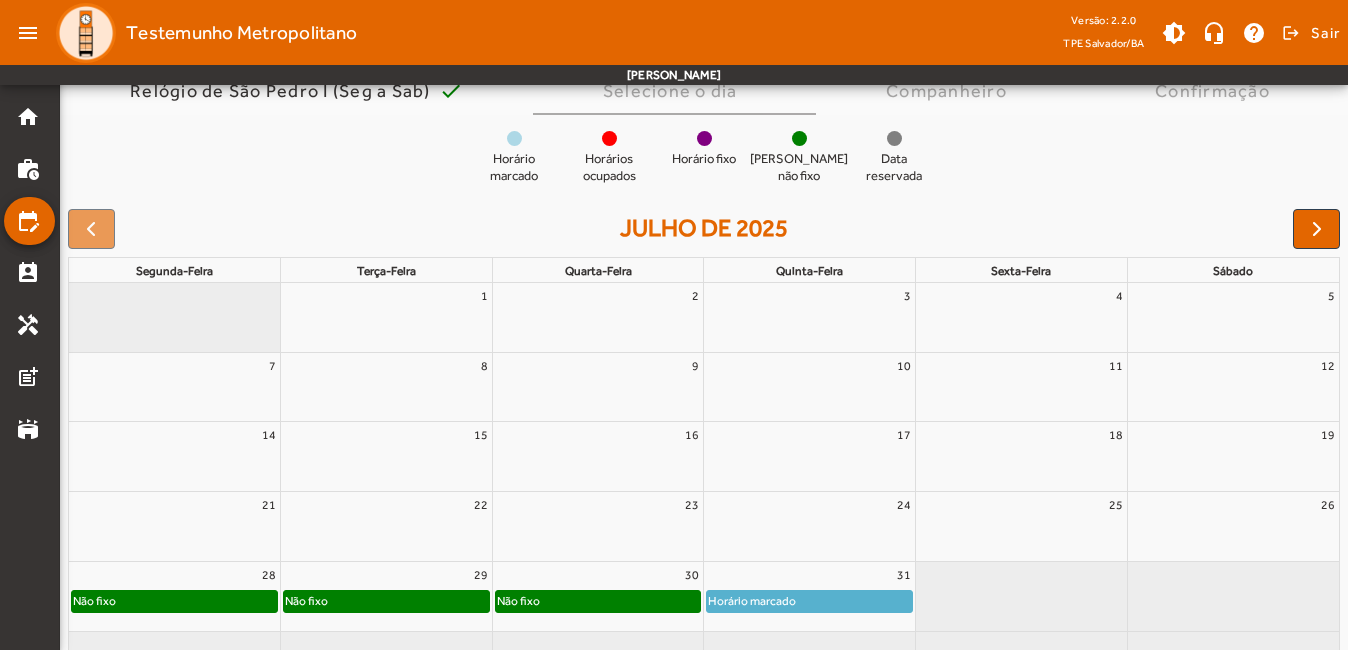 scroll, scrollTop: 236, scrollLeft: 0, axis: vertical 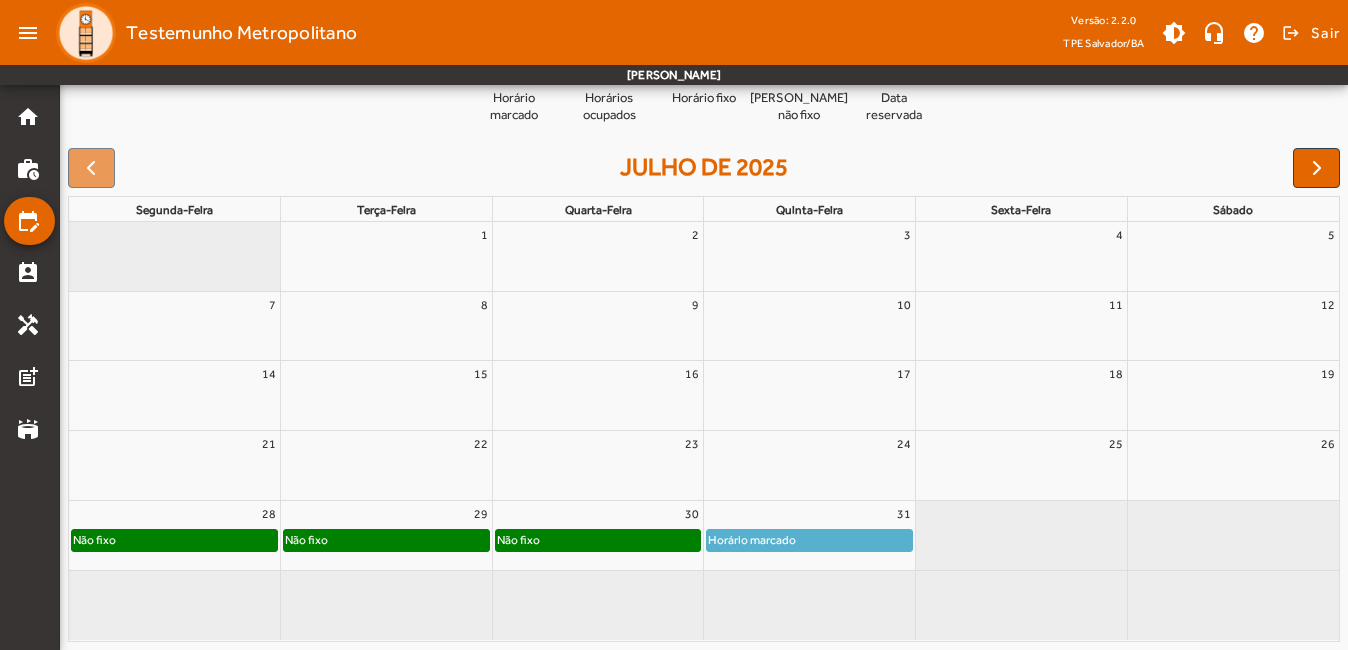 click on "Não fixo" 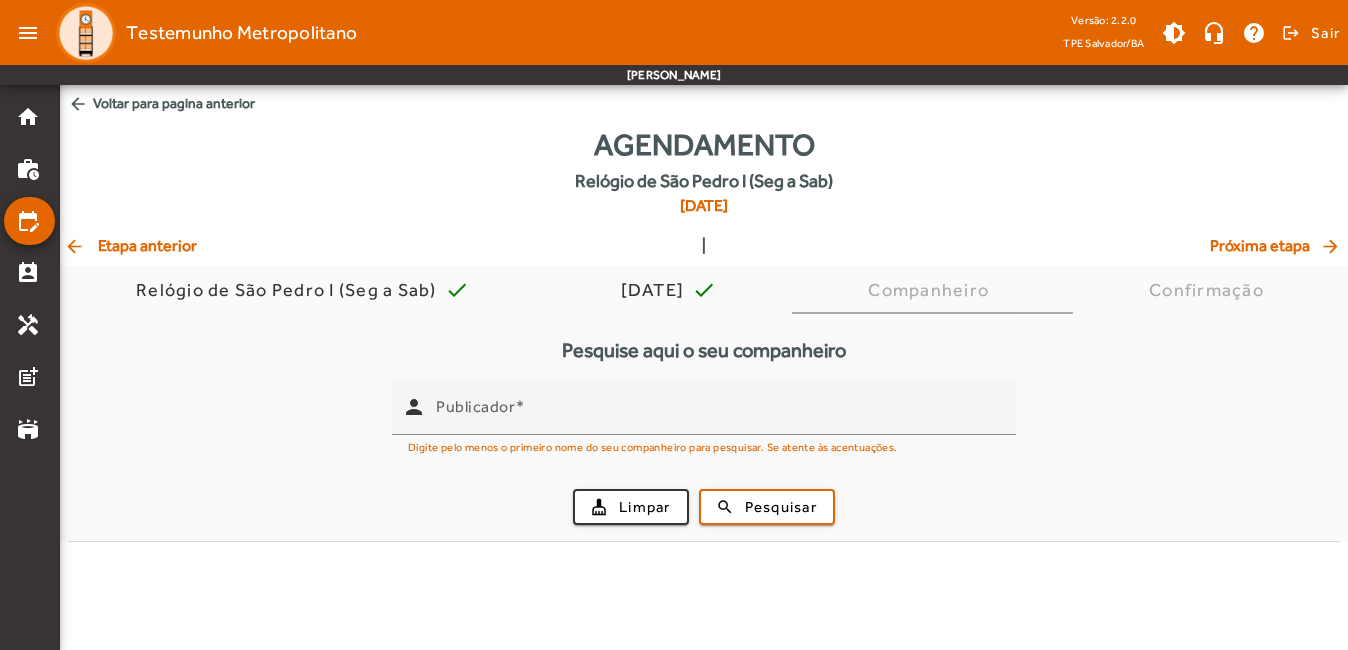 scroll, scrollTop: 0, scrollLeft: 0, axis: both 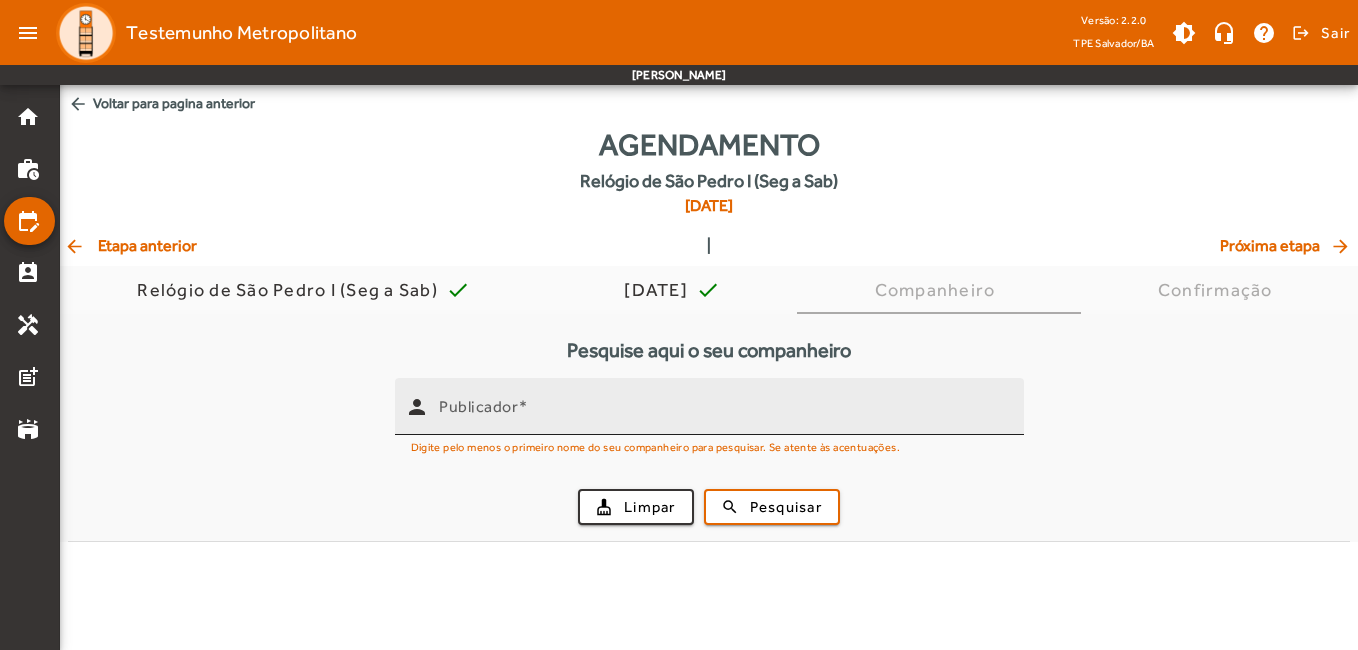 click on "Publicador" at bounding box center (723, 415) 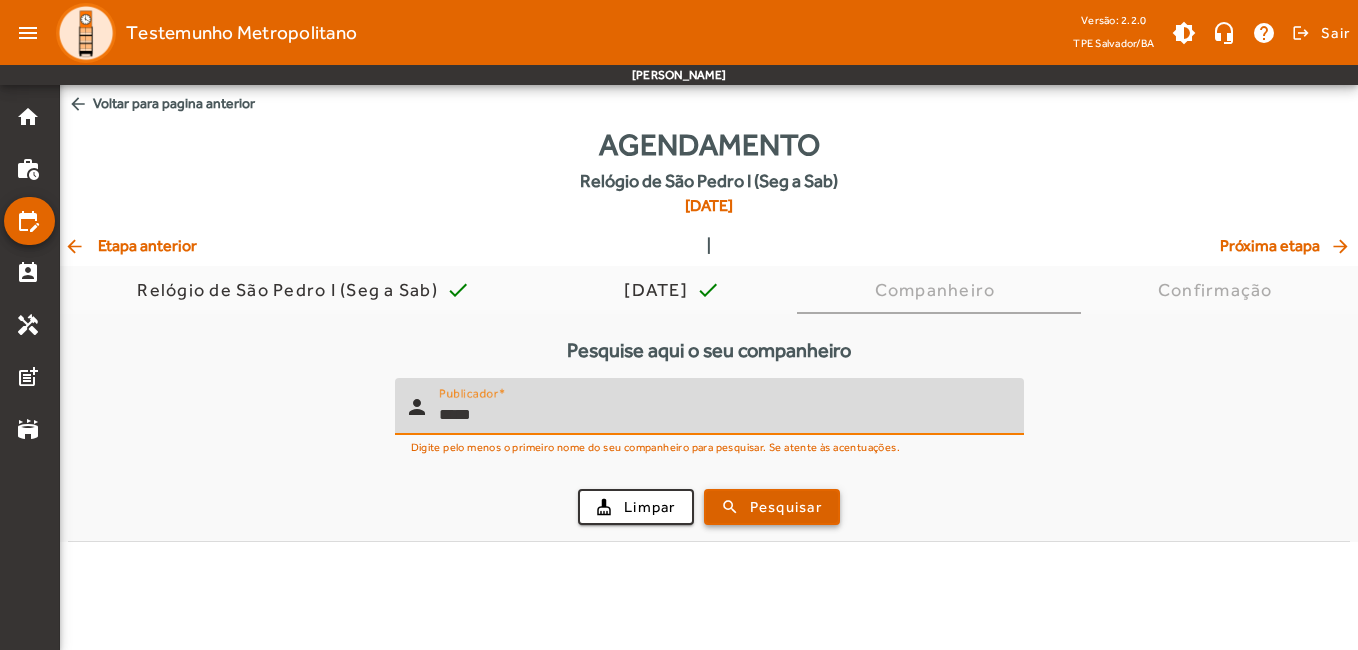type on "*****" 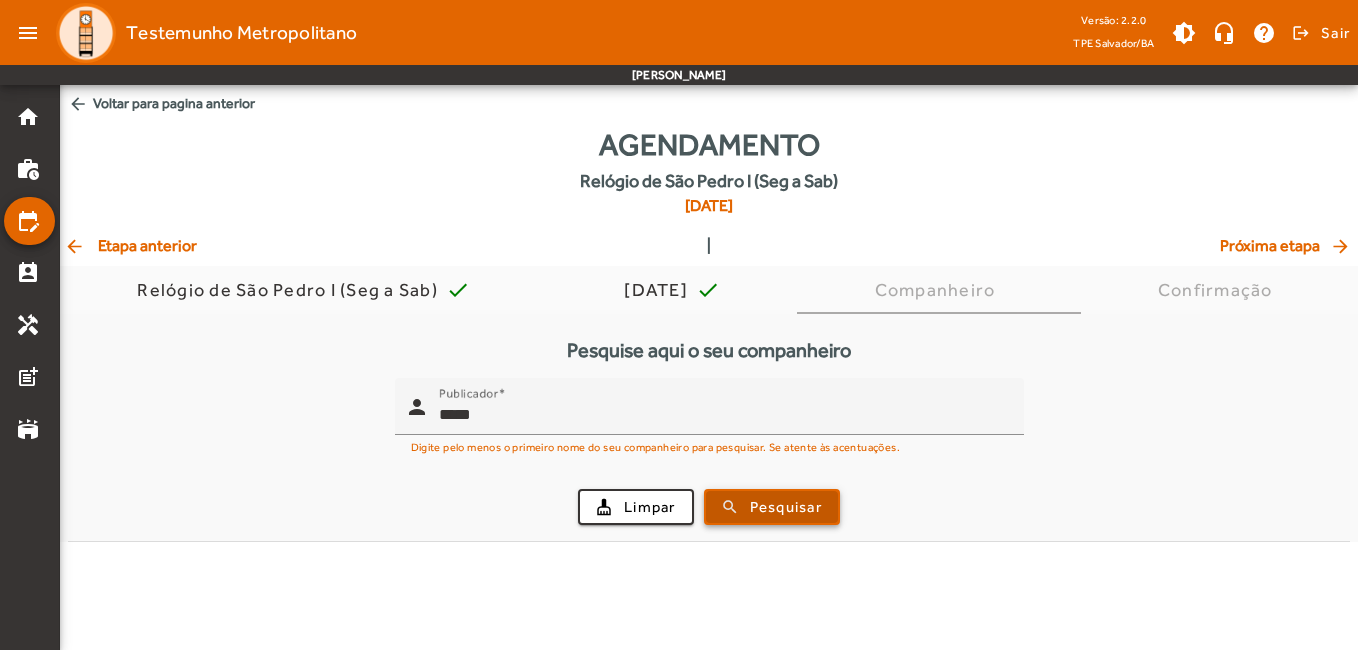 click on "Pesquisar" at bounding box center (786, 507) 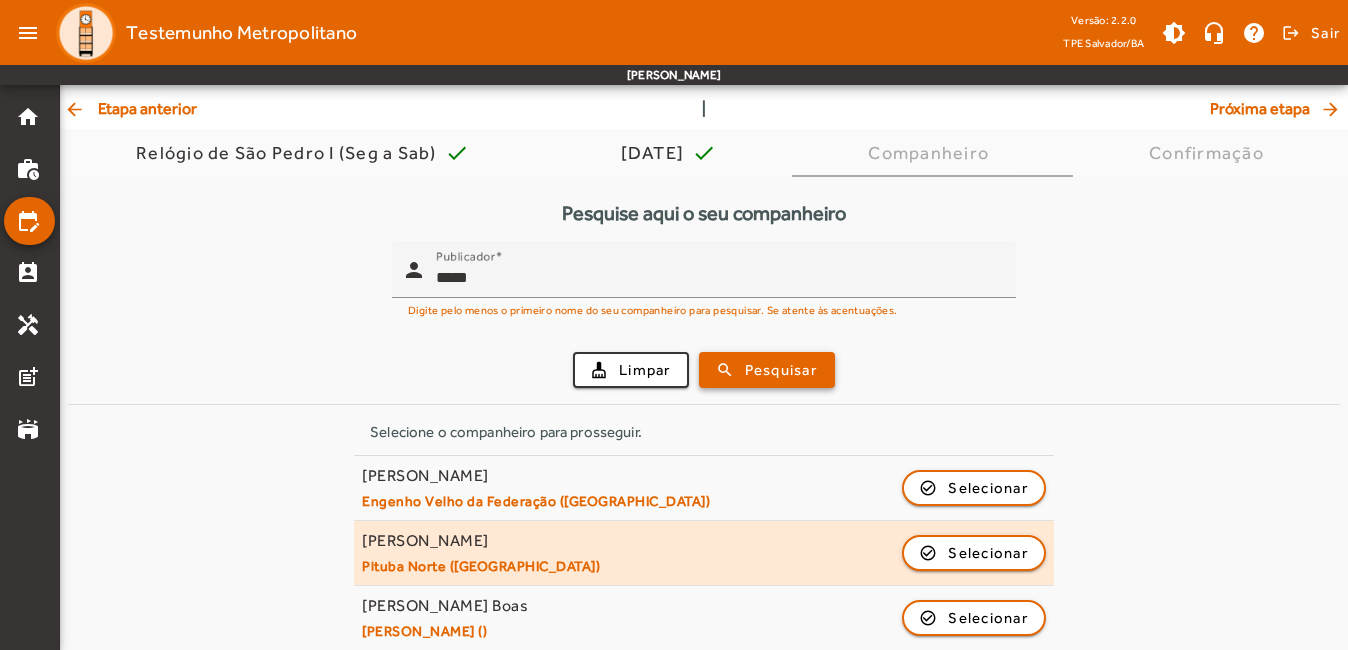 type 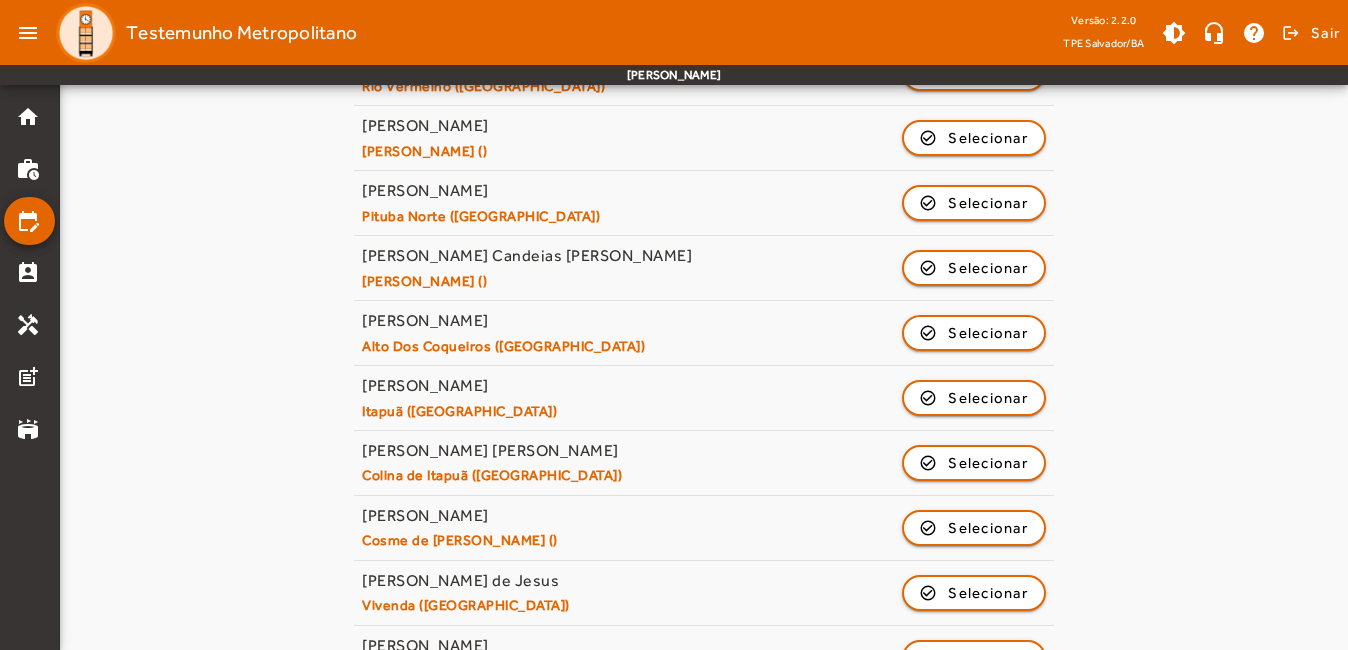 scroll, scrollTop: 1500, scrollLeft: 0, axis: vertical 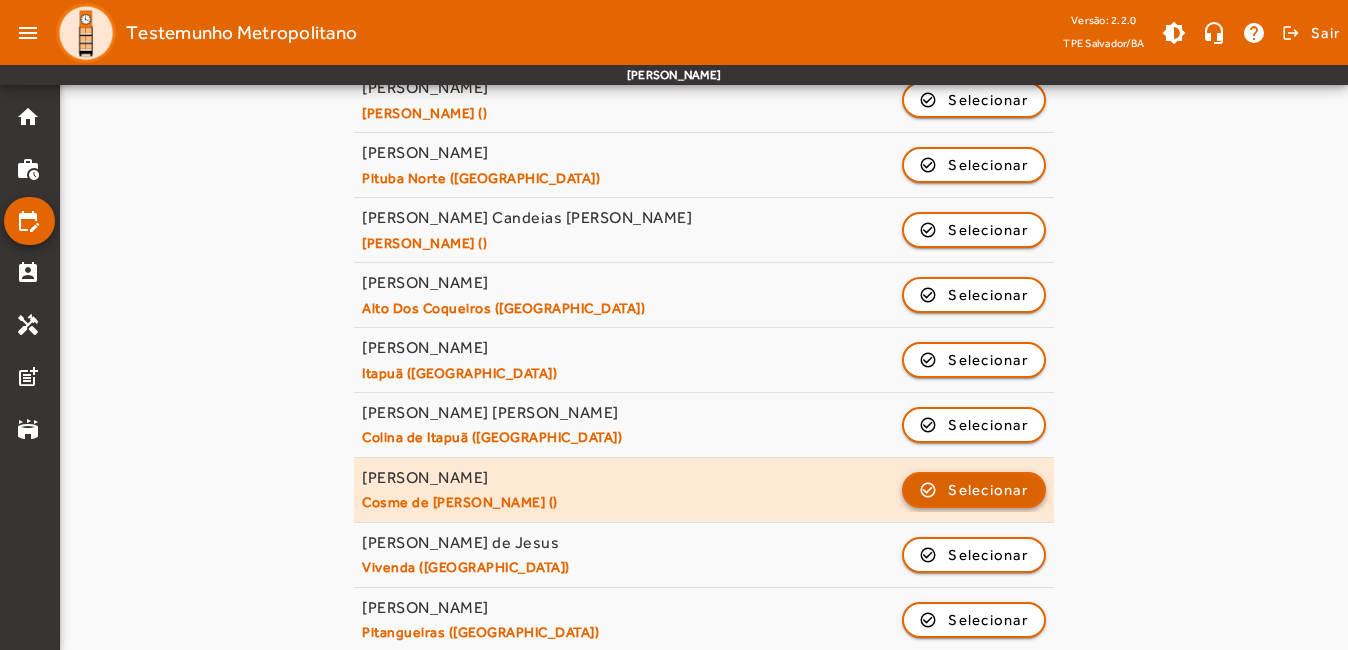 click at bounding box center (974, 555) 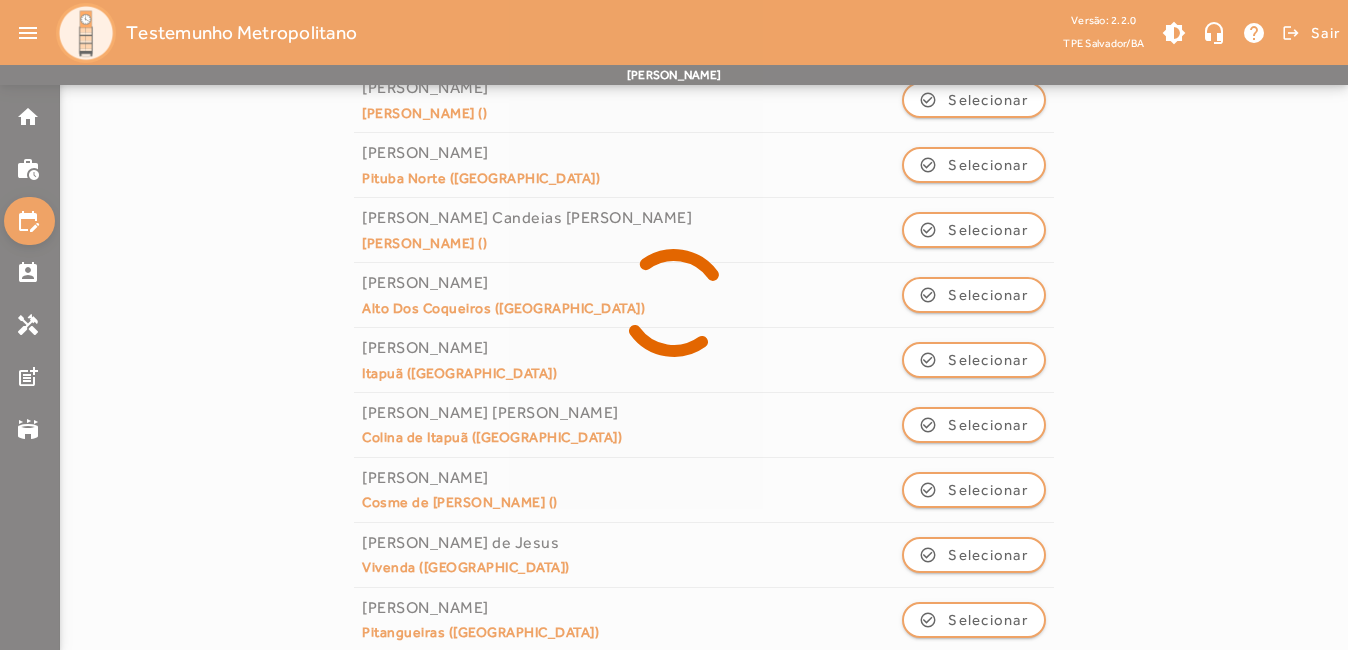 scroll, scrollTop: 0, scrollLeft: 0, axis: both 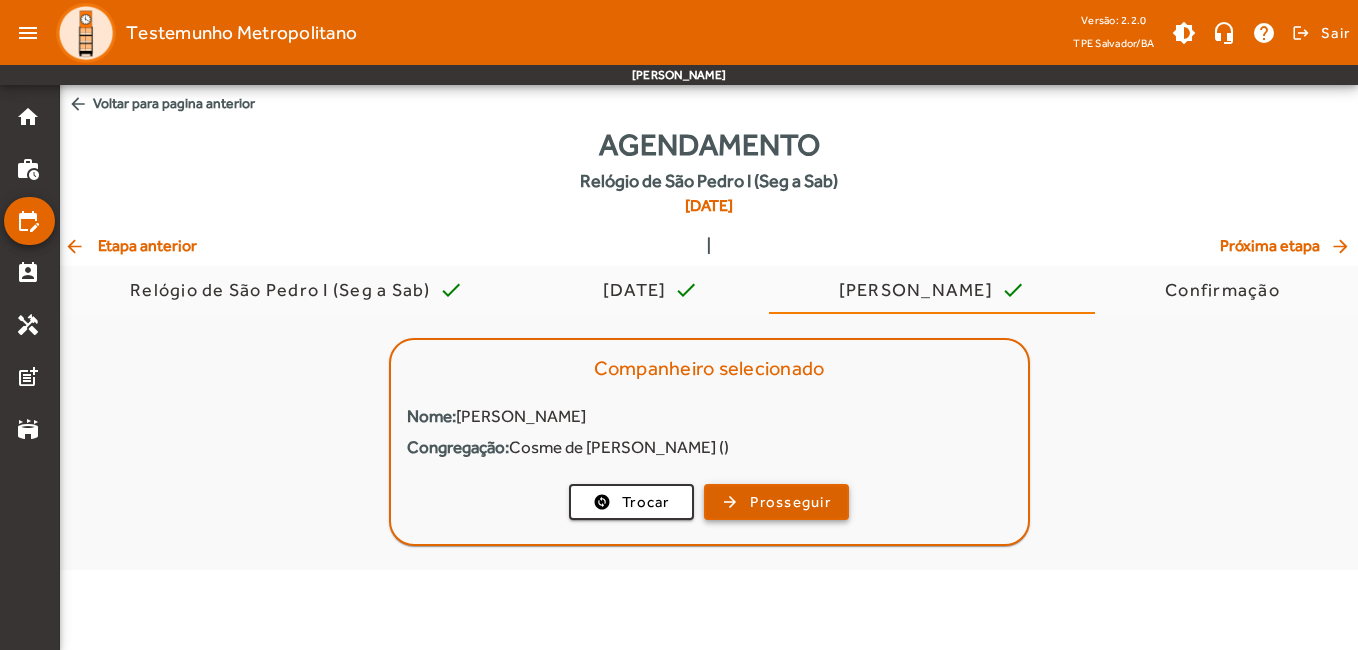 click on "Prosseguir" 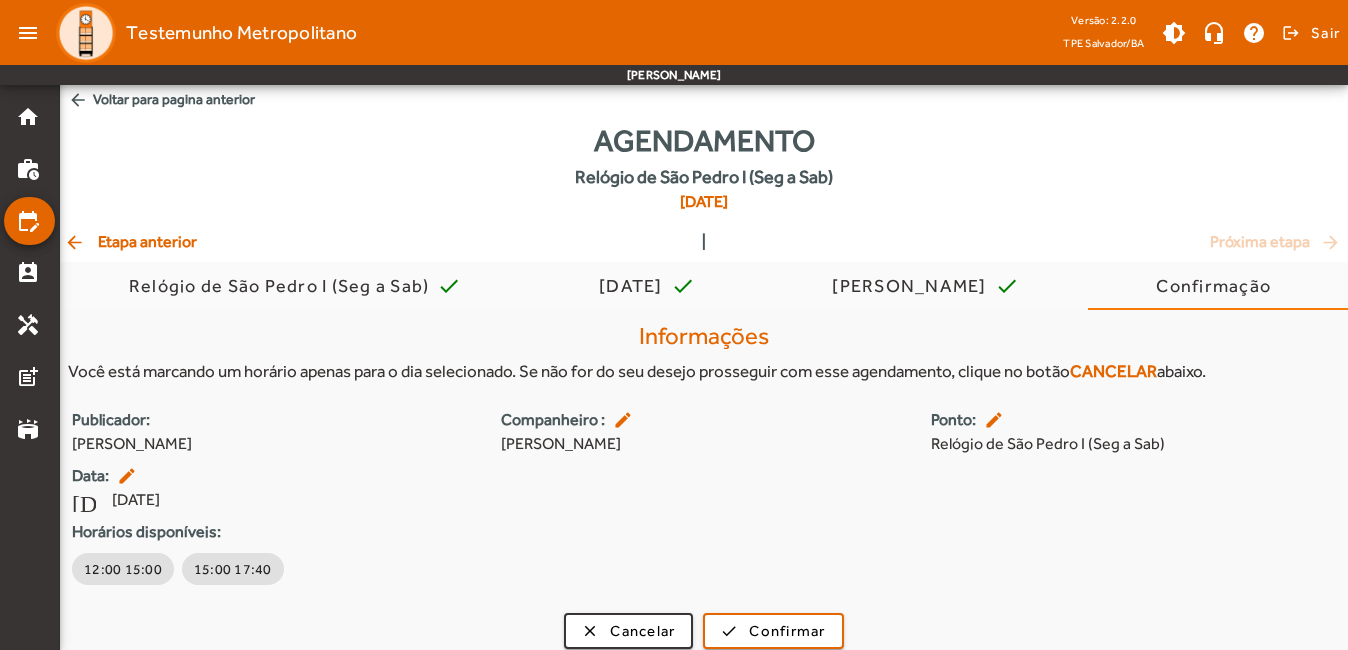 scroll, scrollTop: 0, scrollLeft: 0, axis: both 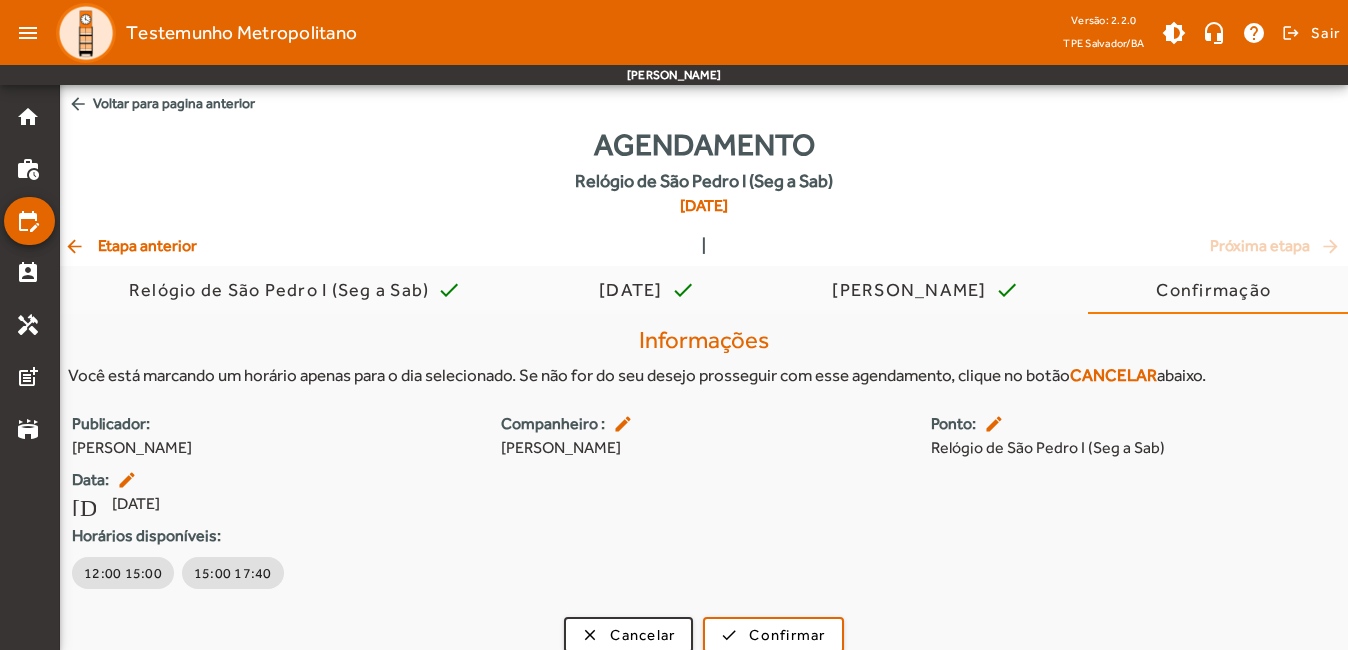 click on "arrow_back  Voltar para pagina anterior" 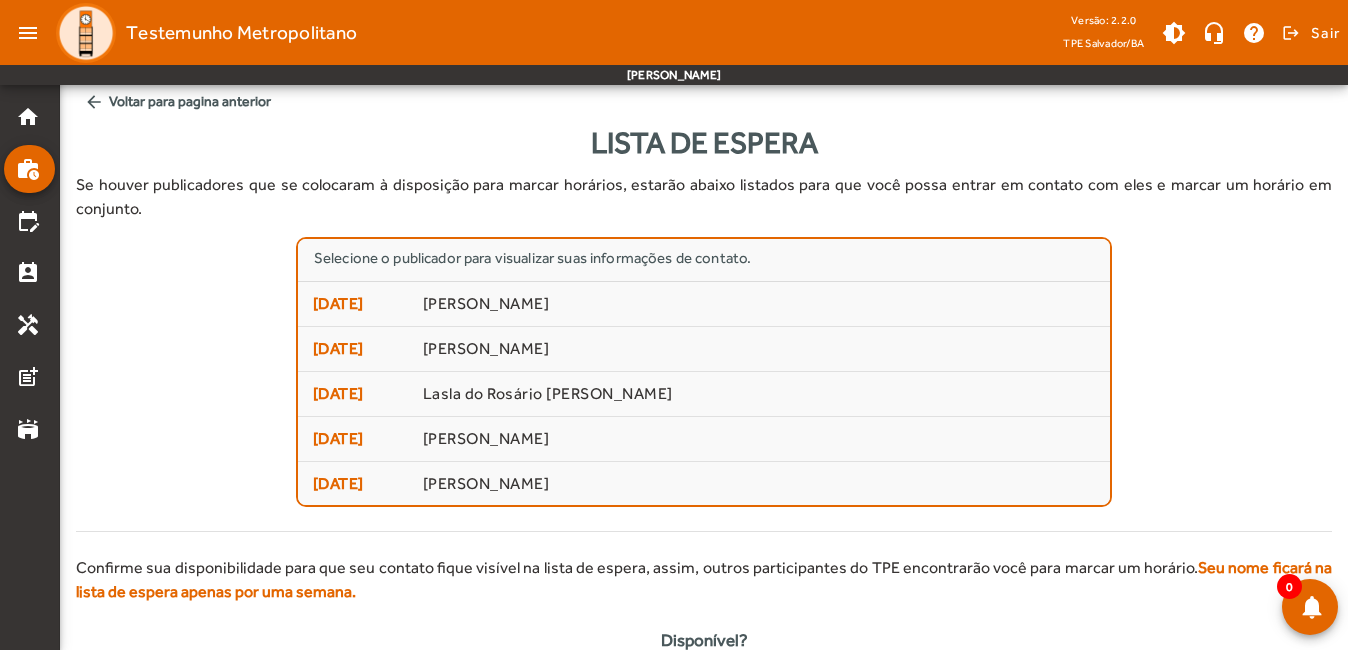 scroll, scrollTop: 0, scrollLeft: 0, axis: both 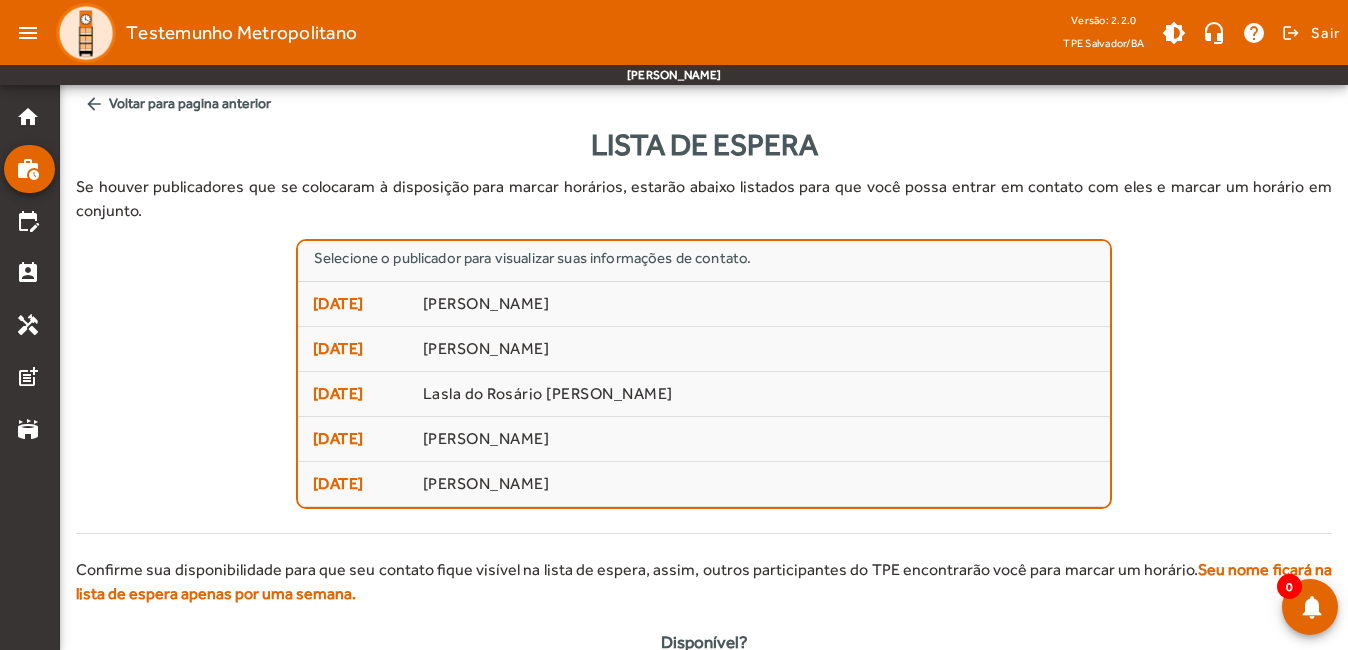 click on "arrow_back  Voltar para pagina anterior" 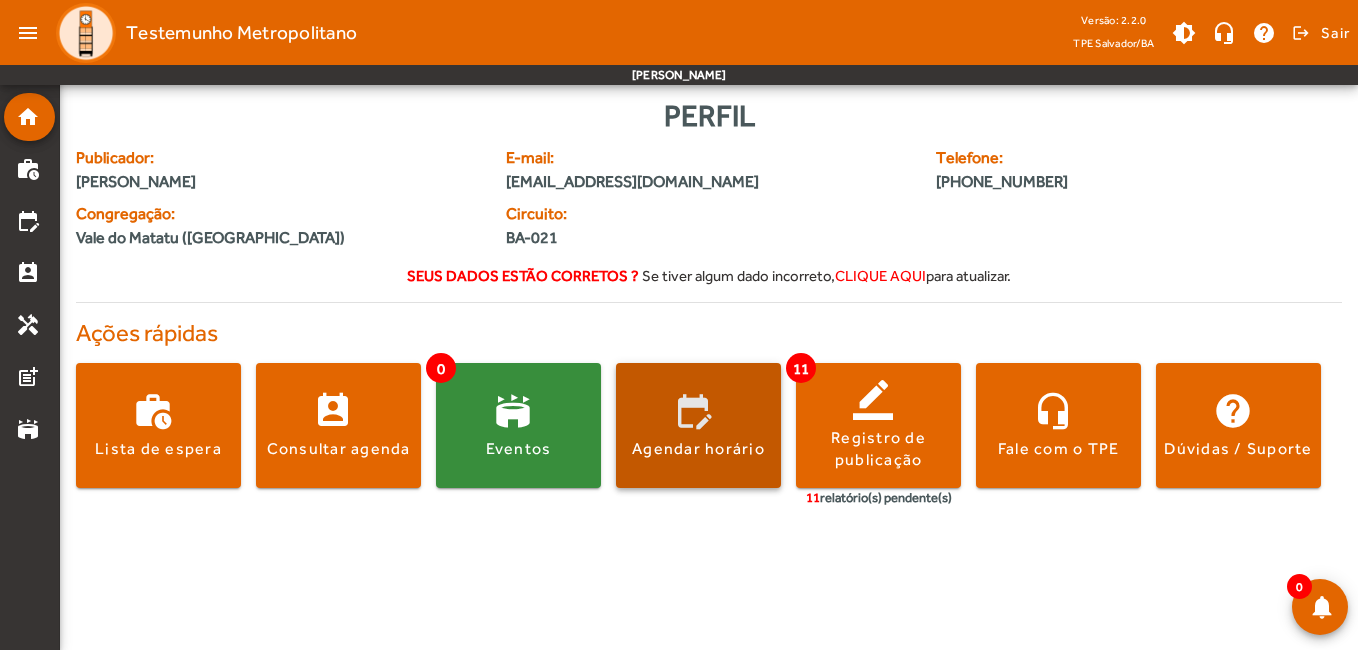 click on "Agendar horário" 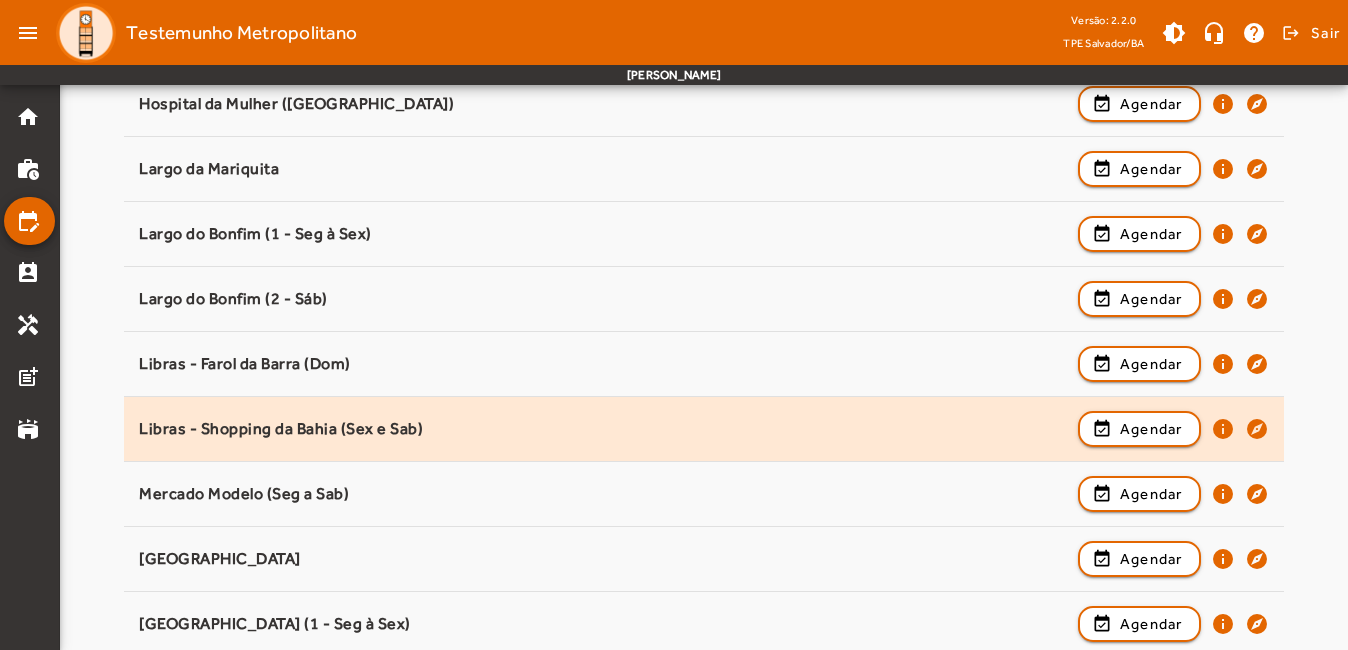 scroll, scrollTop: 1900, scrollLeft: 0, axis: vertical 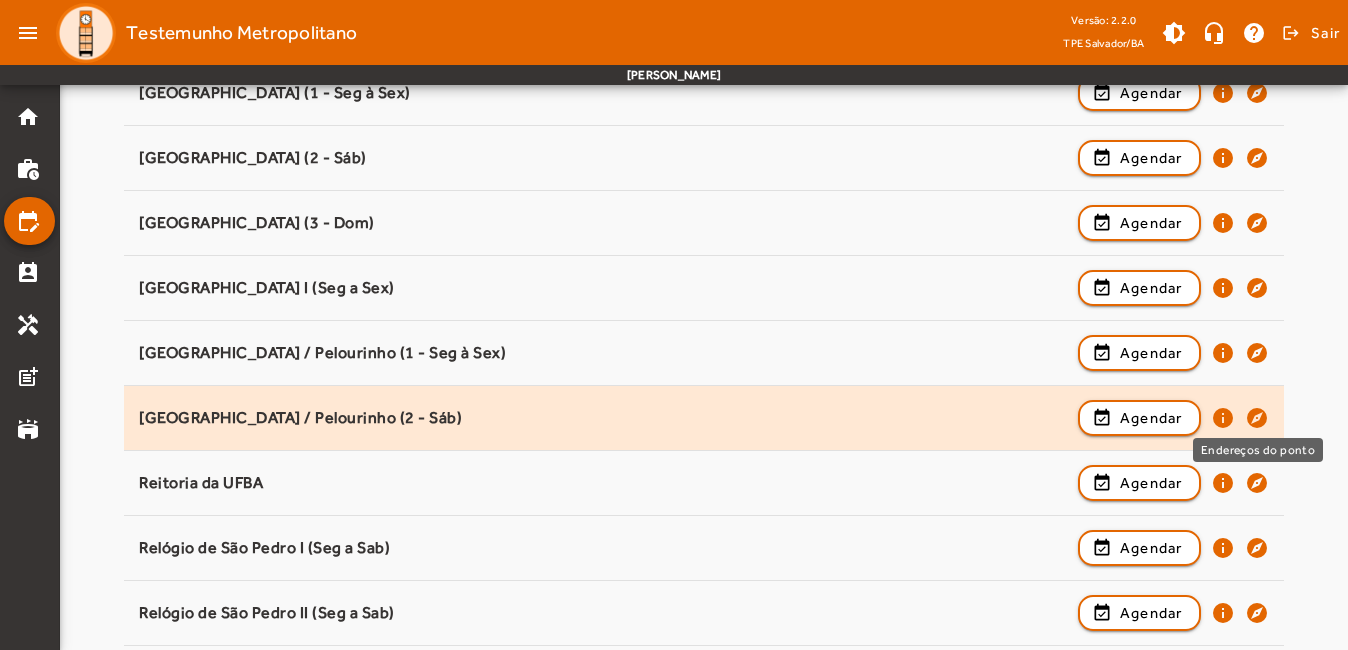 click on "explore" at bounding box center [1257, 483] 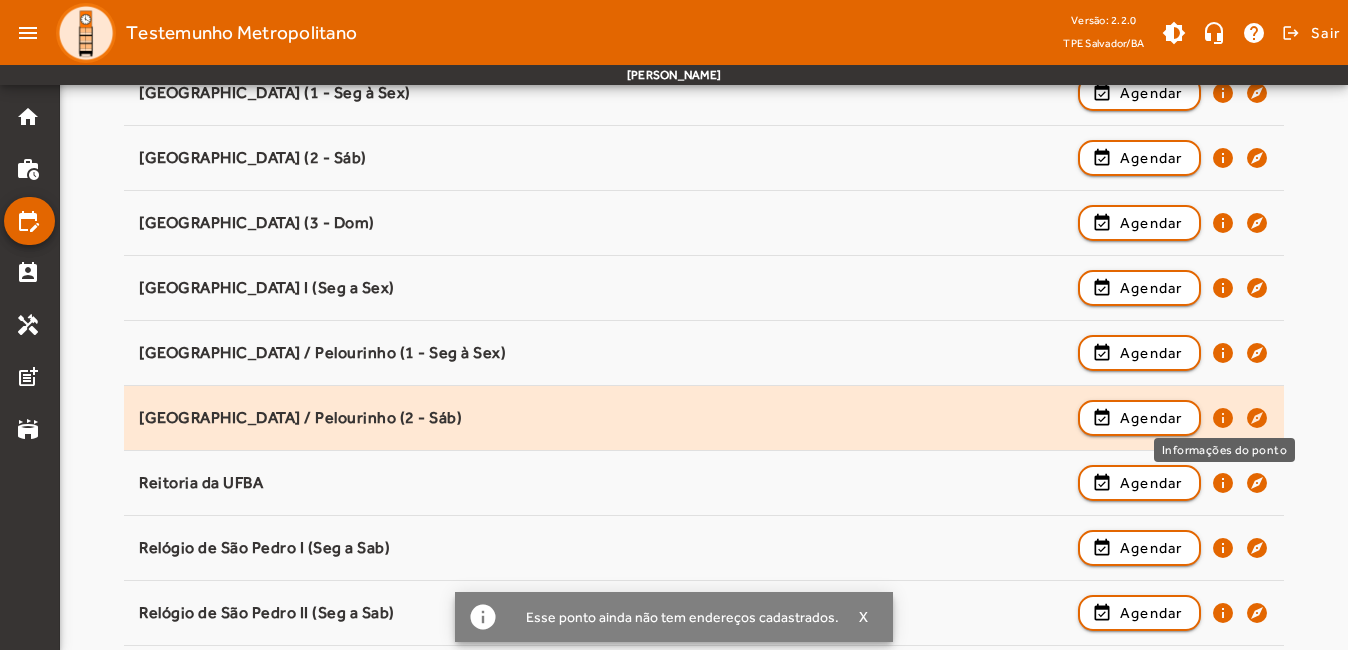 click on "info" at bounding box center (1223, 483) 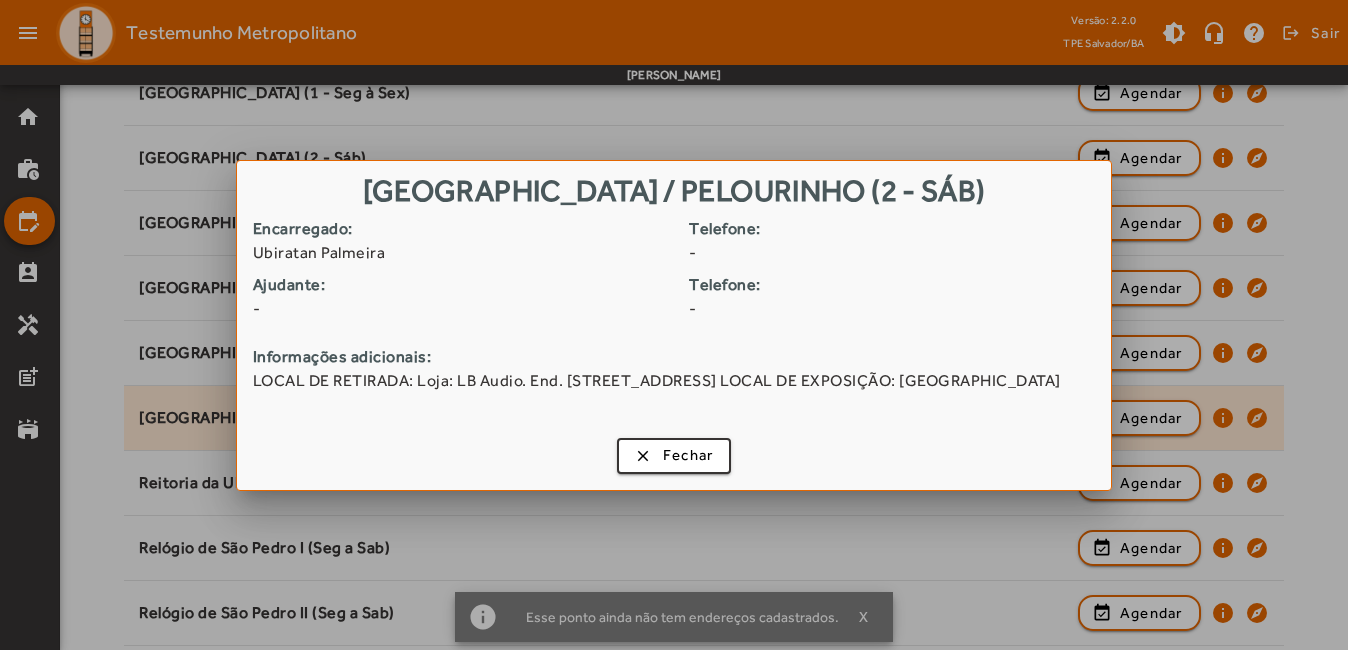 scroll, scrollTop: 0, scrollLeft: 0, axis: both 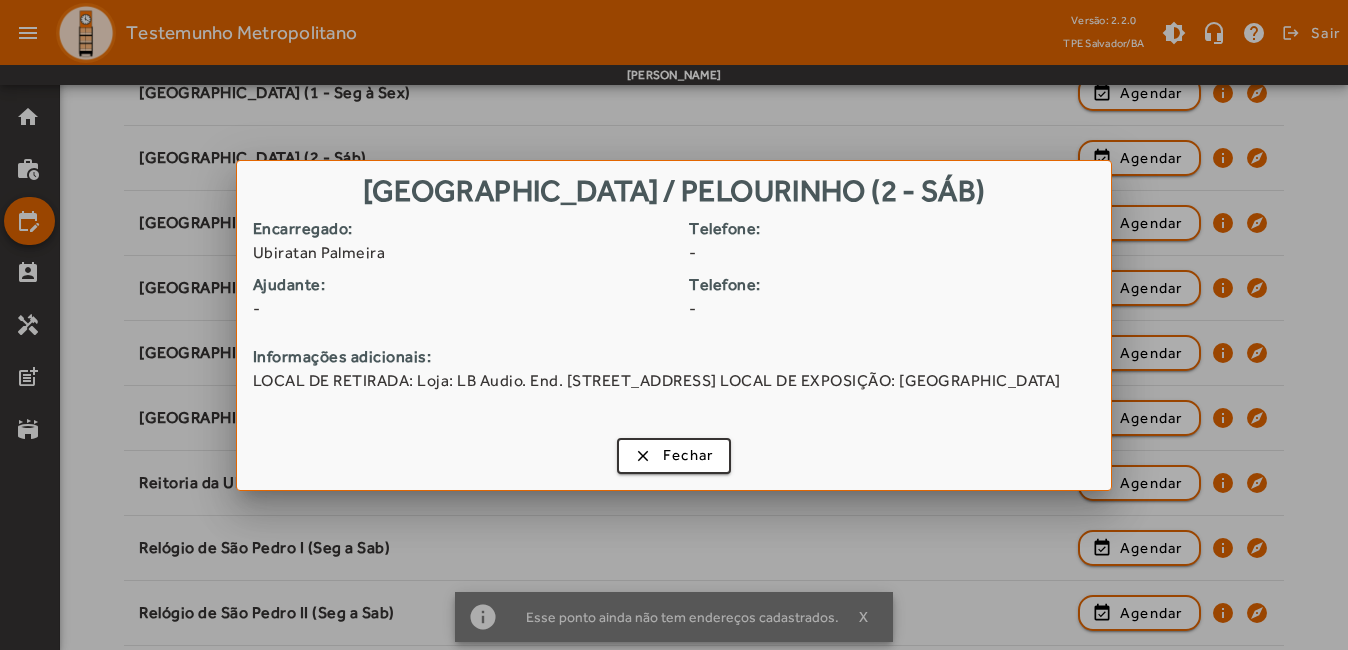 drag, startPoint x: 391, startPoint y: 383, endPoint x: 300, endPoint y: 372, distance: 91.66242 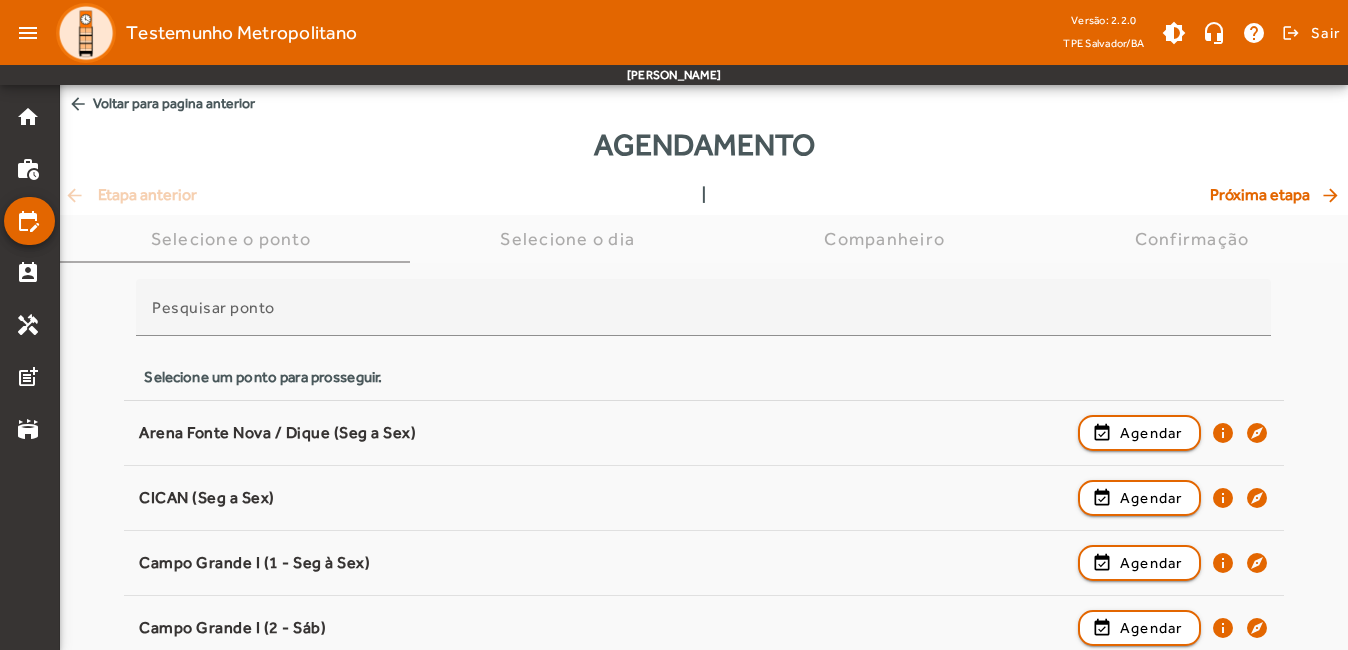 scroll, scrollTop: 1900, scrollLeft: 0, axis: vertical 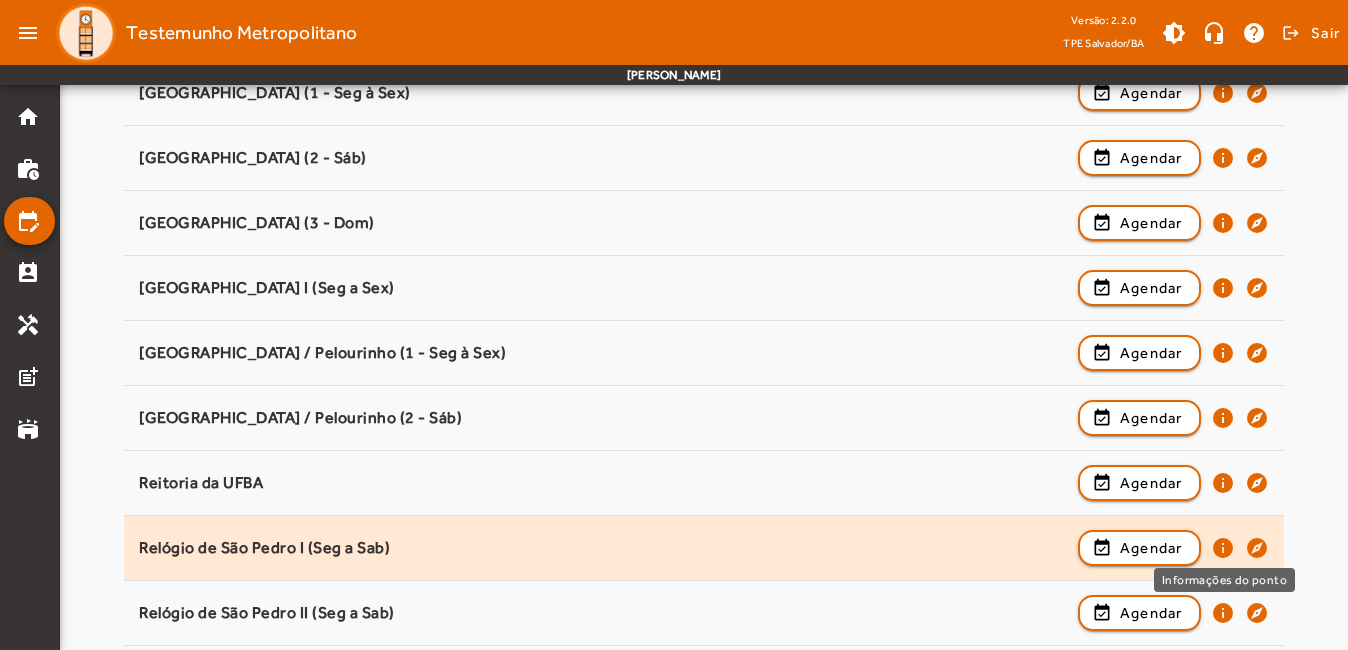 click on "info" at bounding box center (1223, 613) 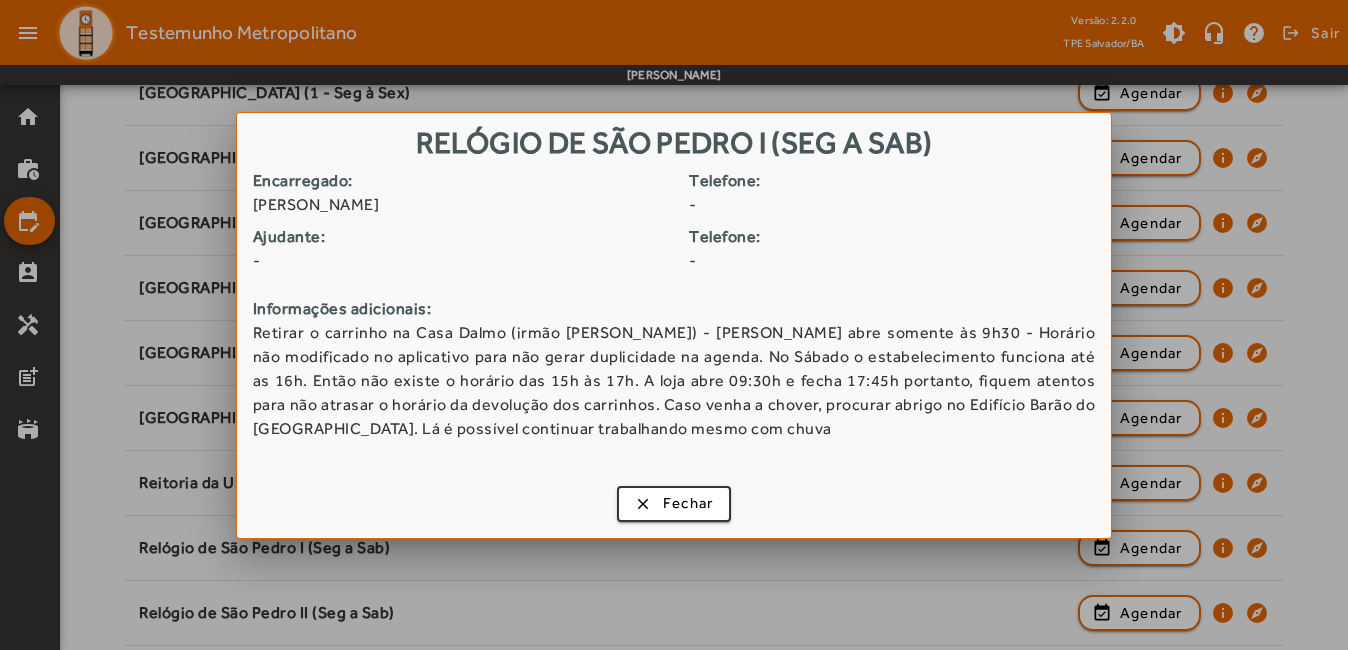 scroll, scrollTop: 0, scrollLeft: 0, axis: both 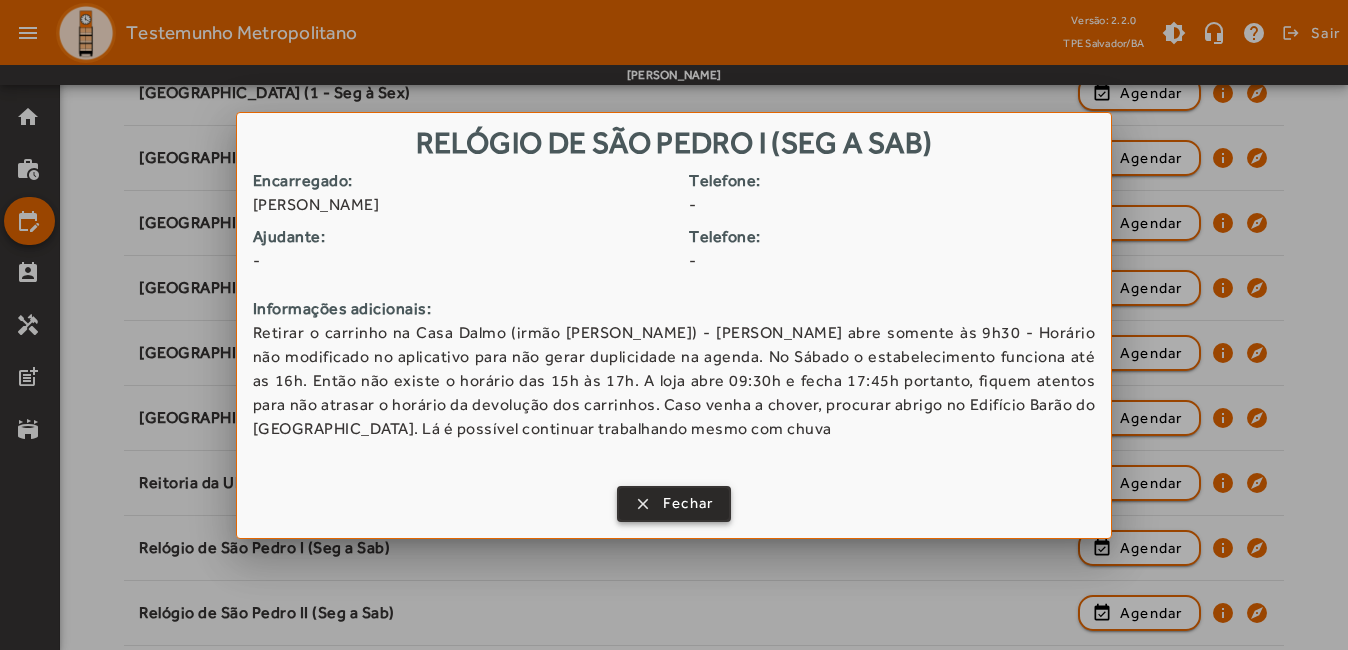 click on "Fechar" at bounding box center [688, 503] 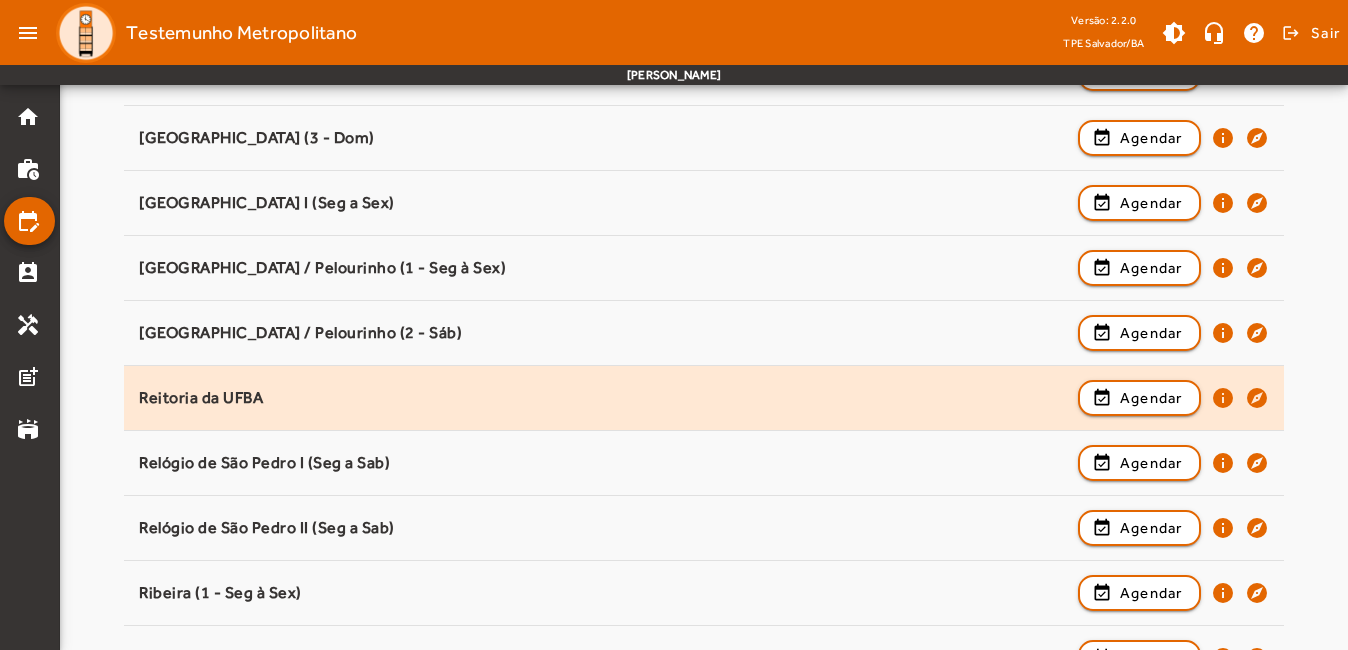 scroll, scrollTop: 2085, scrollLeft: 0, axis: vertical 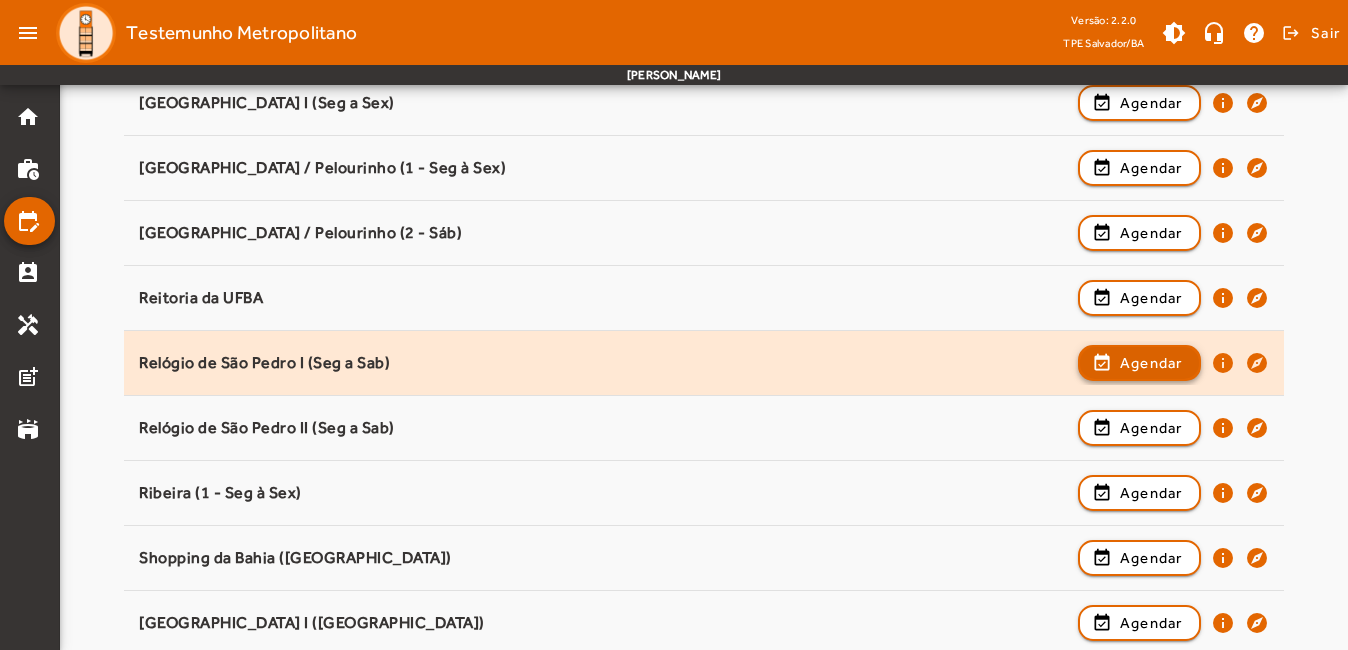 click on "Agendar" at bounding box center [1151, 428] 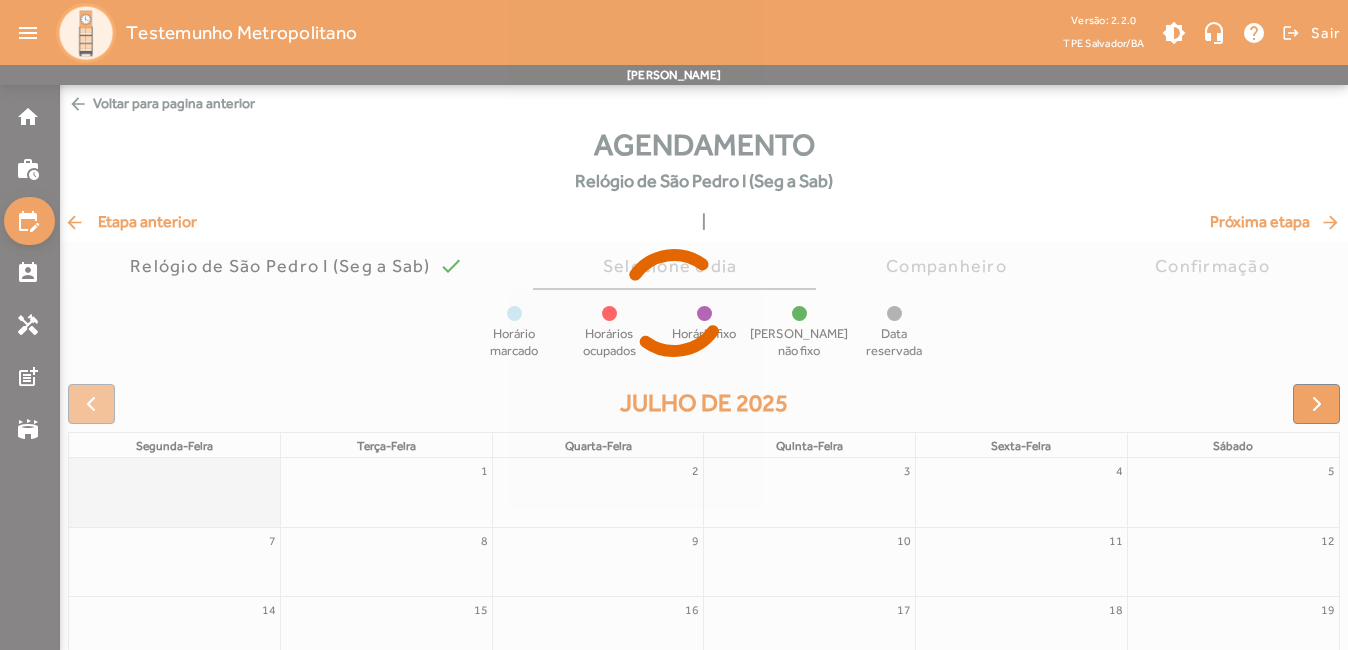 scroll, scrollTop: 236, scrollLeft: 0, axis: vertical 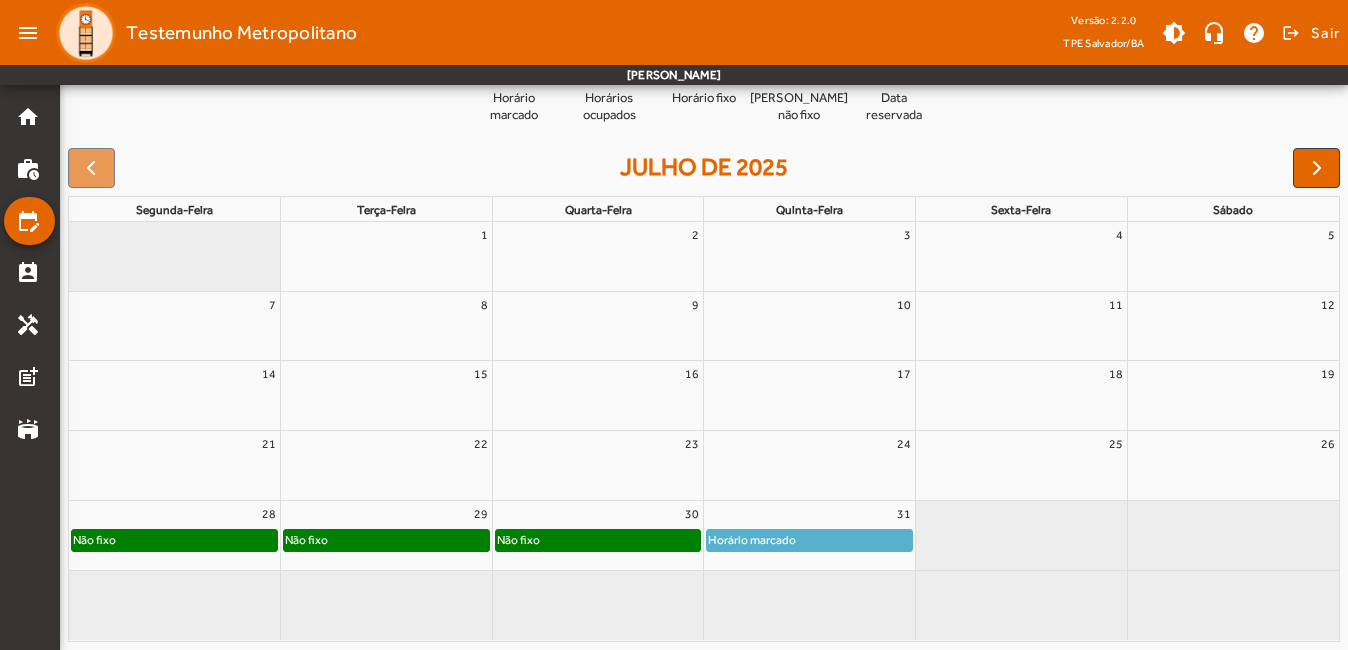 click on "Não fixo" 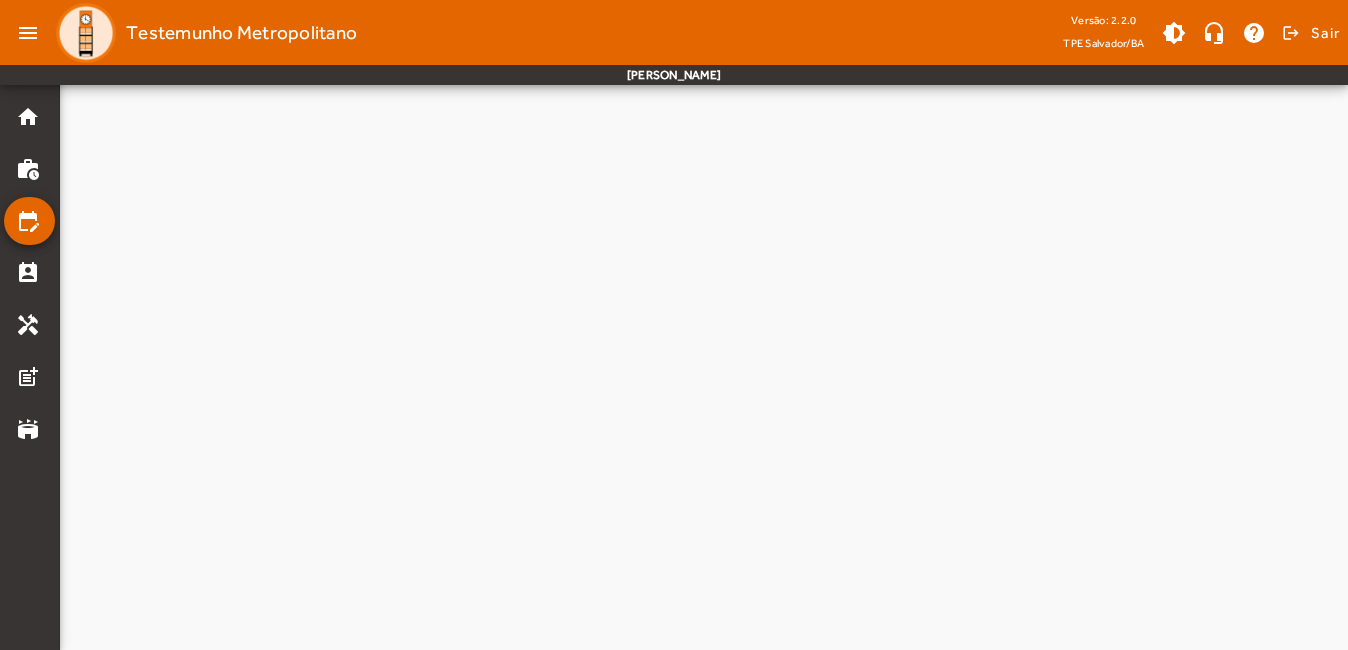 scroll, scrollTop: 0, scrollLeft: 0, axis: both 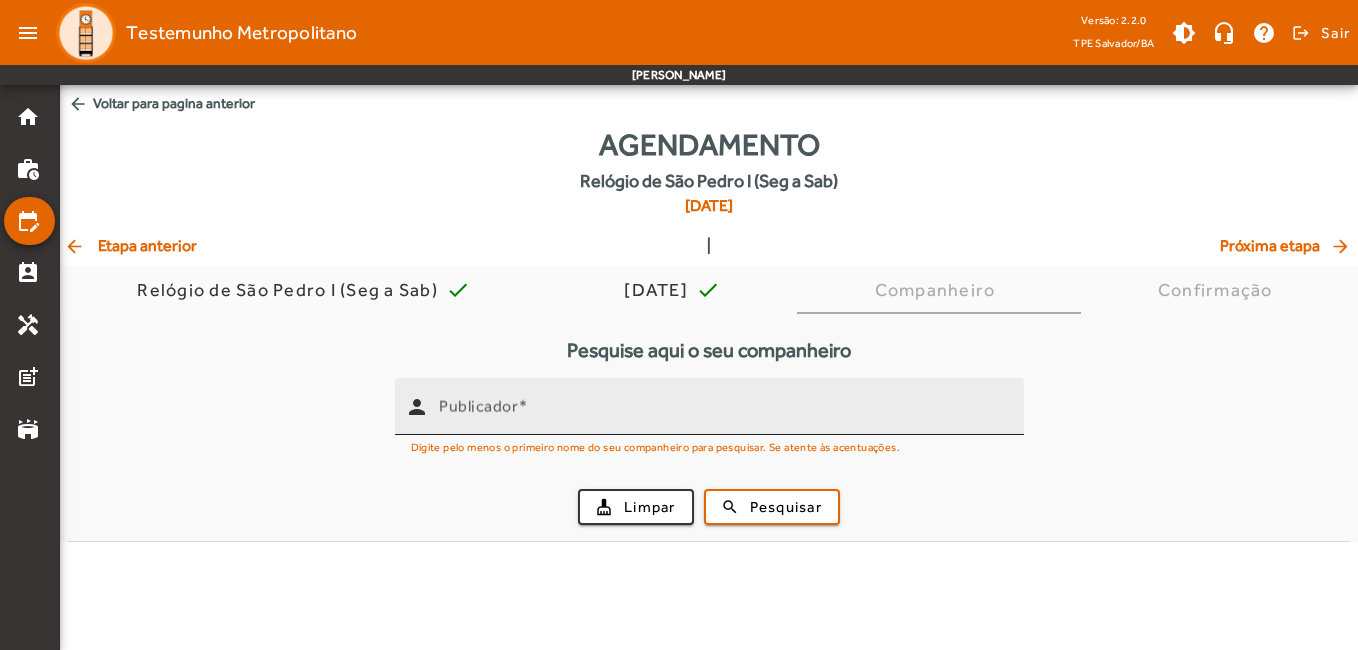 click on "Publicador" at bounding box center (723, 415) 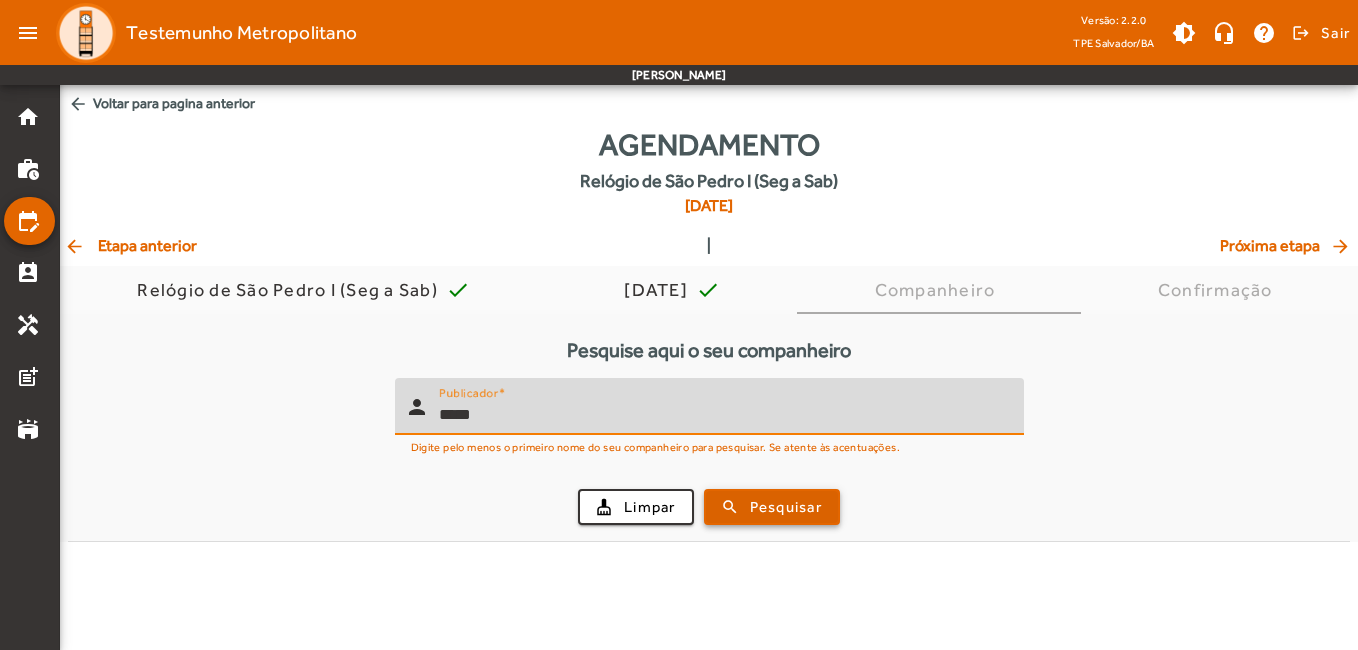 type on "*****" 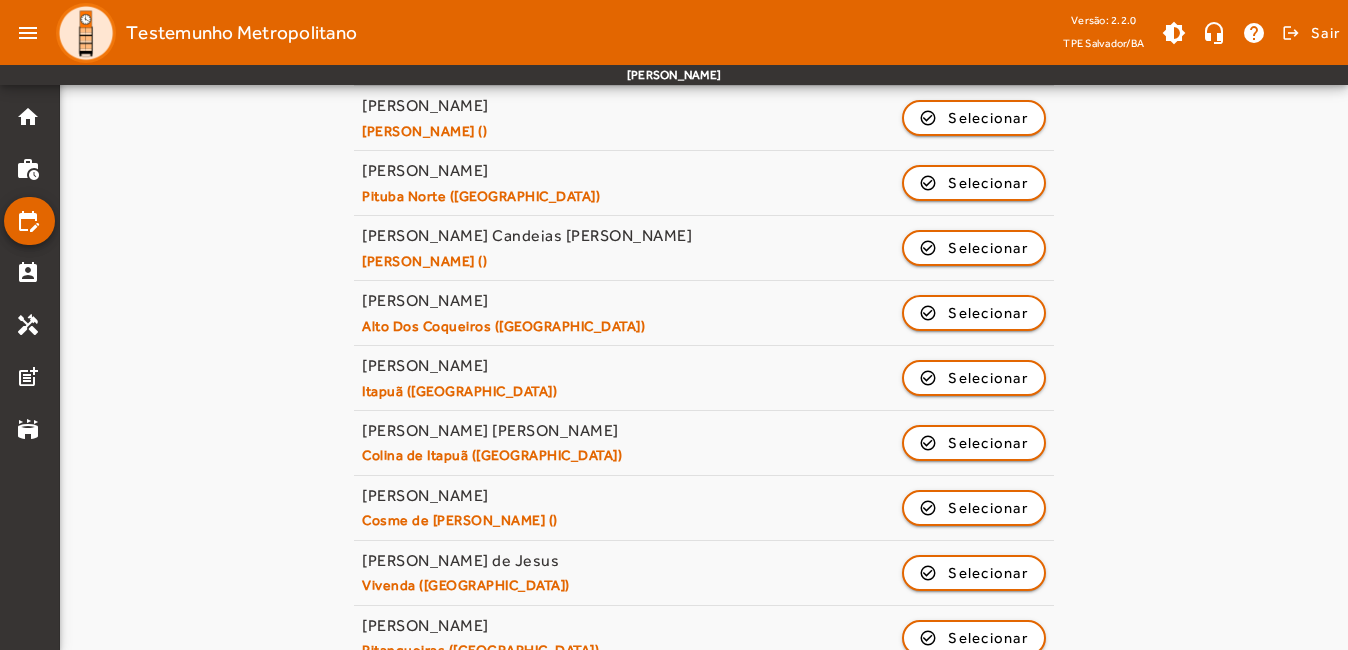 scroll, scrollTop: 1600, scrollLeft: 0, axis: vertical 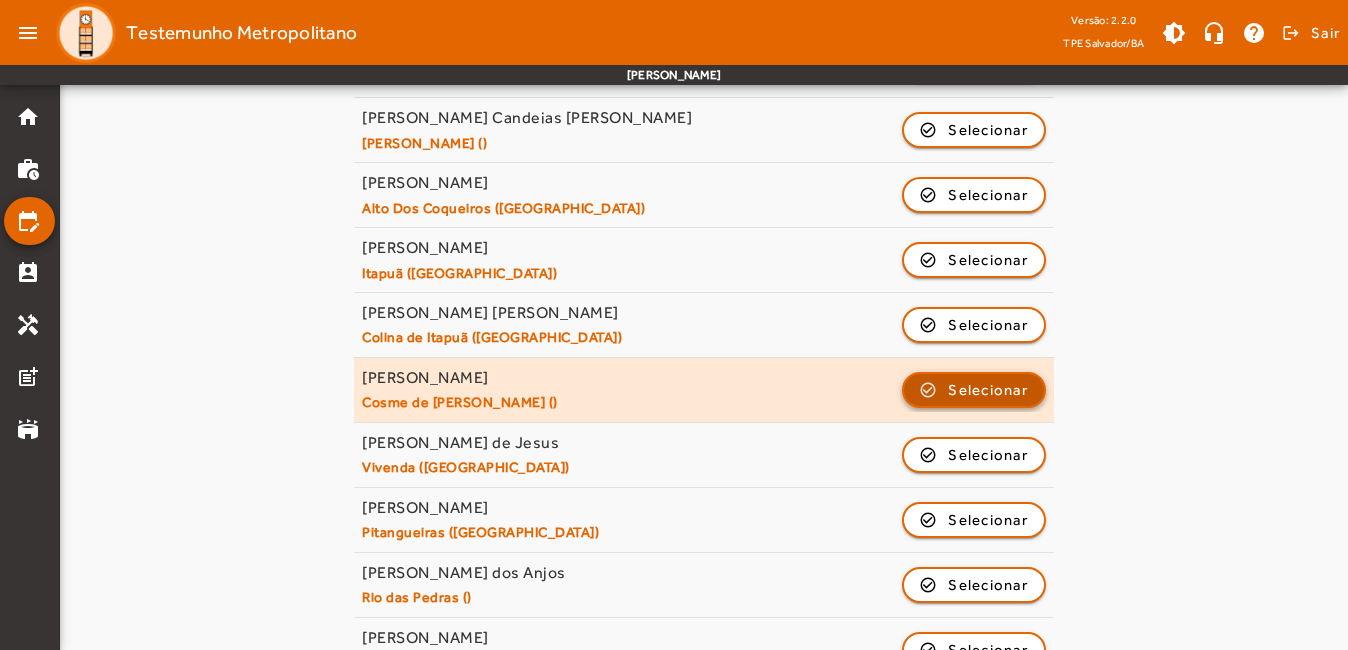 click 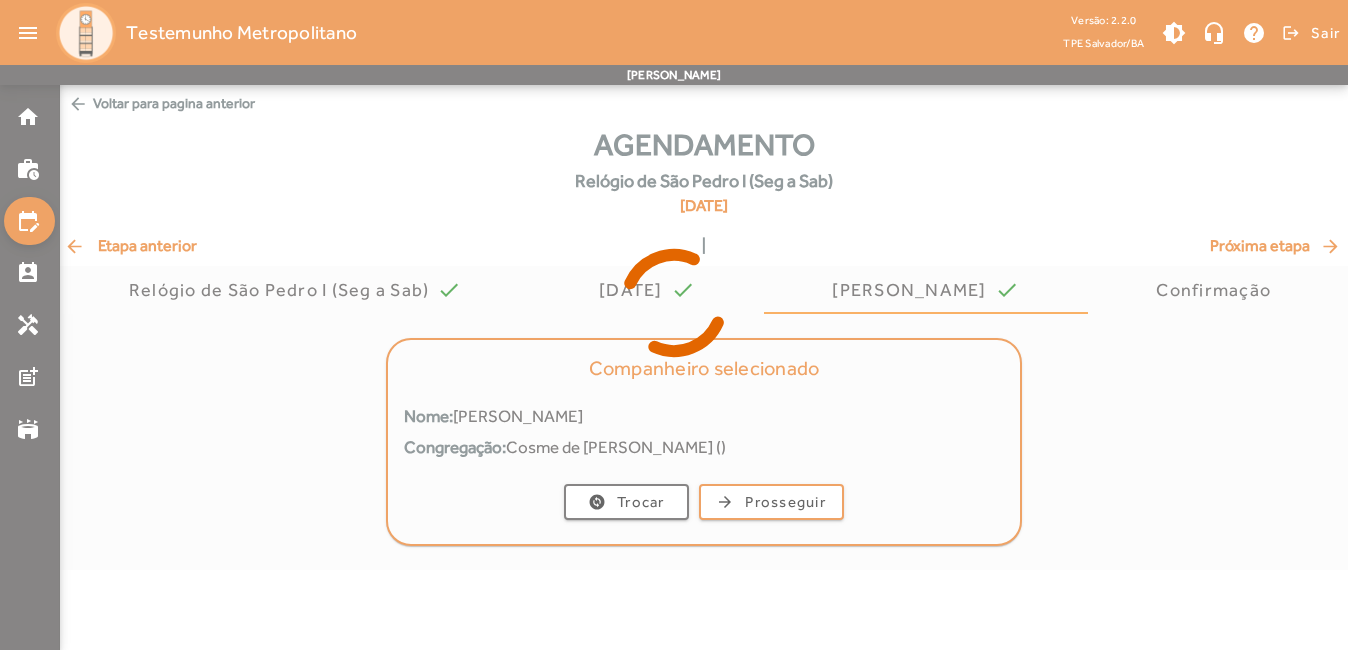 scroll, scrollTop: 0, scrollLeft: 0, axis: both 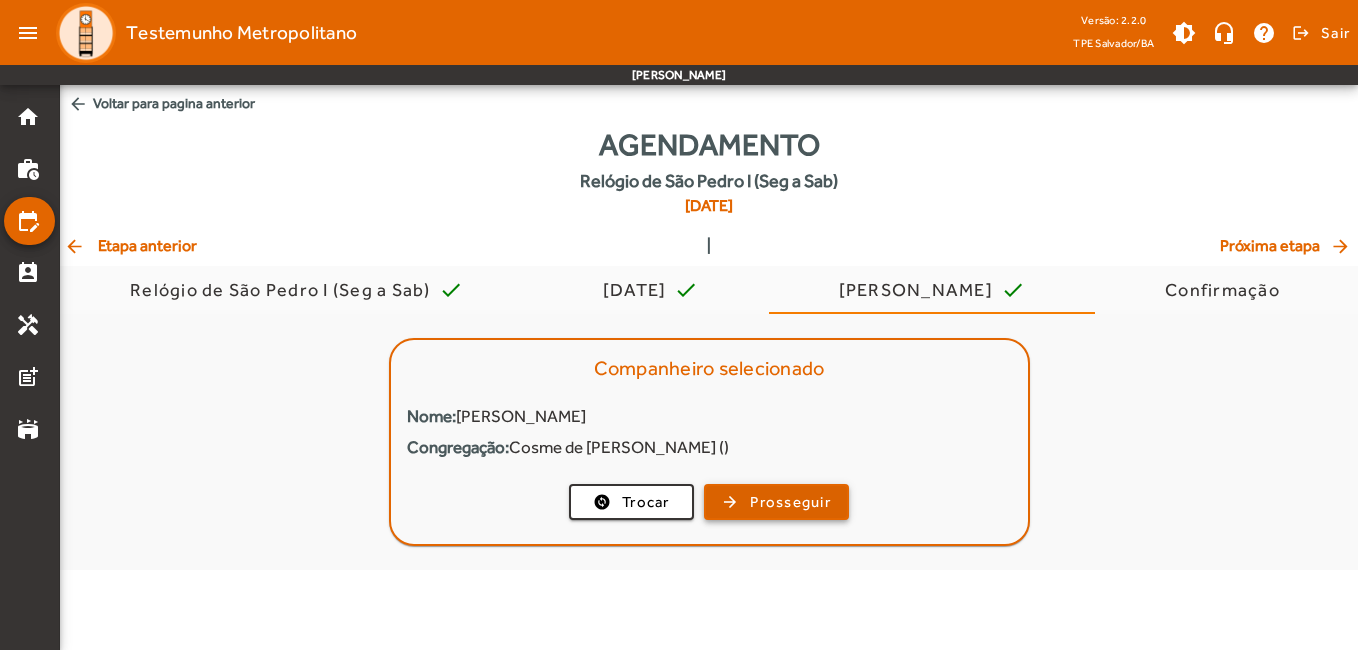 click on "Prosseguir" 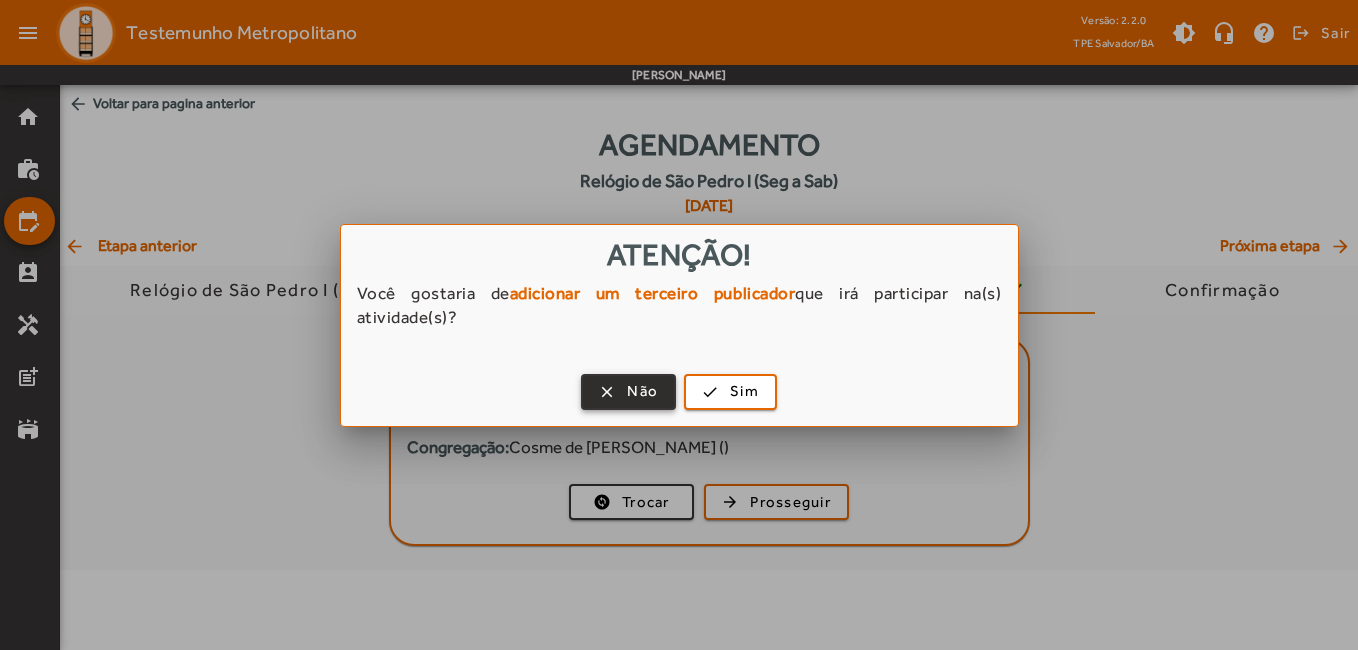 type 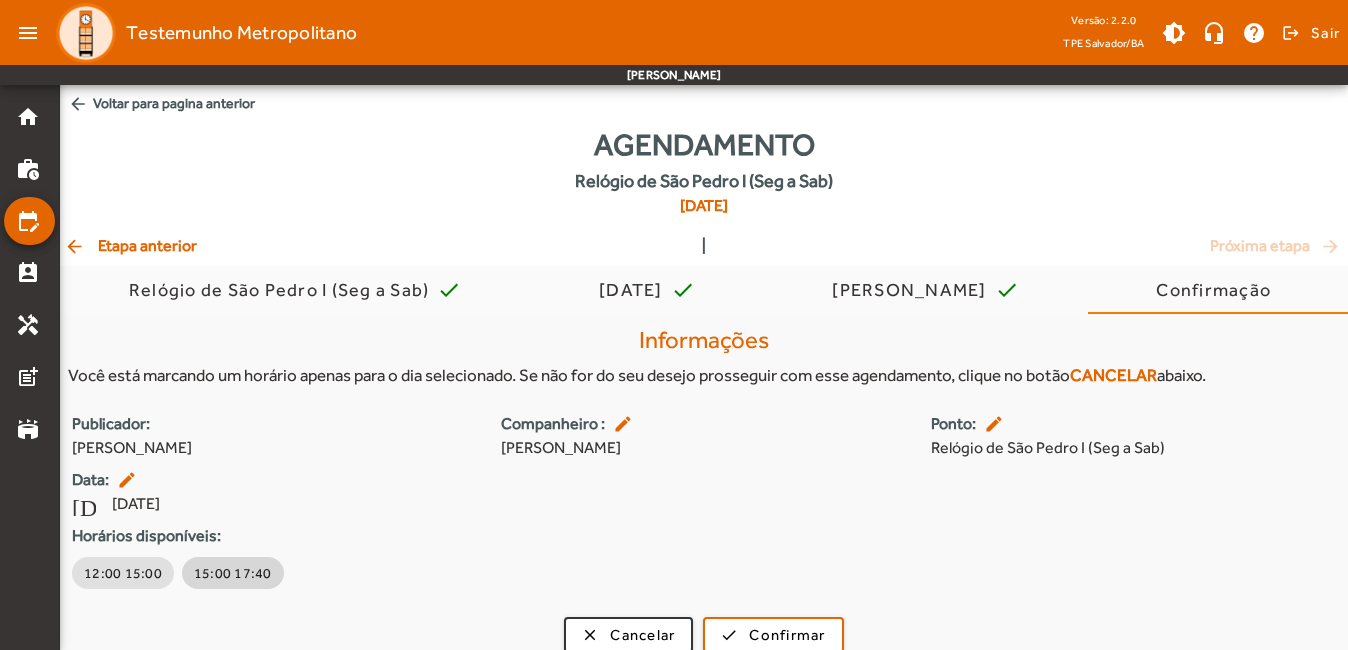 click on "15:00 17:40" at bounding box center [233, 573] 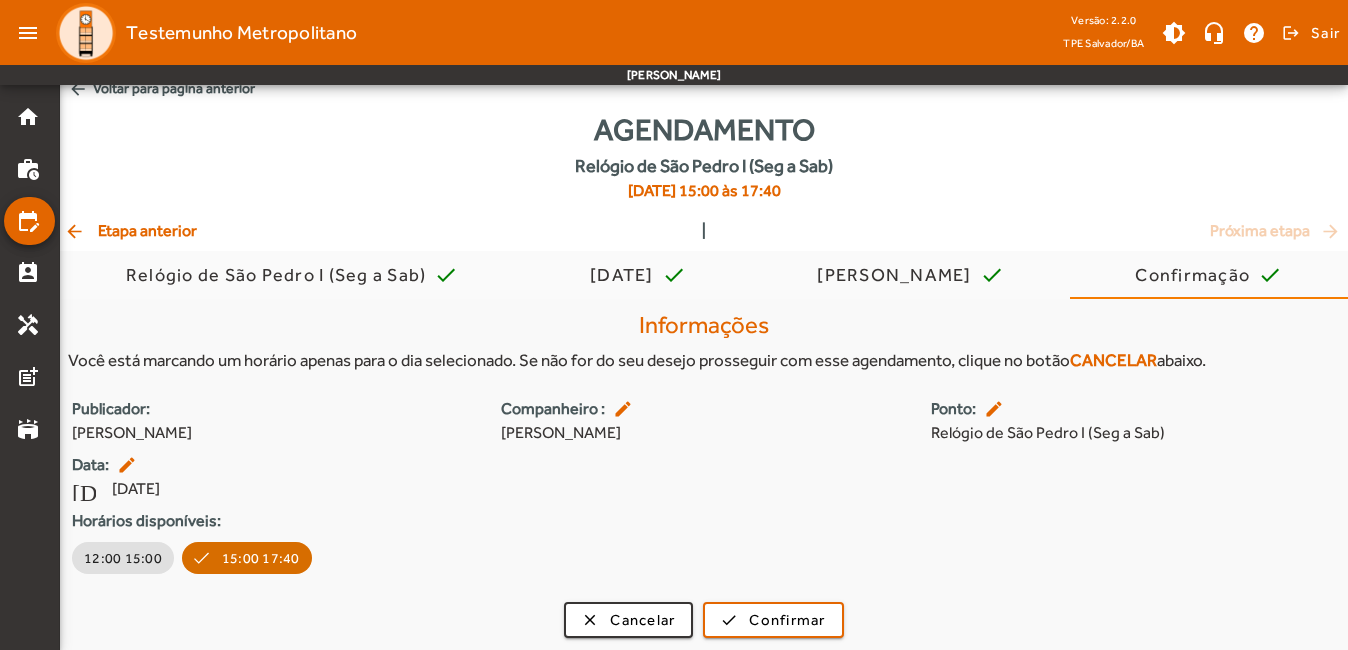 scroll, scrollTop: 19, scrollLeft: 0, axis: vertical 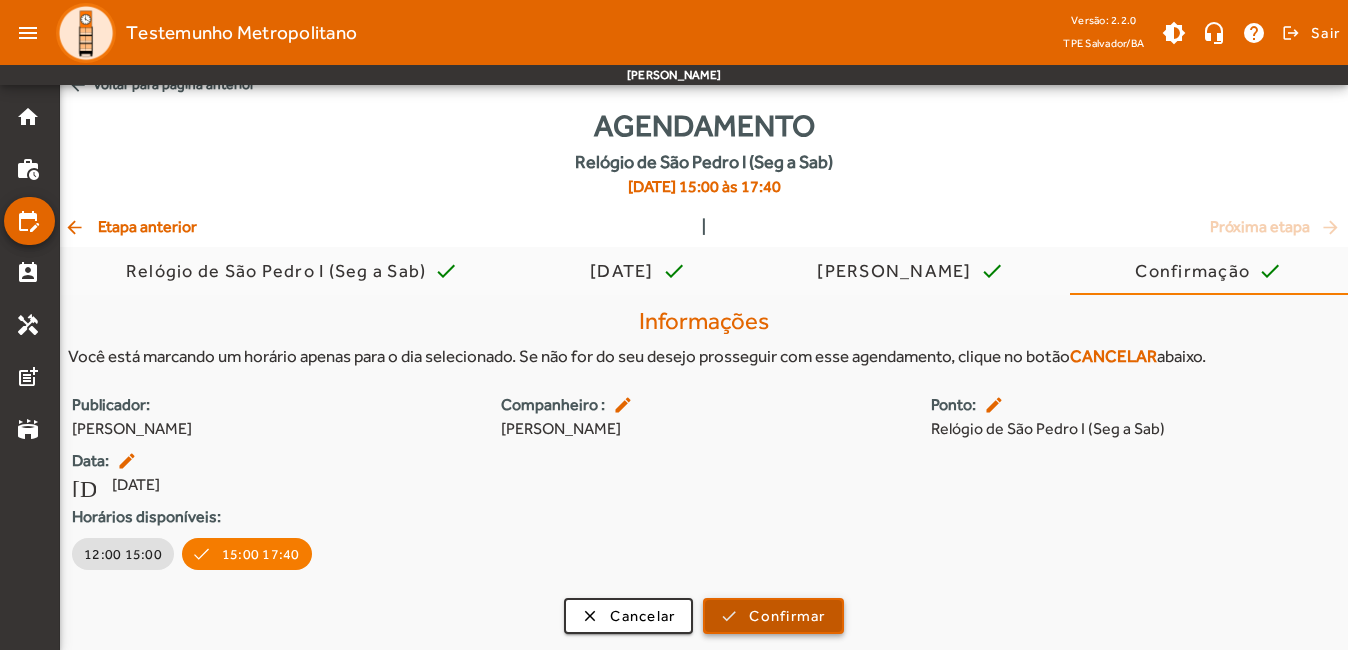 click at bounding box center (773, 616) 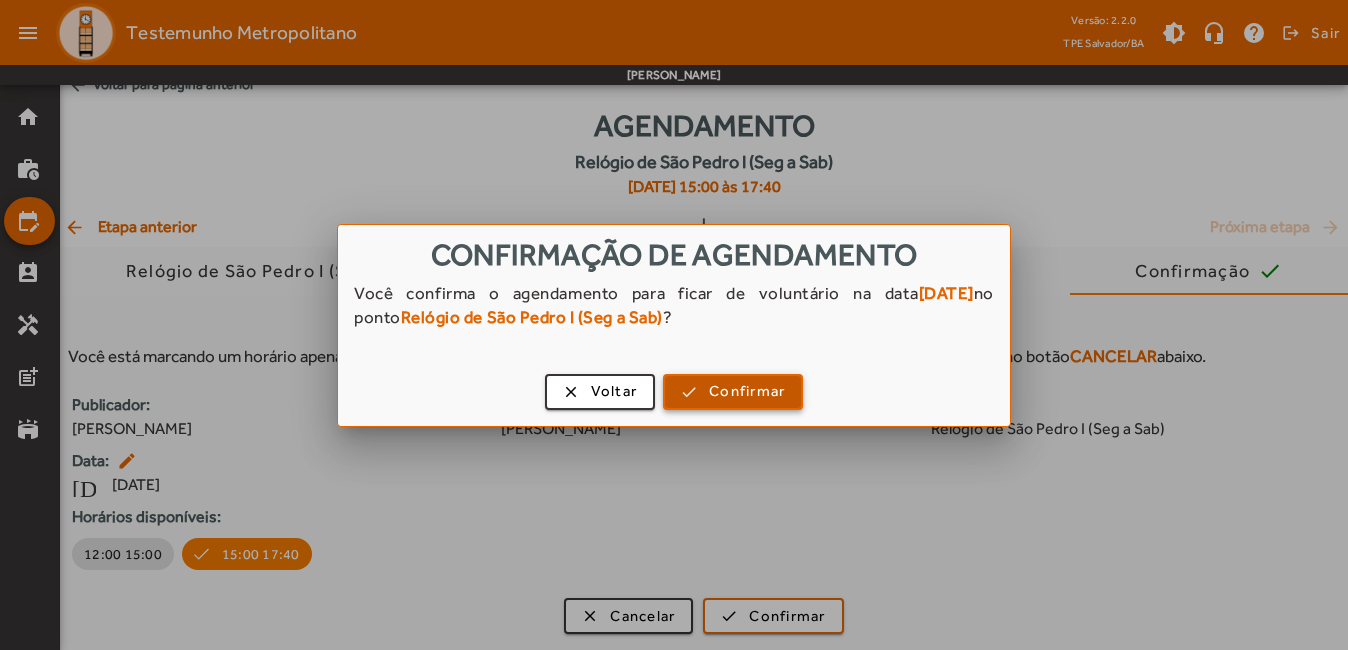 click on "Confirmar" at bounding box center (747, 391) 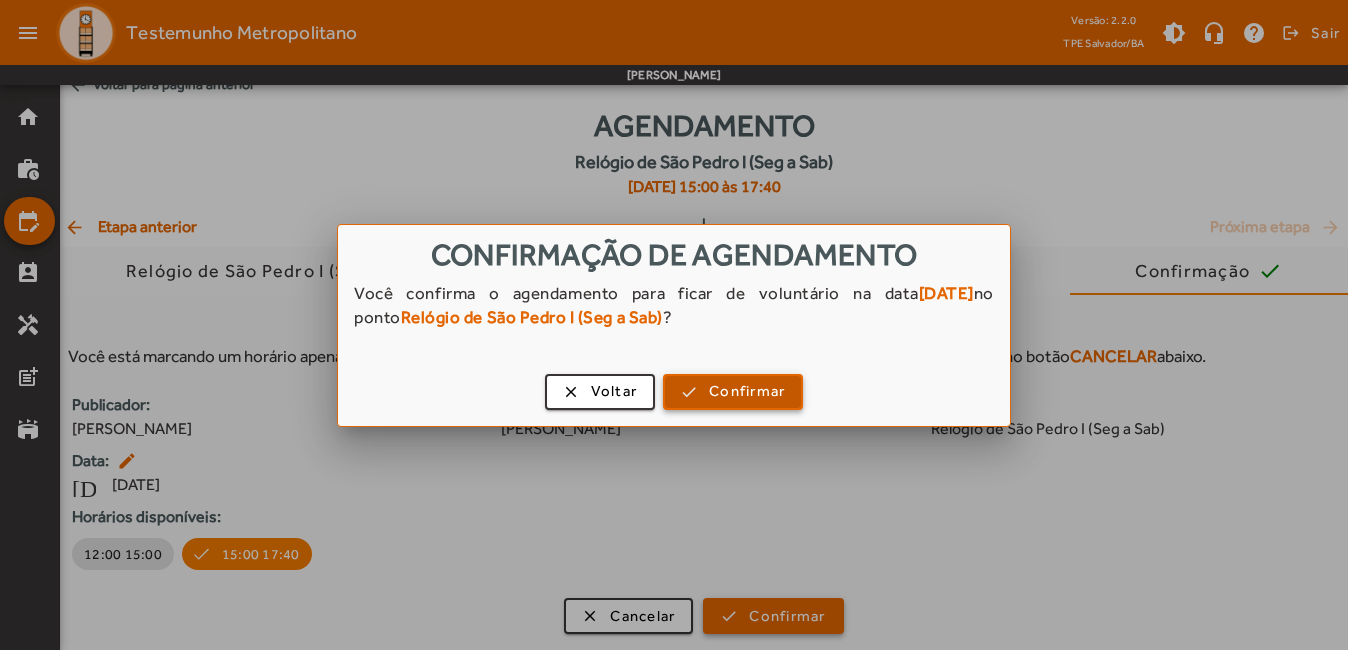 scroll, scrollTop: 19, scrollLeft: 0, axis: vertical 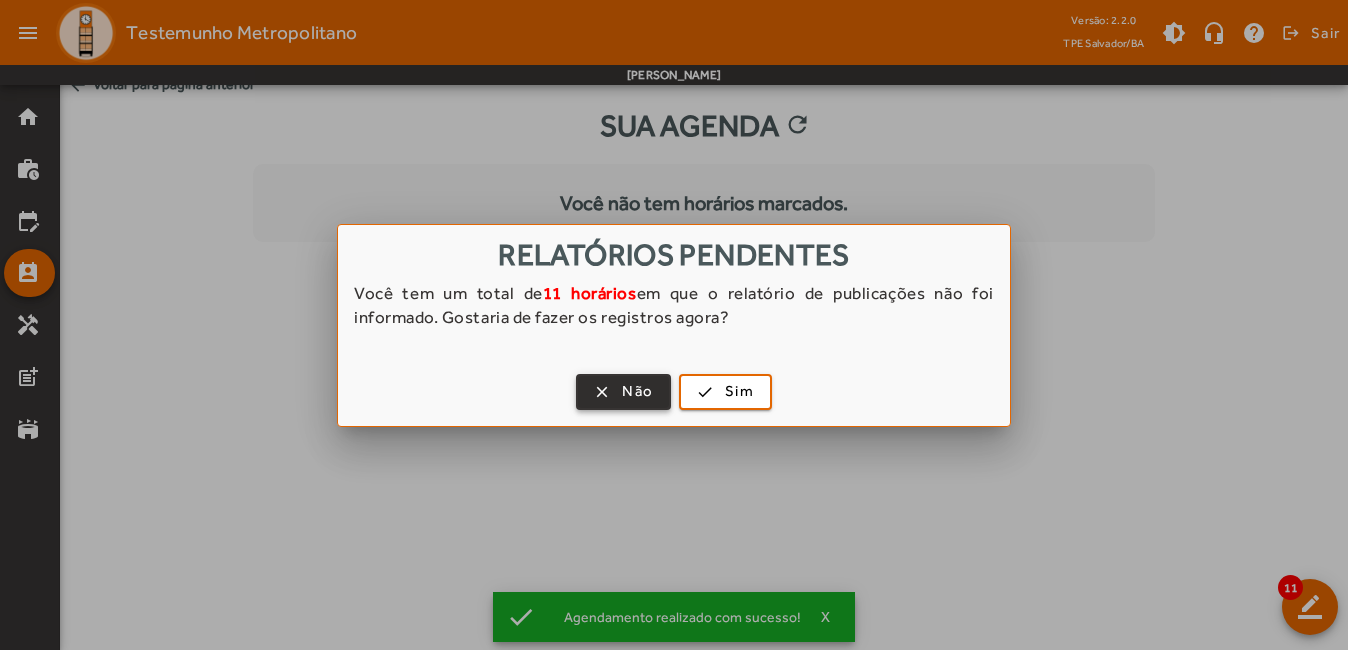 click on "Não" at bounding box center (637, 391) 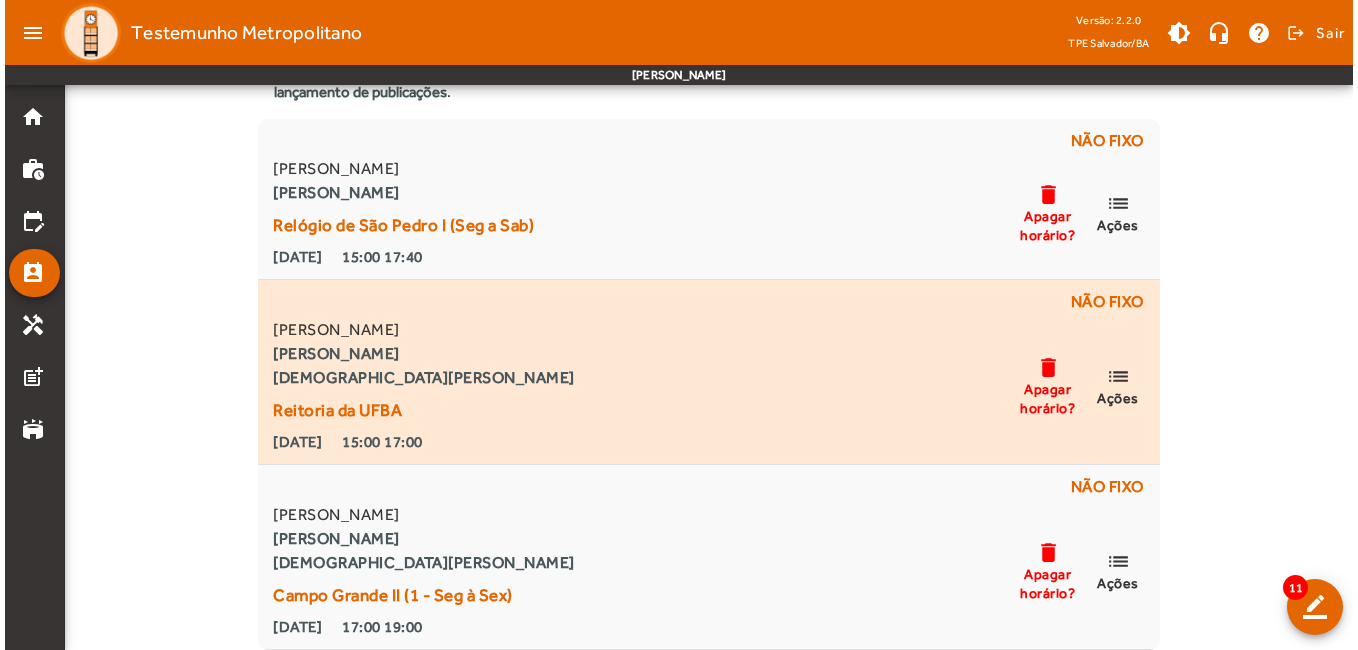 scroll, scrollTop: 0, scrollLeft: 0, axis: both 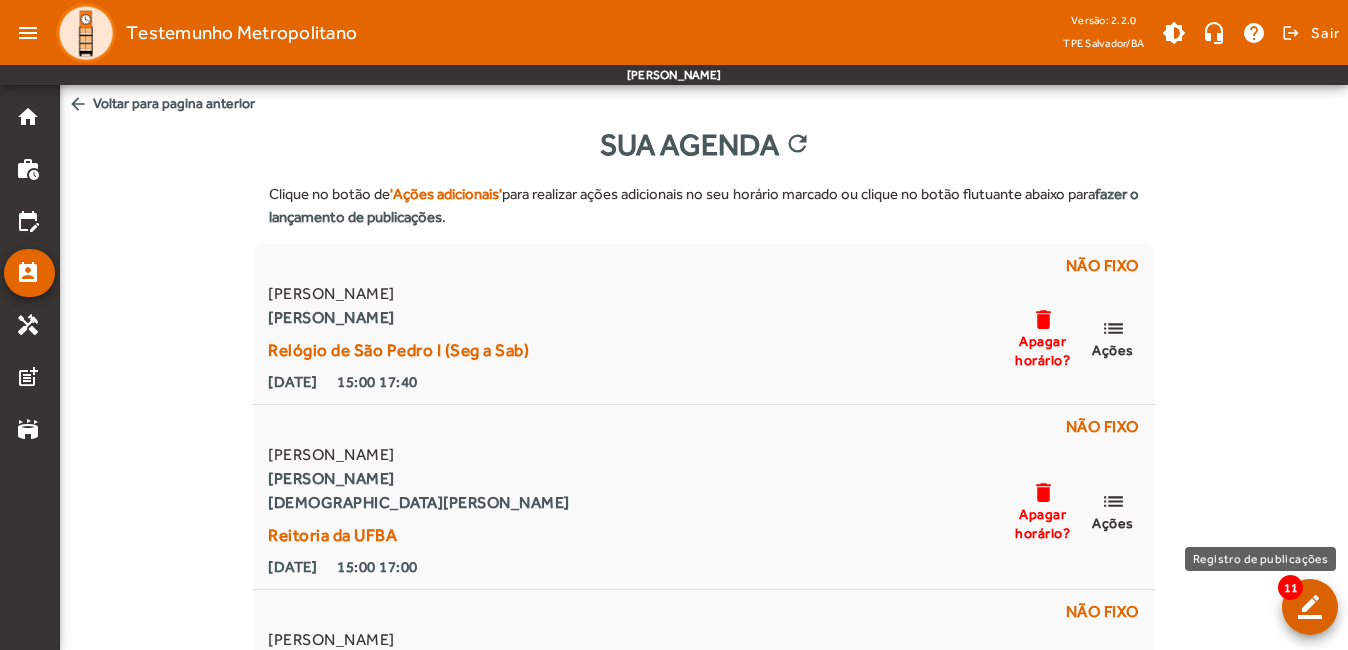 click 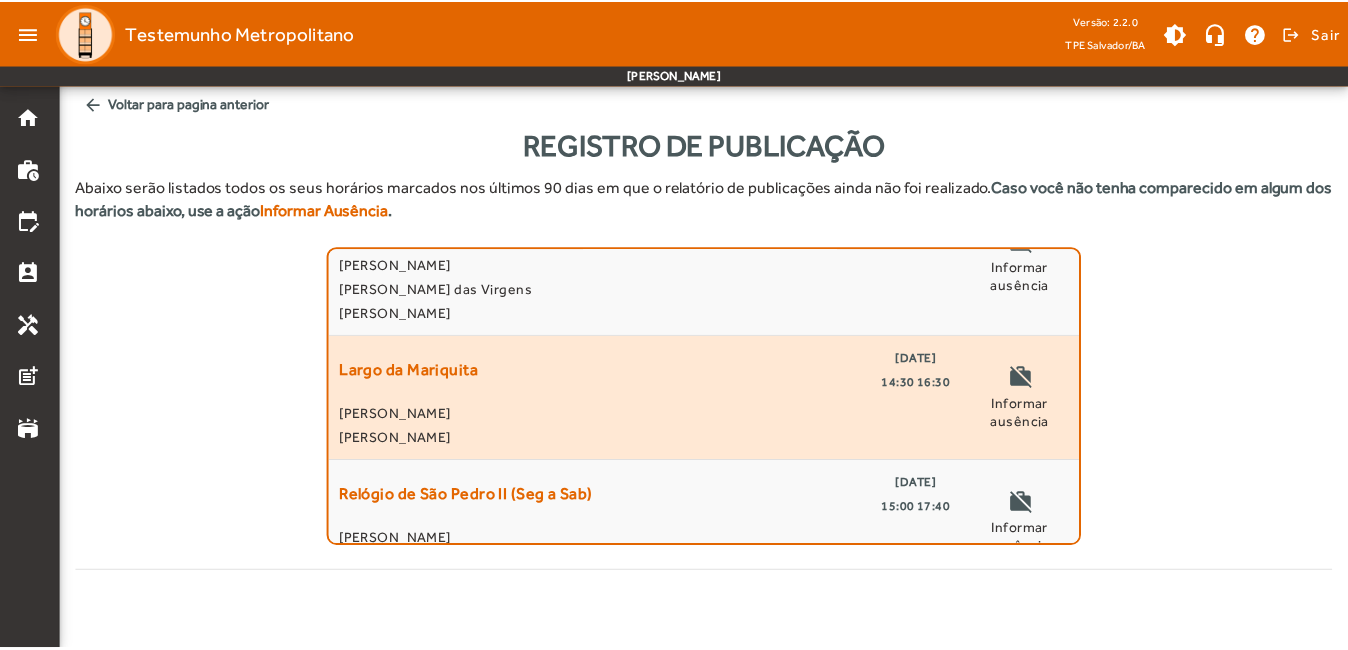 scroll, scrollTop: 1189, scrollLeft: 0, axis: vertical 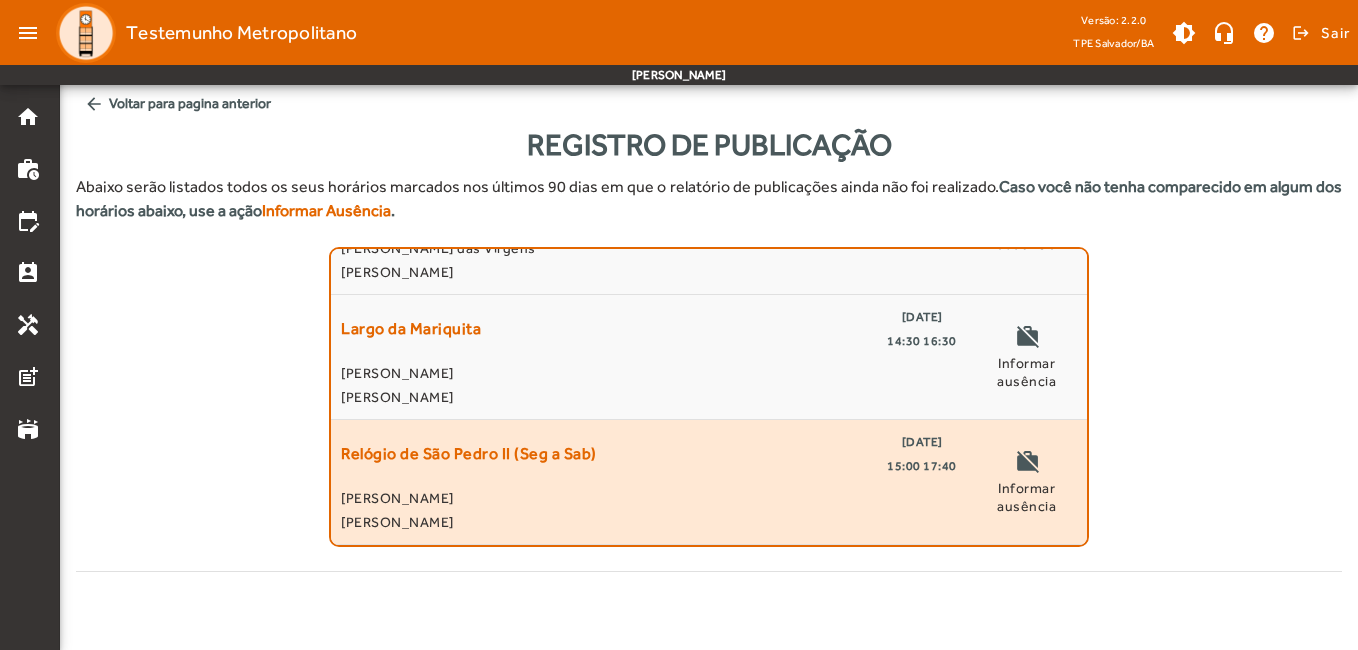 click on "[PERSON_NAME]" 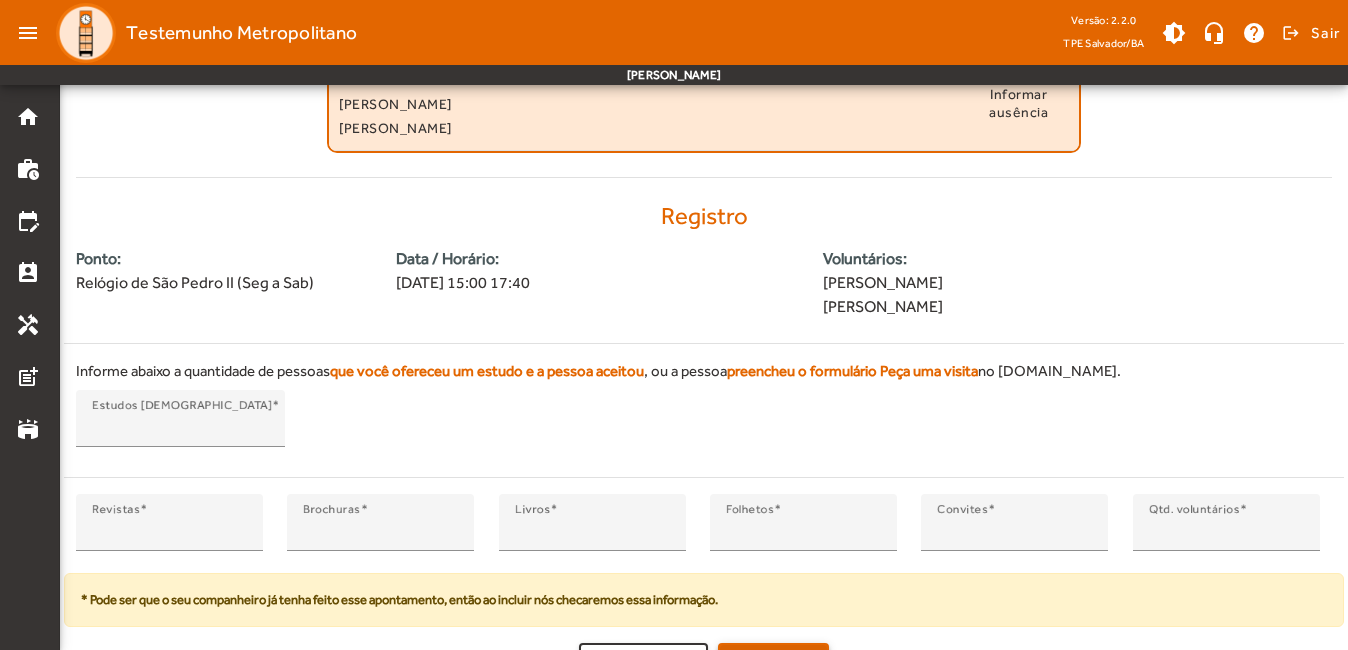 scroll, scrollTop: 429, scrollLeft: 0, axis: vertical 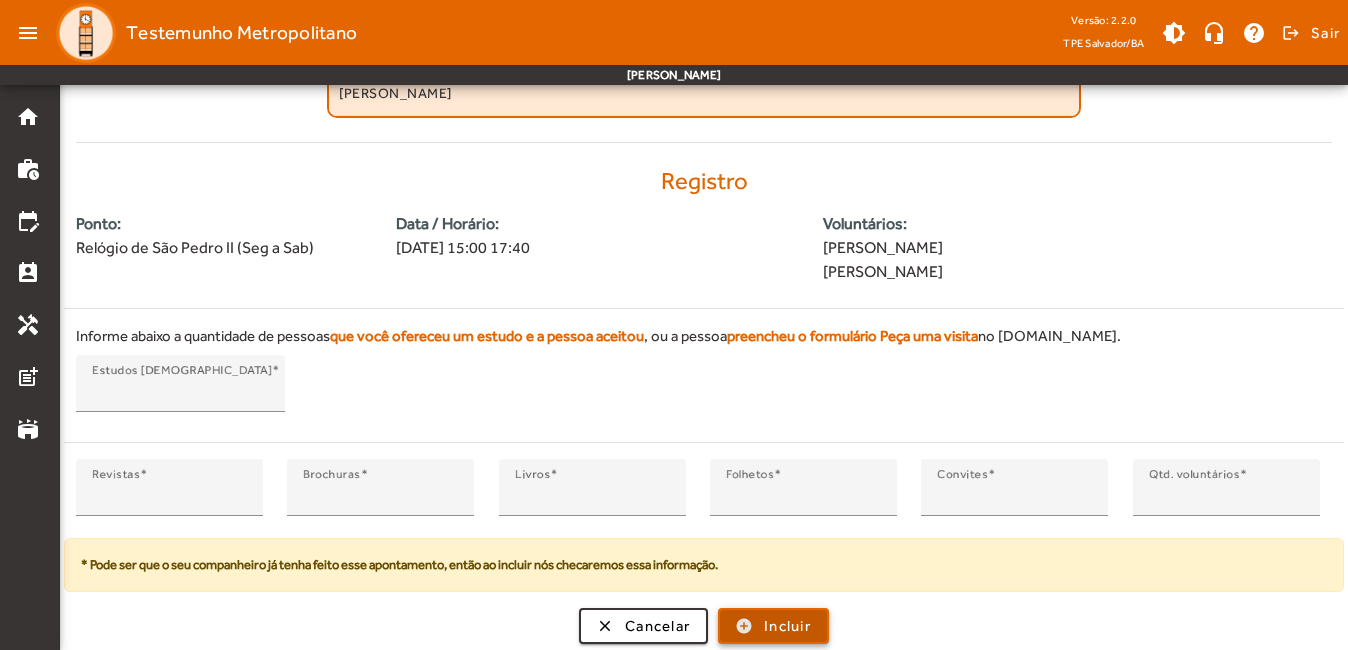 click on "Incluir" 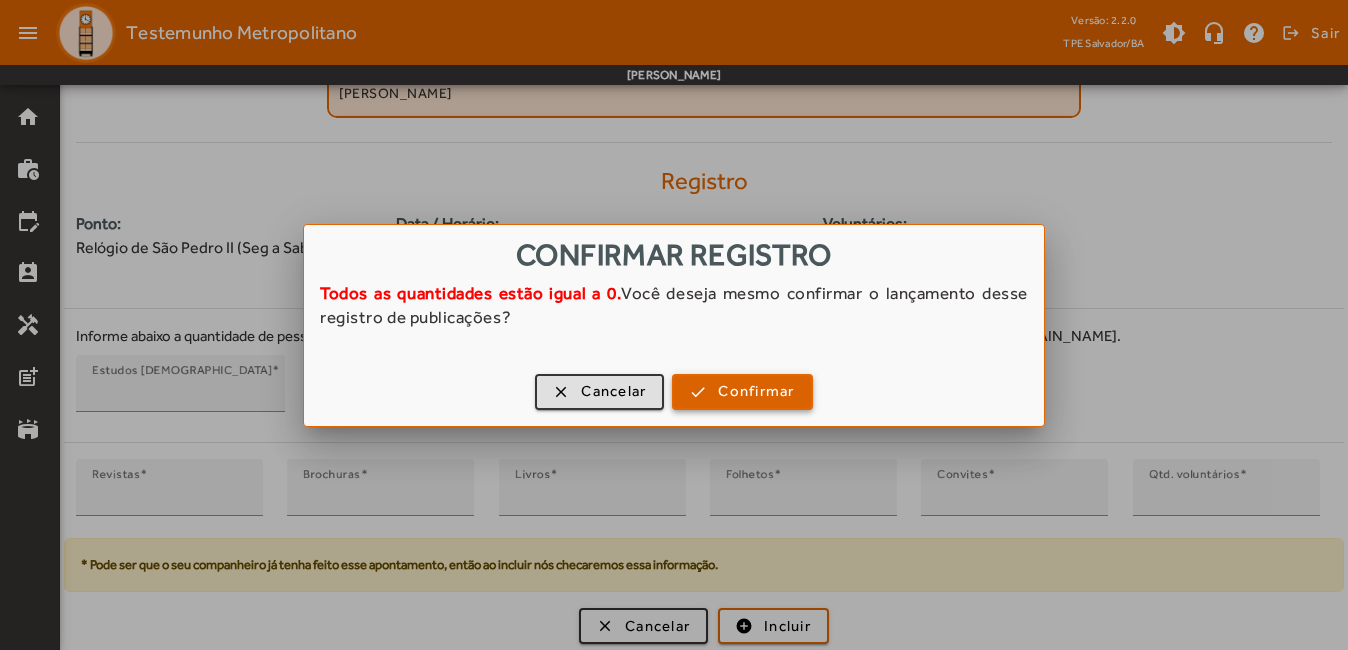 click on "Confirmar" at bounding box center [756, 391] 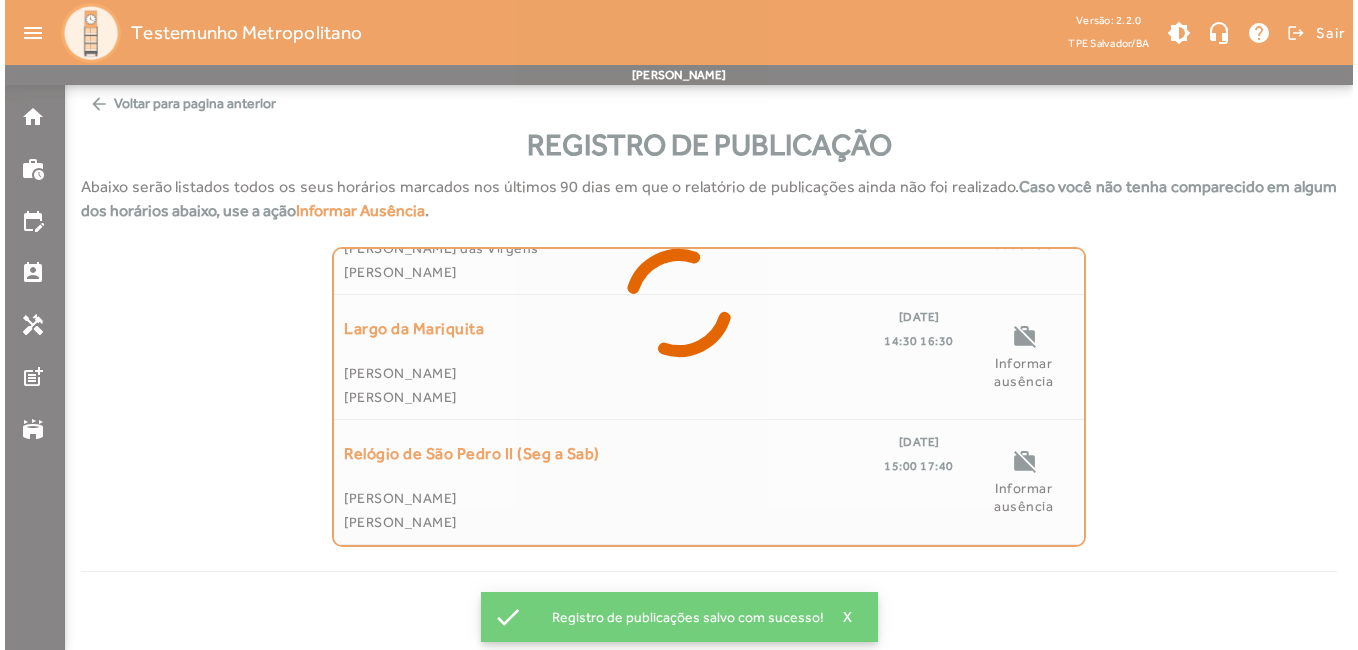 scroll, scrollTop: 0, scrollLeft: 0, axis: both 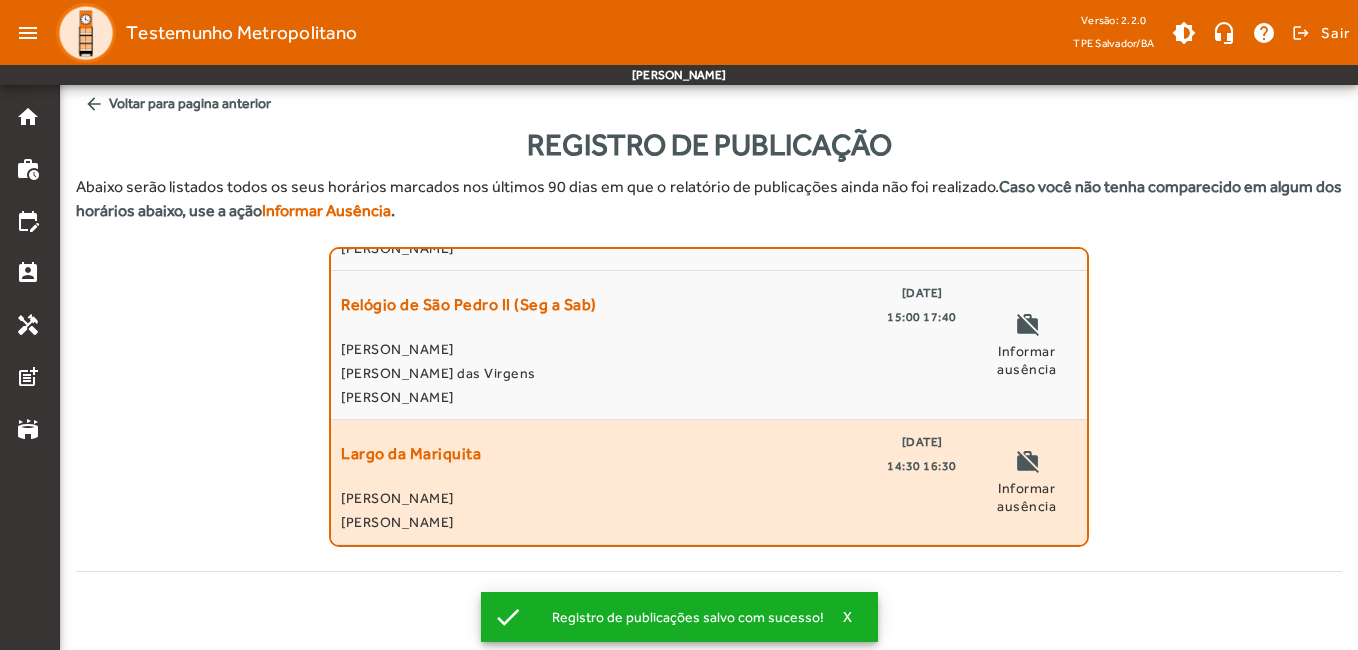 click on "Largo da Mariquita  [DATE]   14:30 16:30  [PERSON_NAME]" 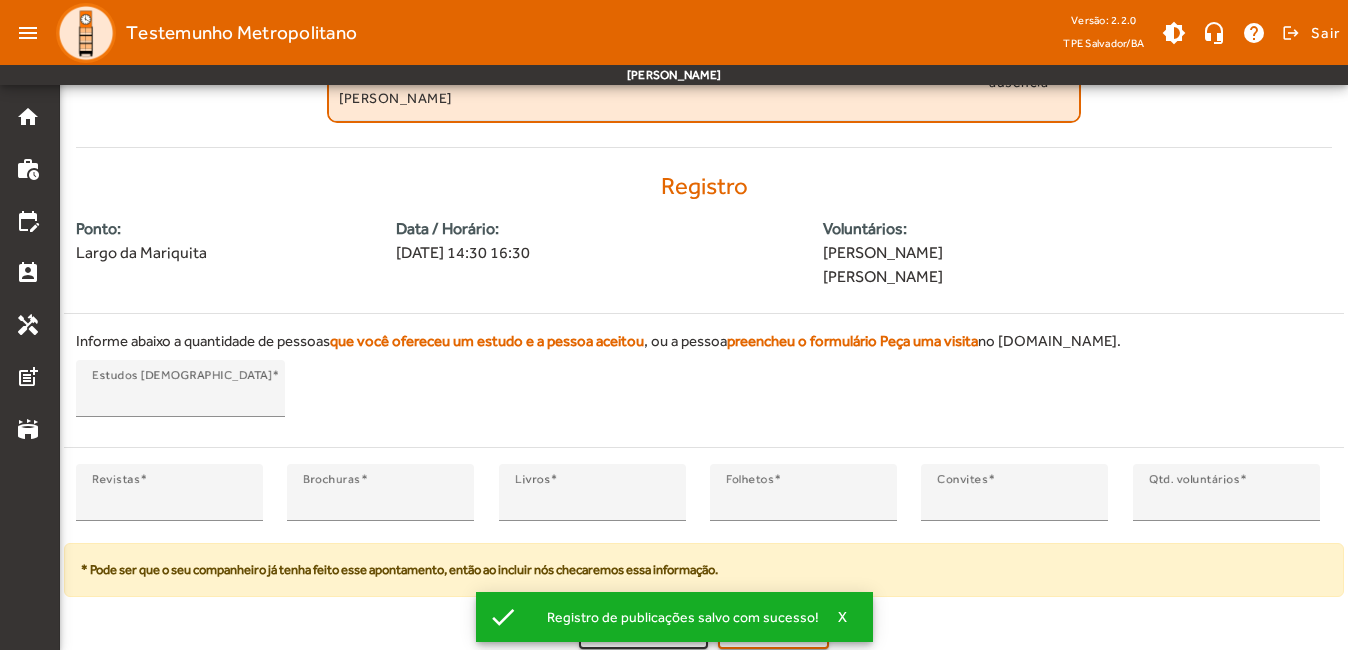 scroll, scrollTop: 429, scrollLeft: 0, axis: vertical 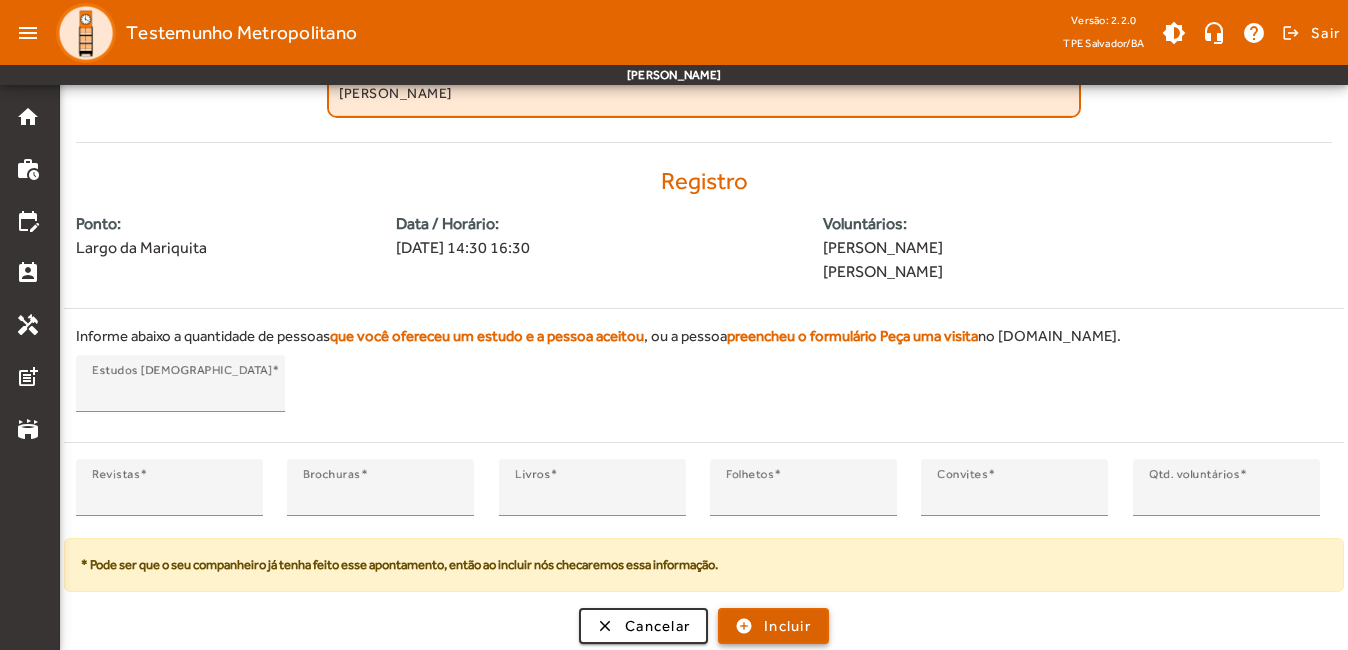 click 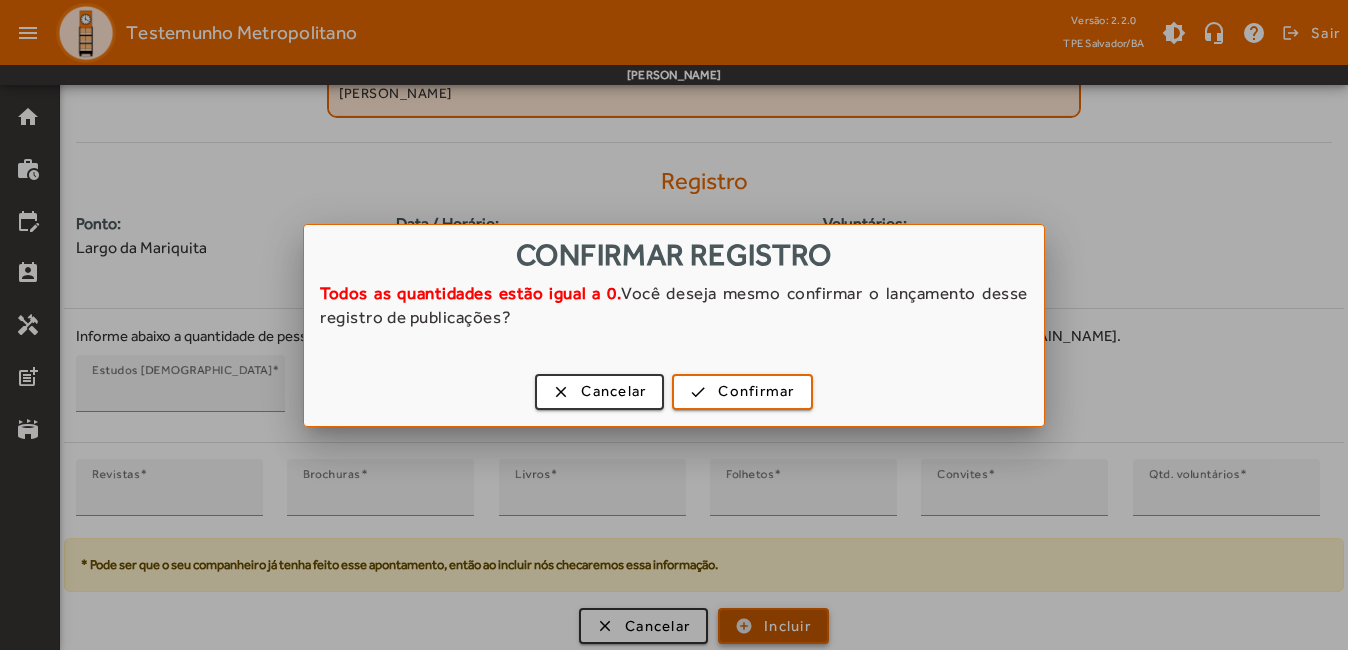scroll, scrollTop: 0, scrollLeft: 0, axis: both 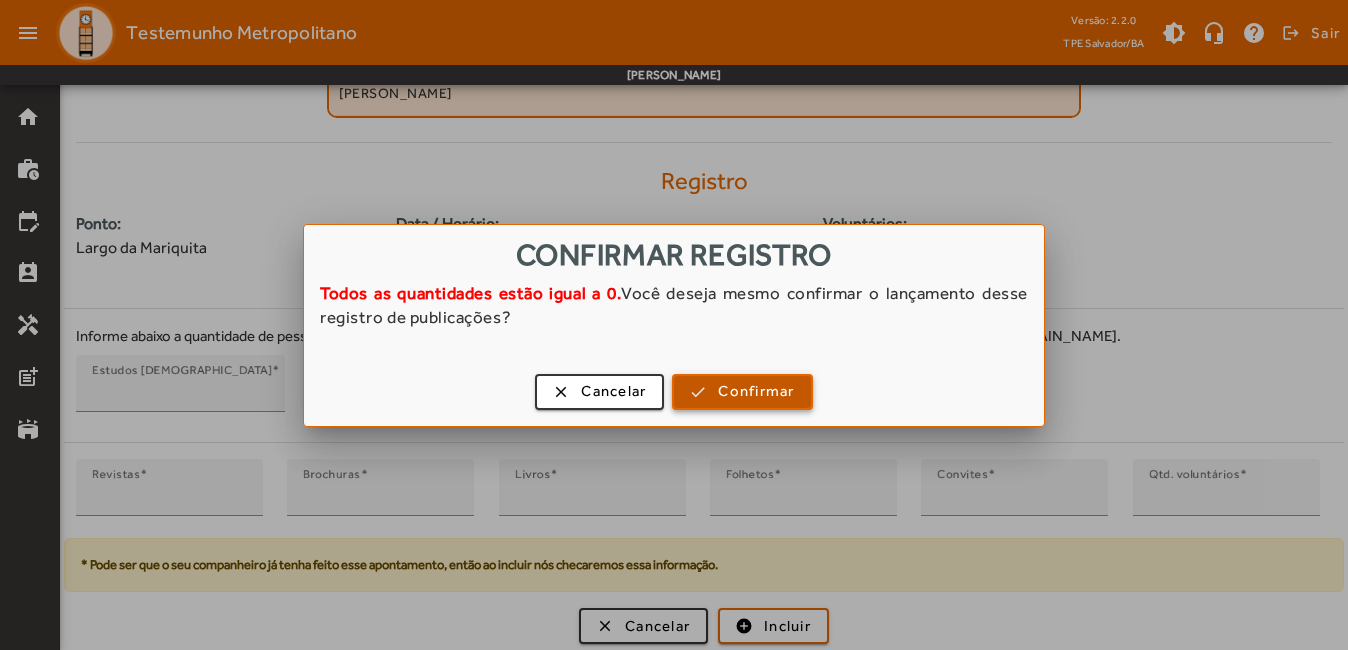 click at bounding box center [742, 392] 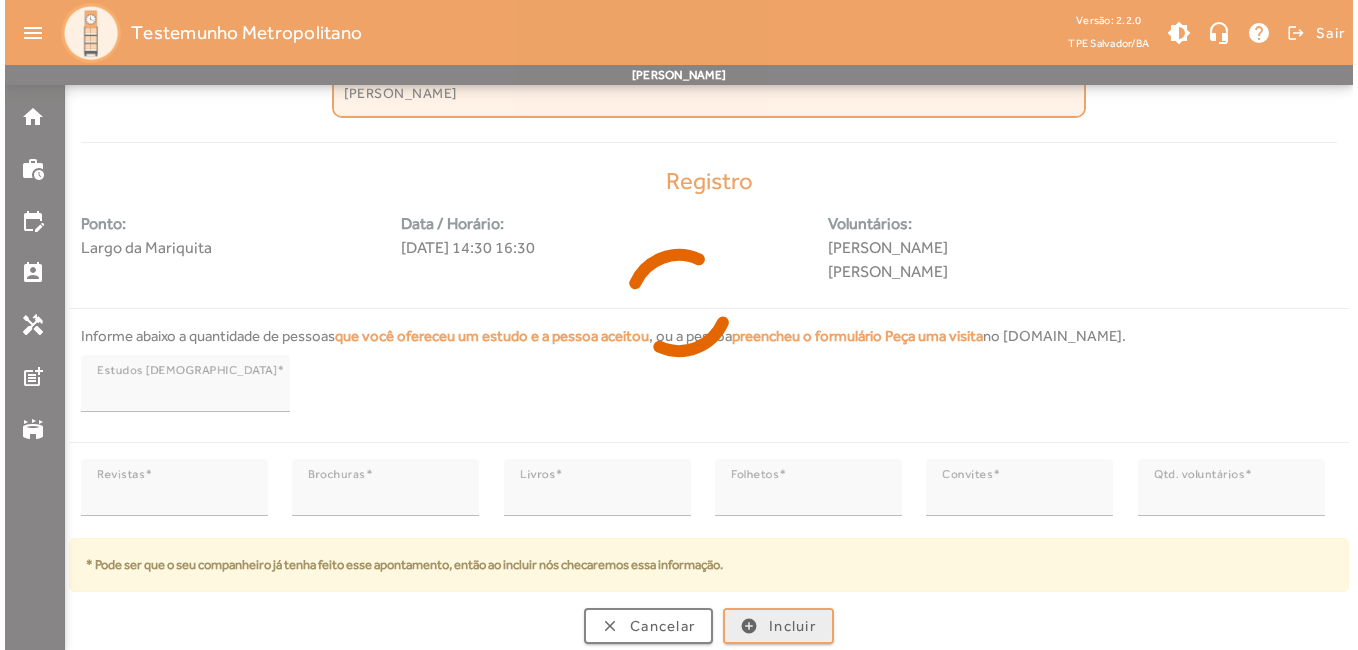 scroll, scrollTop: 0, scrollLeft: 0, axis: both 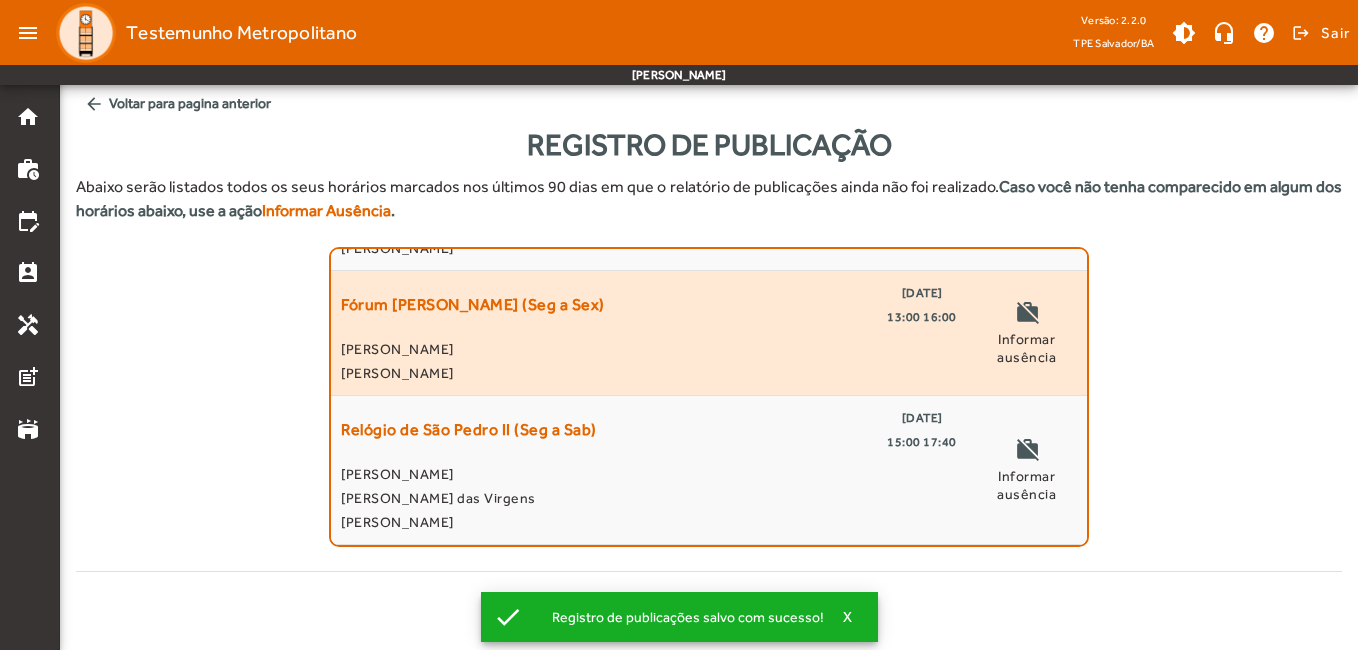 click on "[PERSON_NAME]" 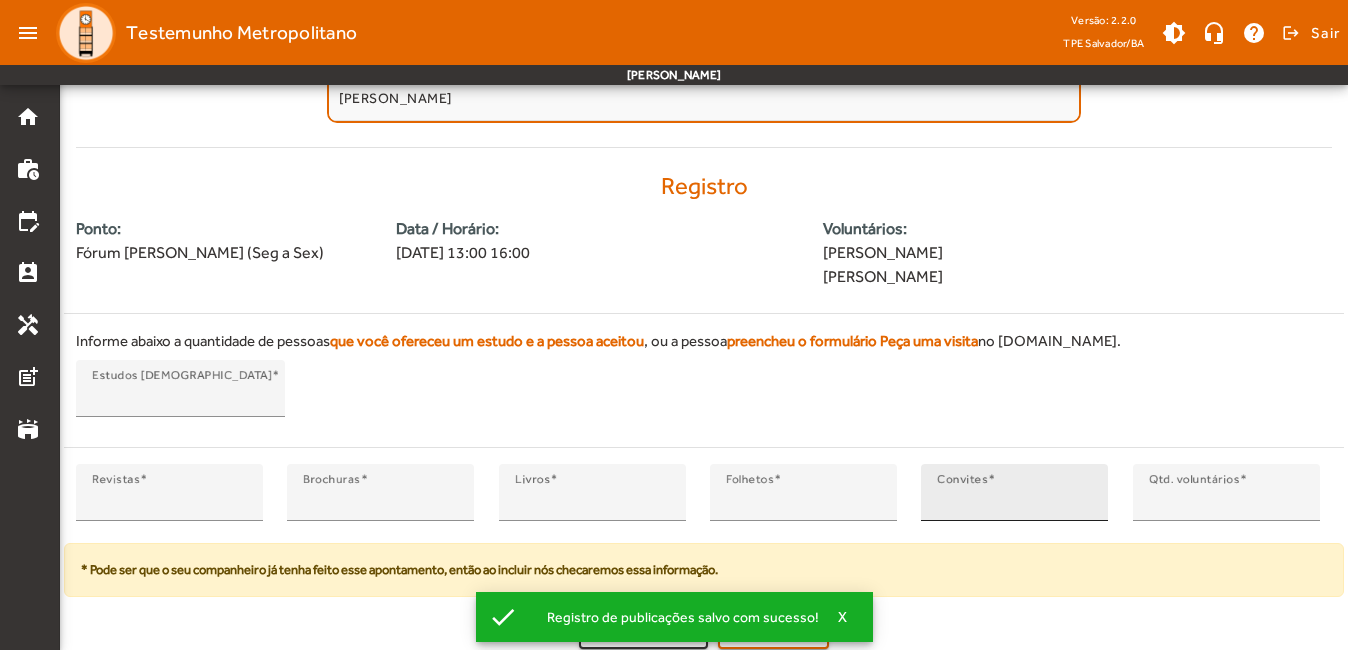scroll, scrollTop: 429, scrollLeft: 0, axis: vertical 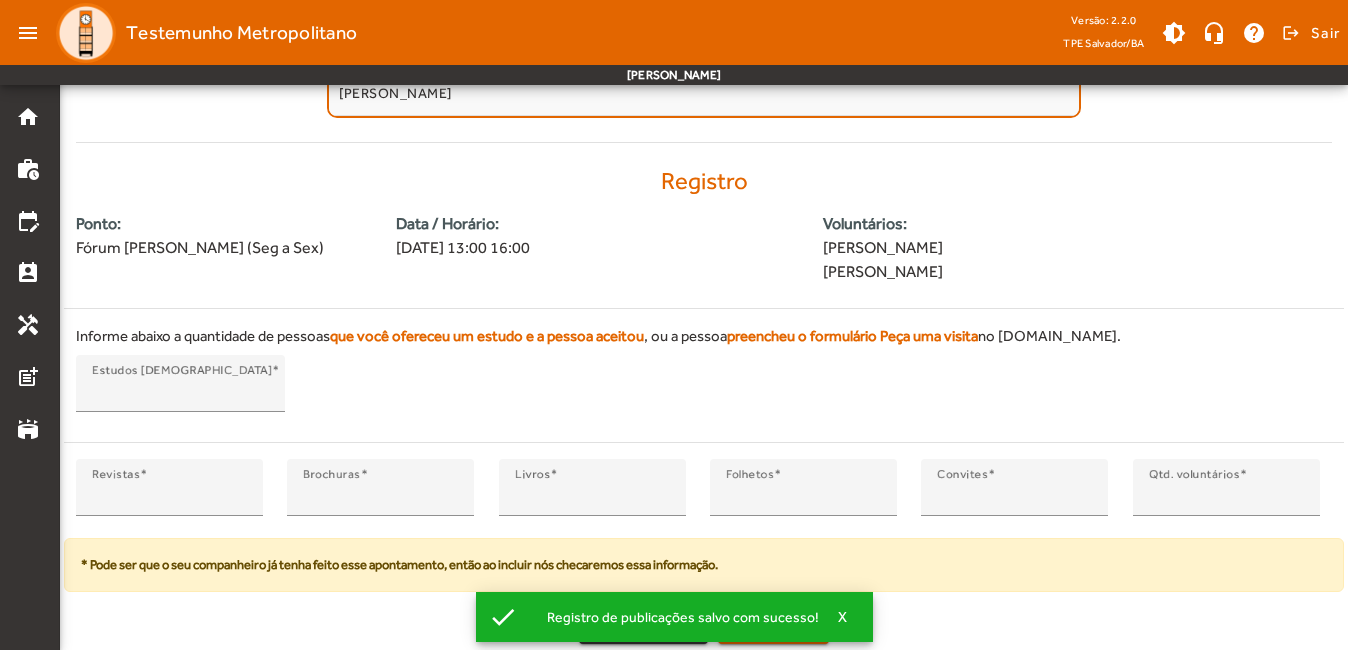 click on "clear  Cancelar  add_circle  Incluir" 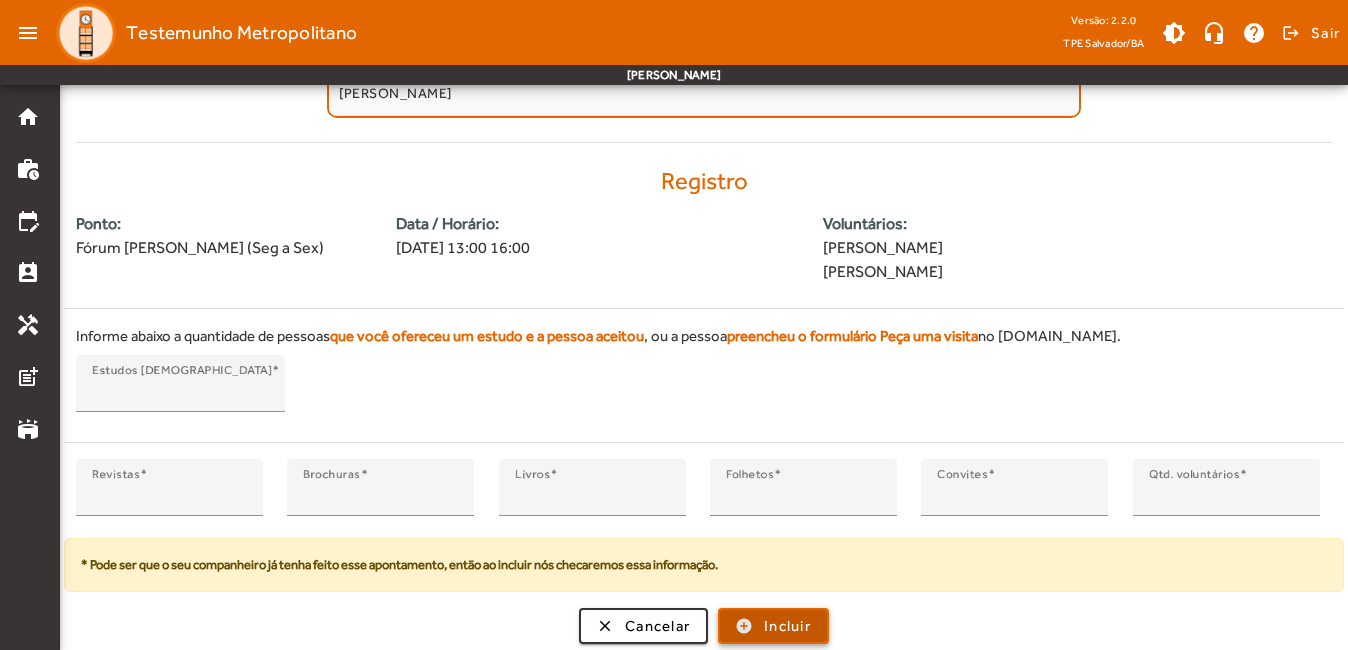 click on "Incluir" 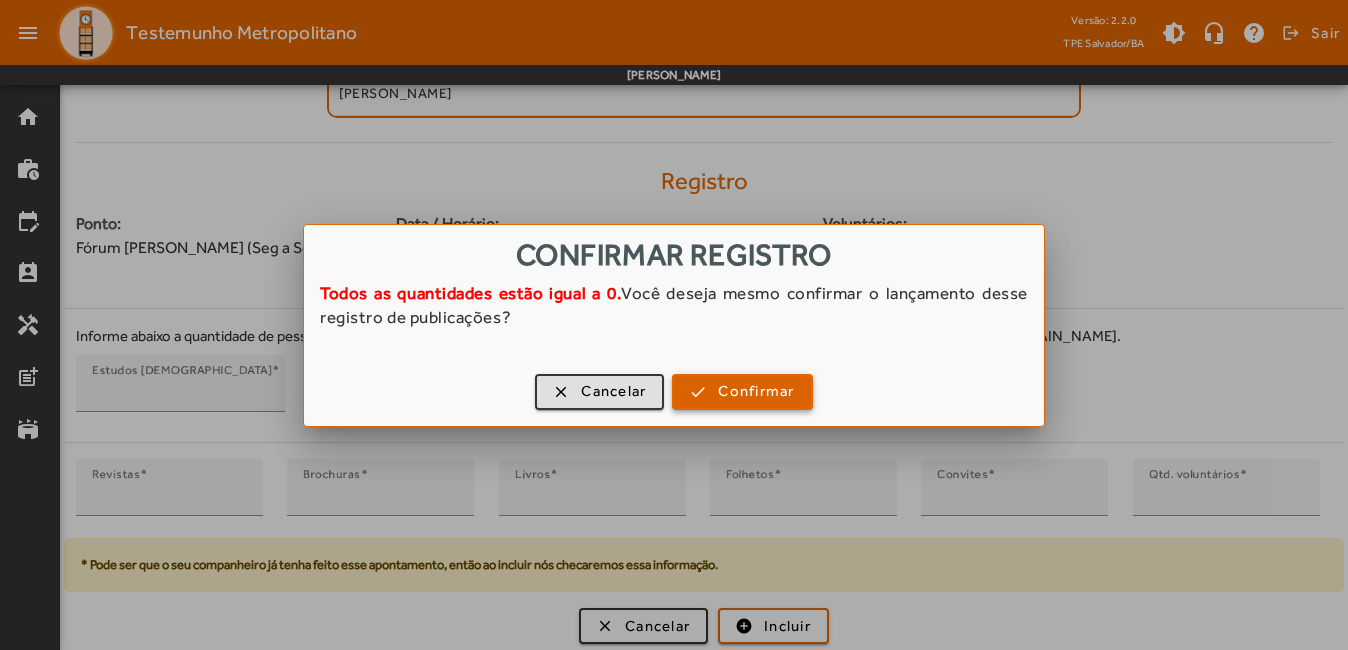 click at bounding box center [742, 392] 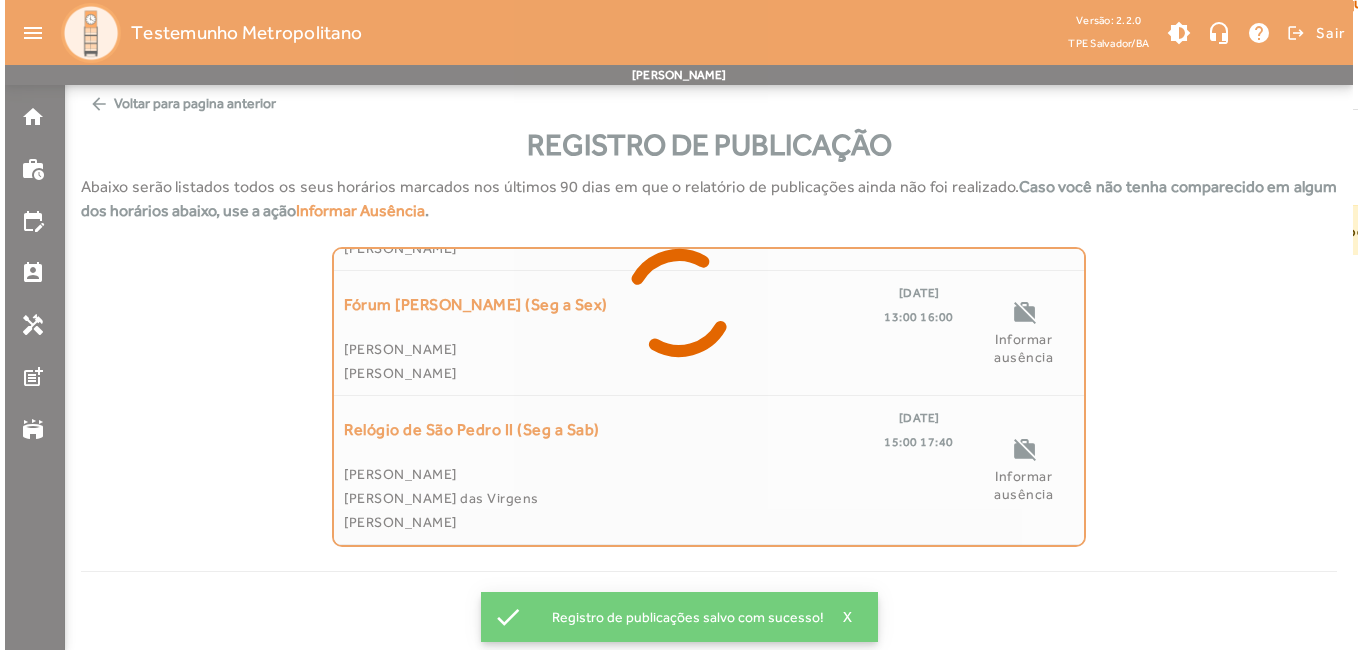 scroll, scrollTop: 0, scrollLeft: 0, axis: both 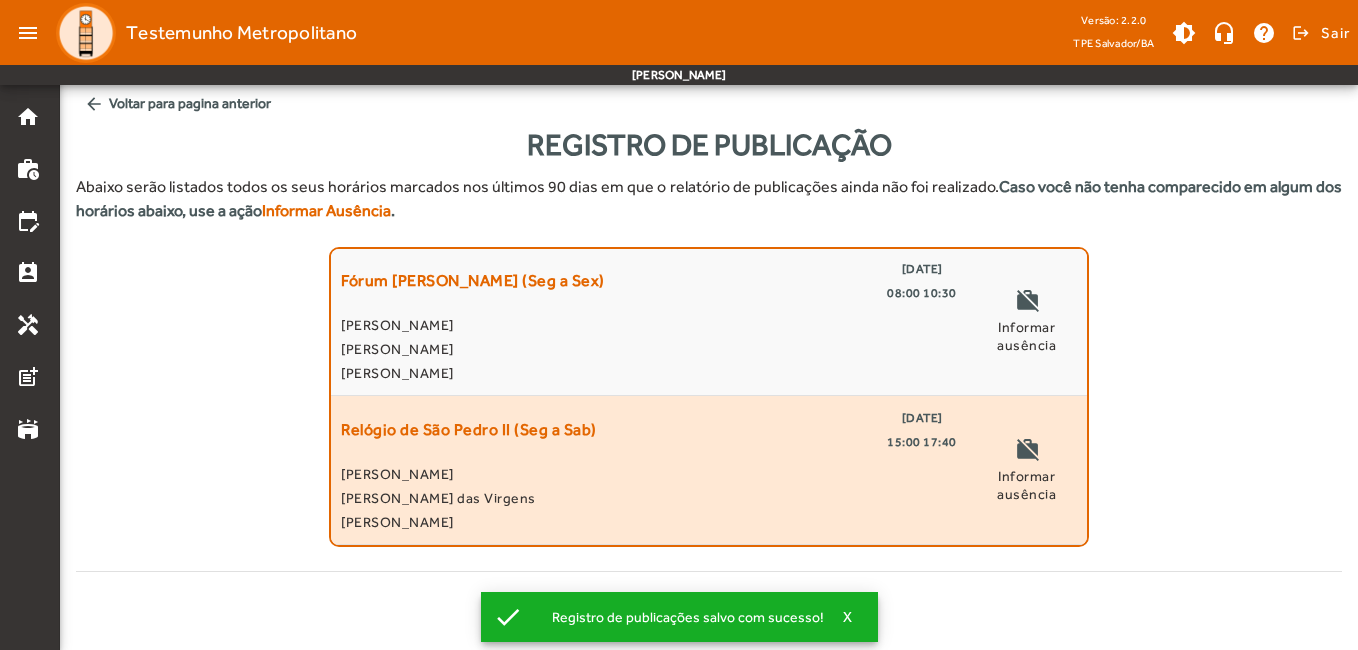 click on "Relógio de São Pedro II (Seg a Sab)" 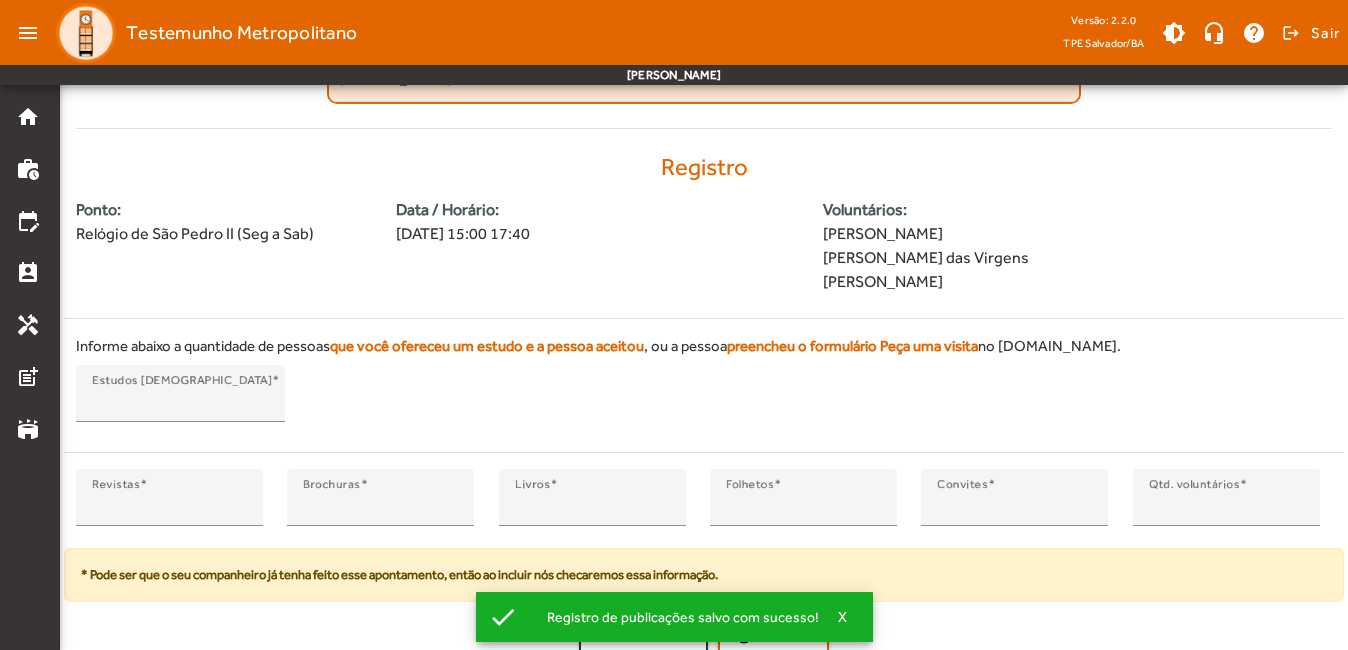 scroll, scrollTop: 453, scrollLeft: 0, axis: vertical 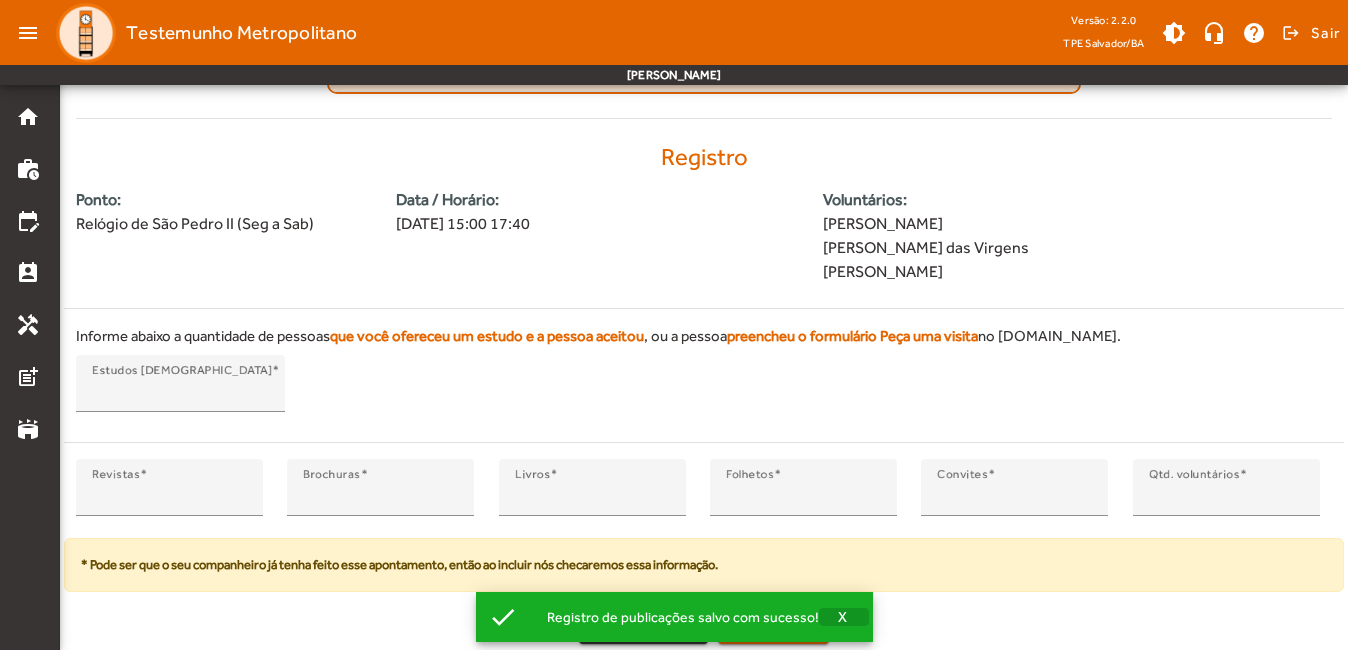 click on "X" at bounding box center [843, 617] 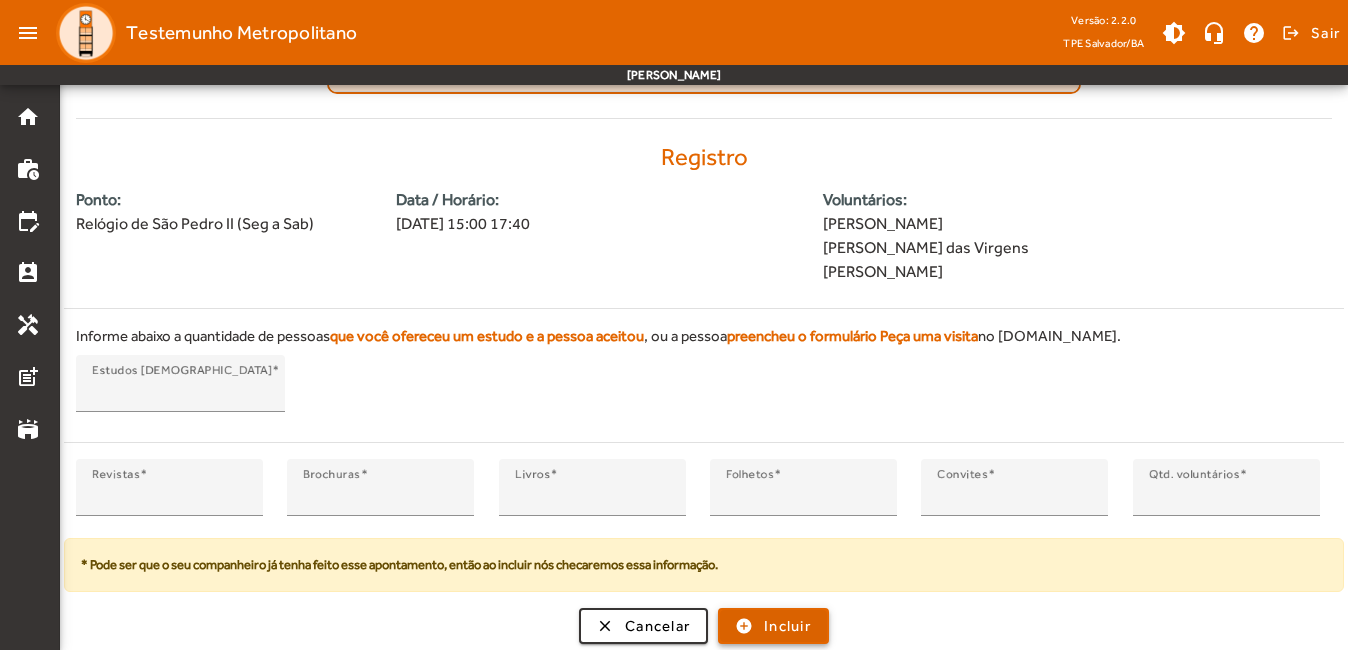 click on "Incluir" 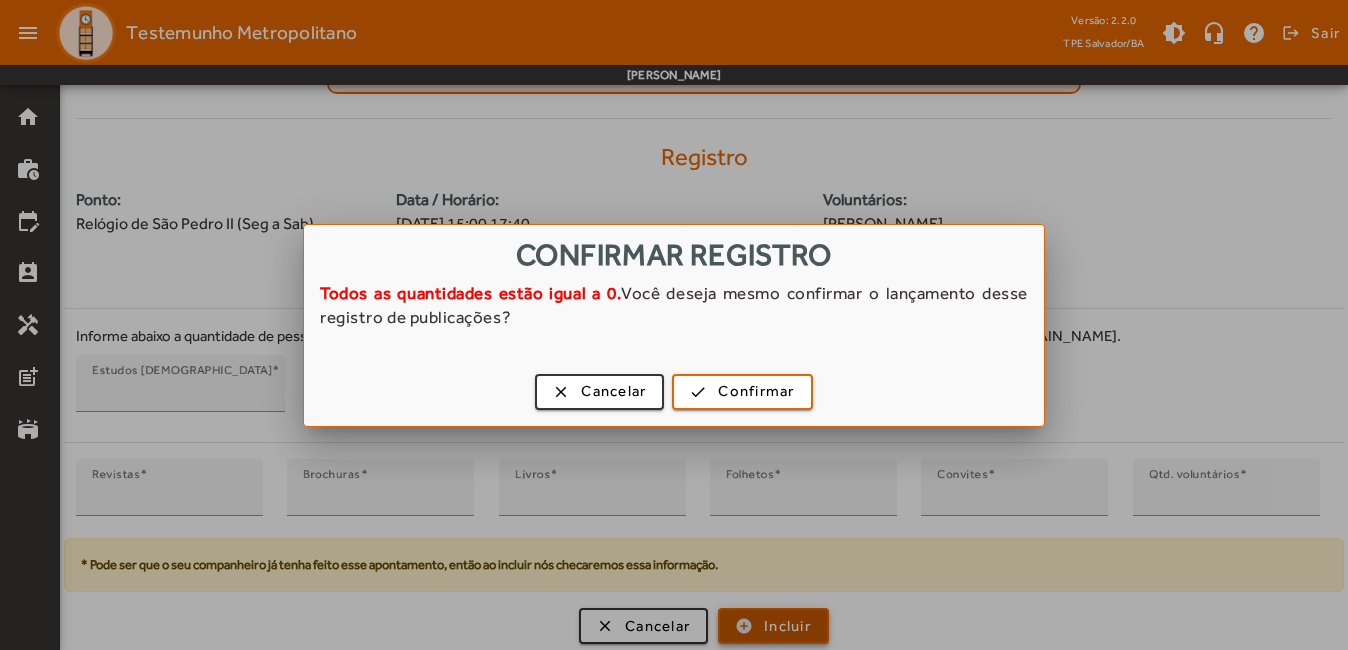 scroll, scrollTop: 0, scrollLeft: 0, axis: both 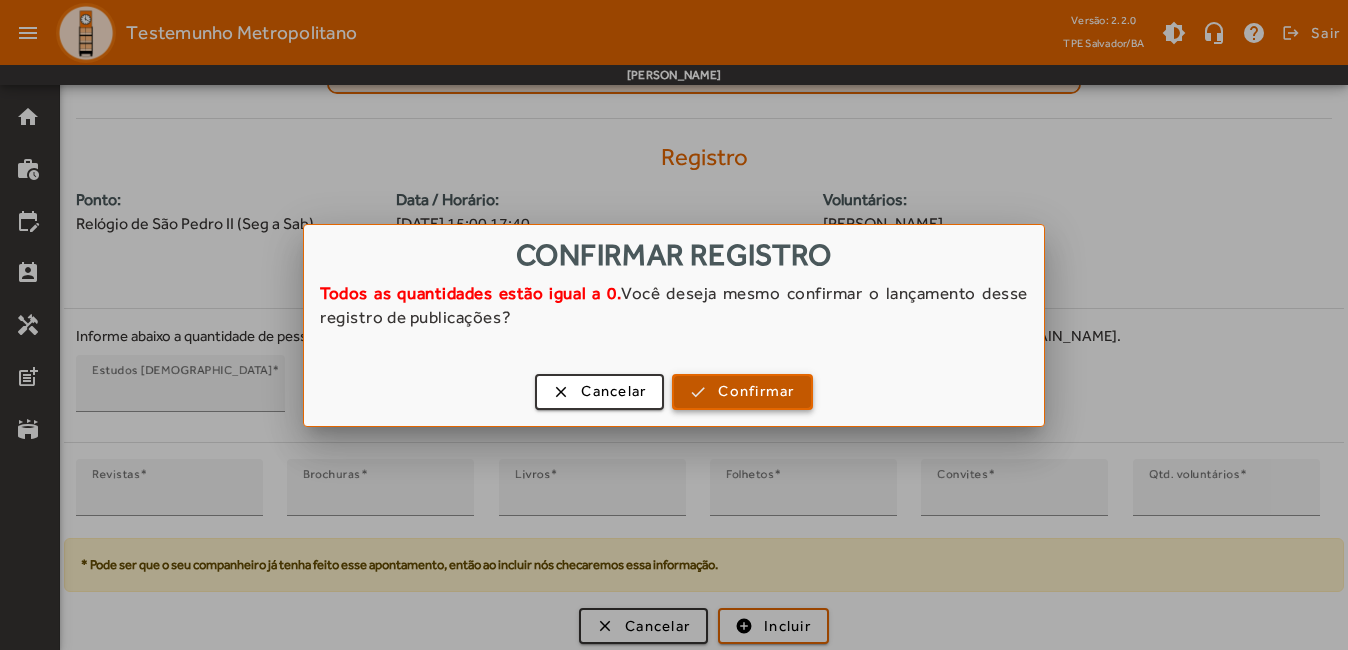 click on "Confirmar" at bounding box center [756, 391] 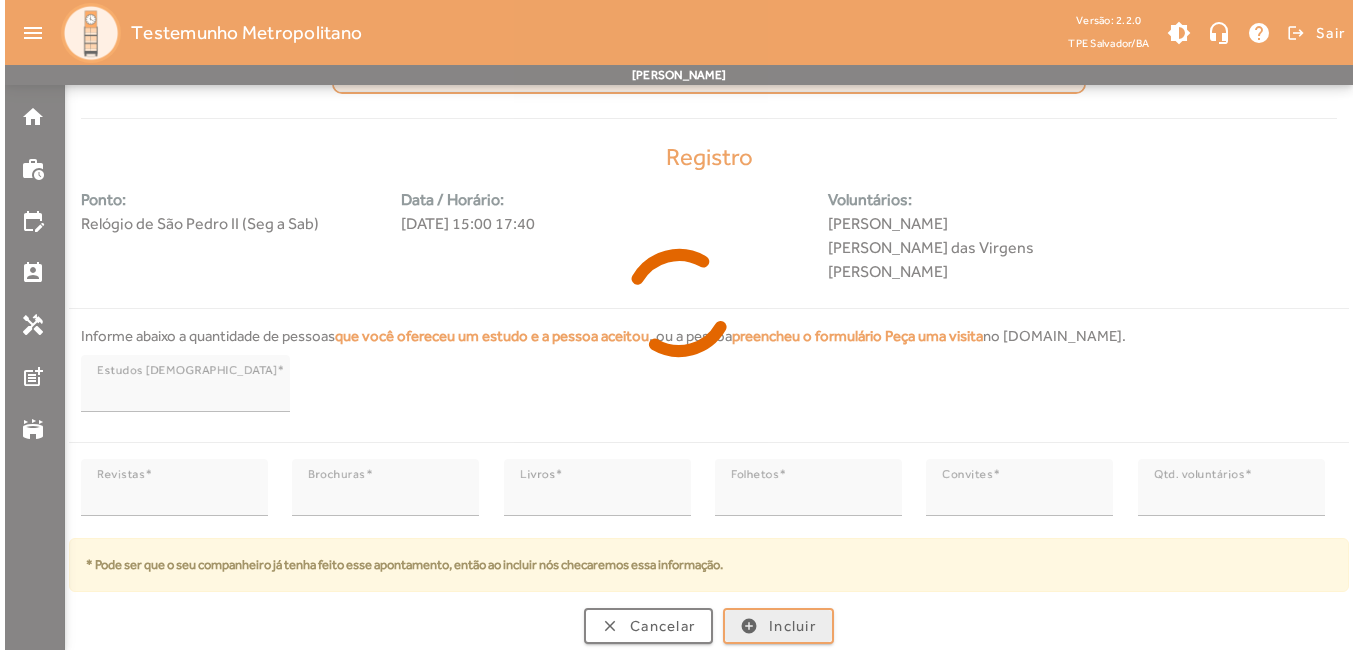 scroll, scrollTop: 0, scrollLeft: 0, axis: both 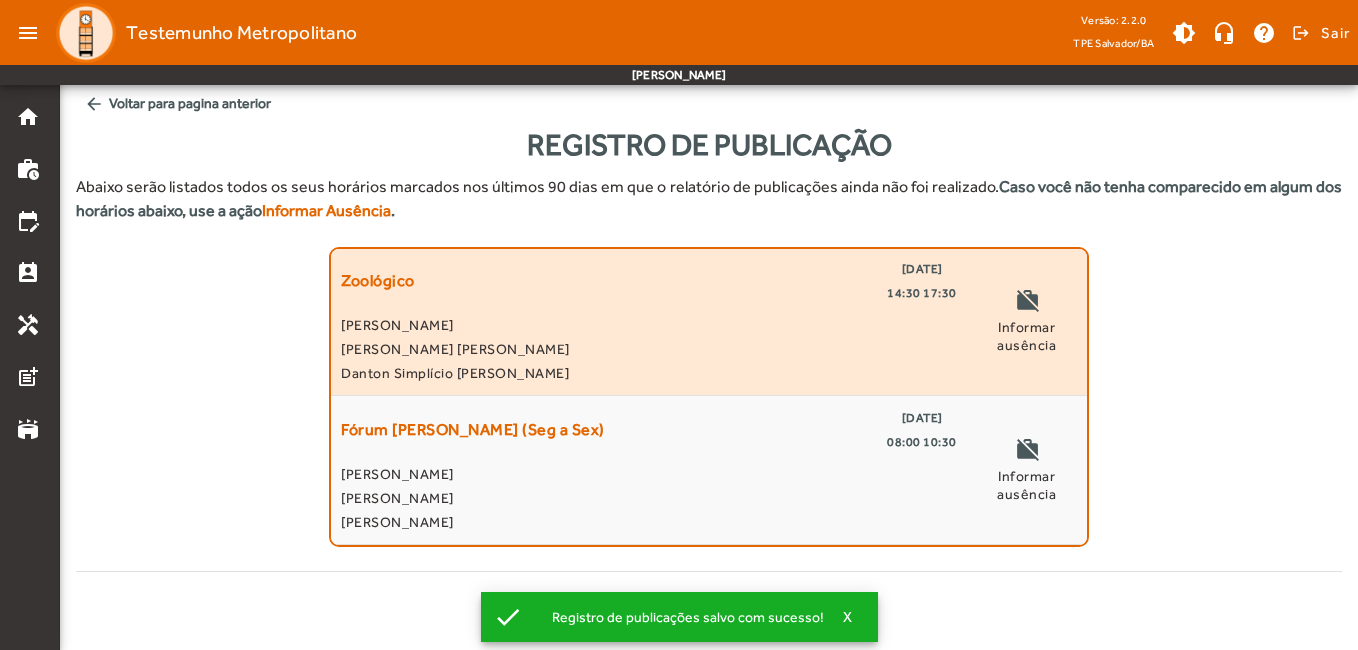 click on "[PERSON_NAME] [PERSON_NAME]" 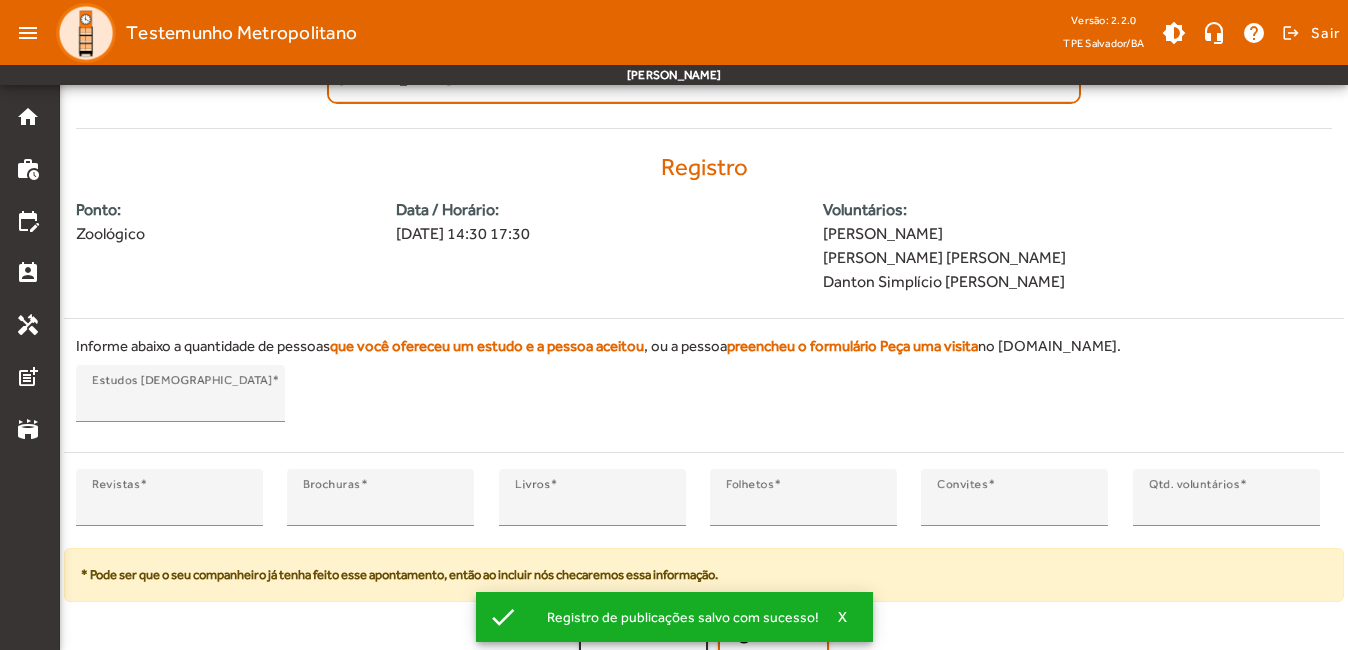 scroll, scrollTop: 453, scrollLeft: 0, axis: vertical 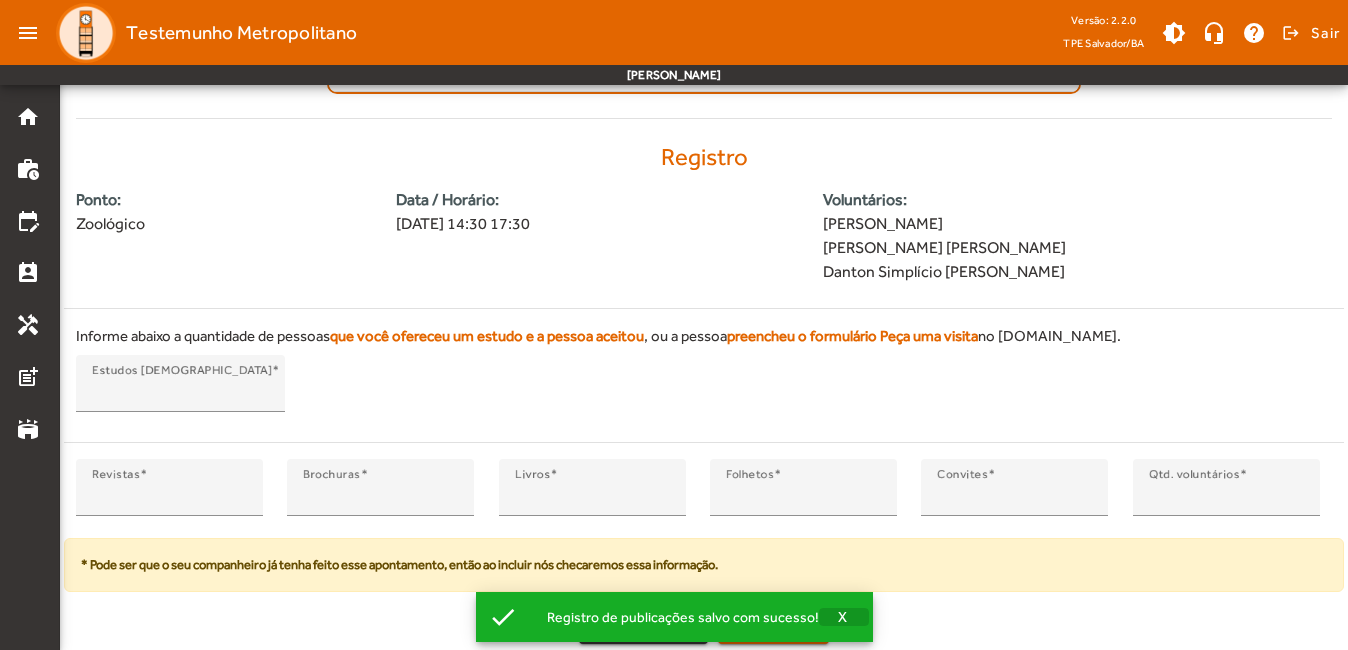 click on "X" at bounding box center [843, 617] 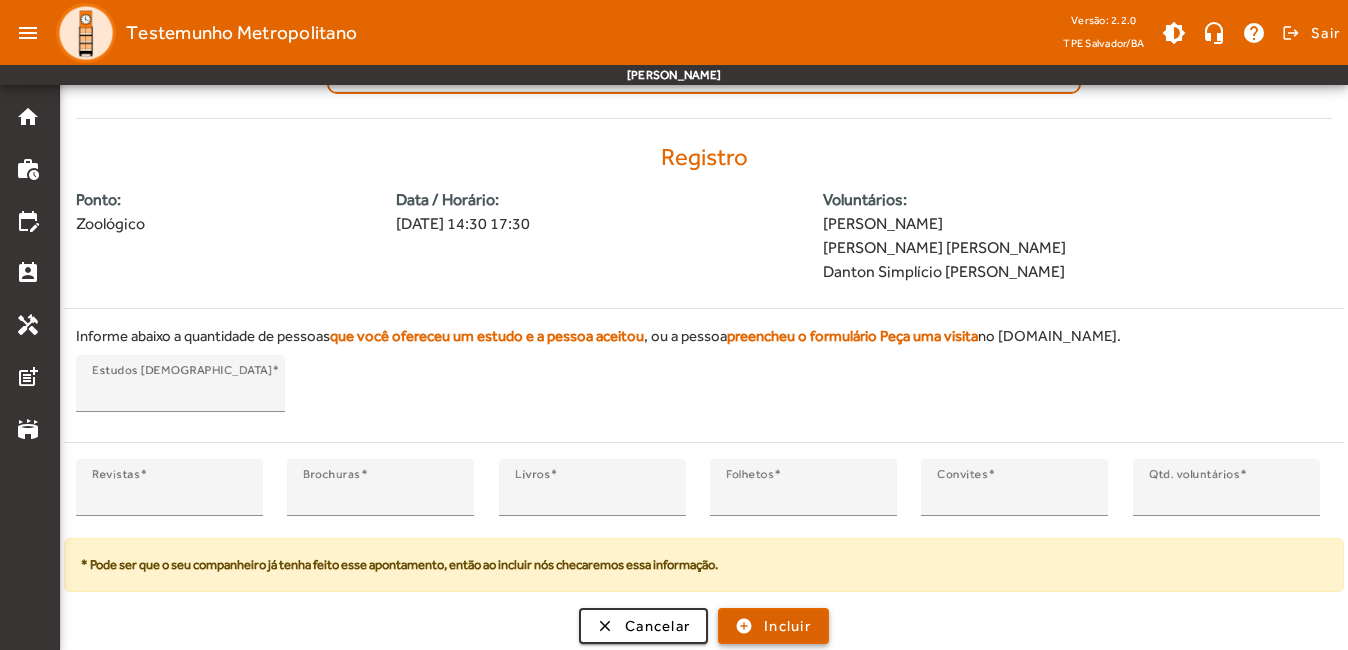 click on "Incluir" 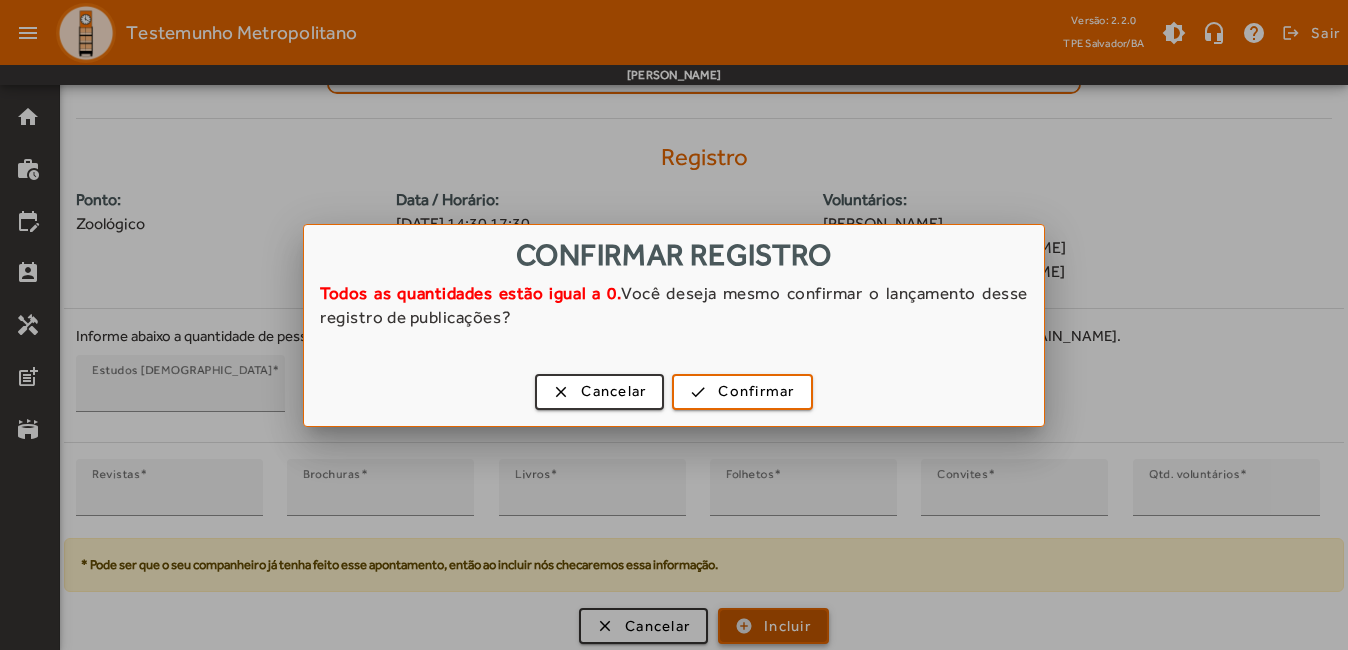 scroll, scrollTop: 0, scrollLeft: 0, axis: both 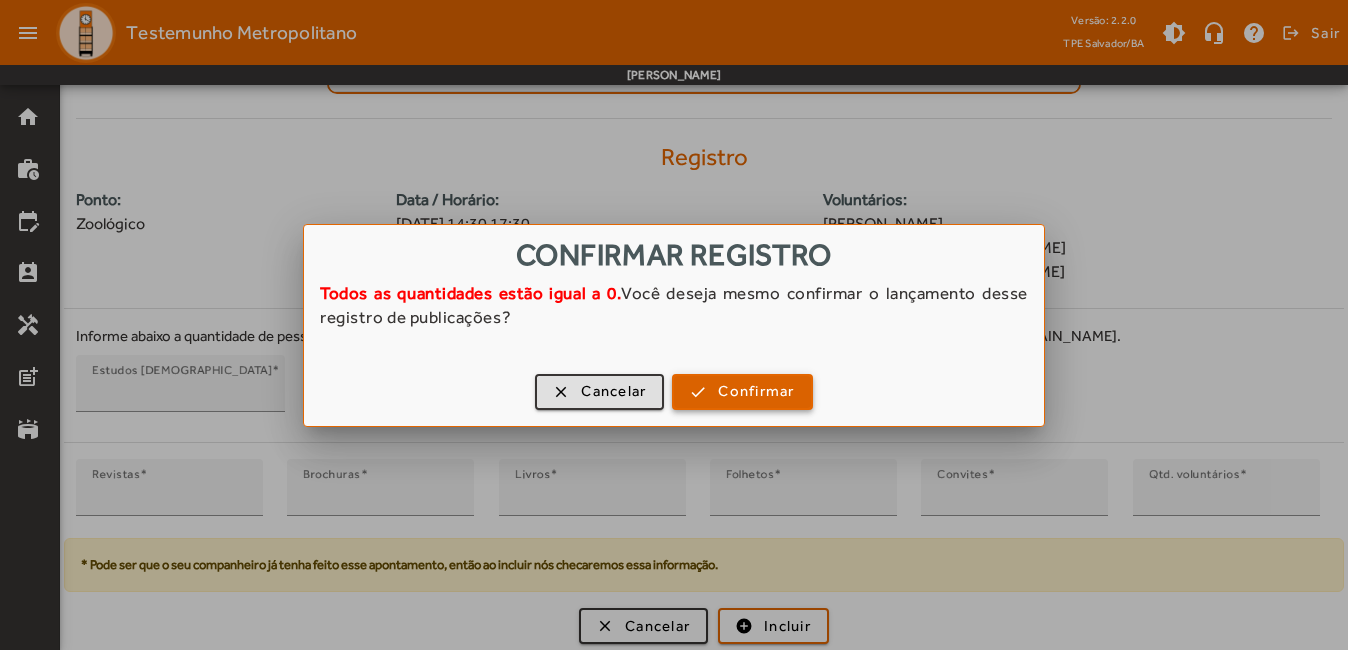 click at bounding box center (742, 392) 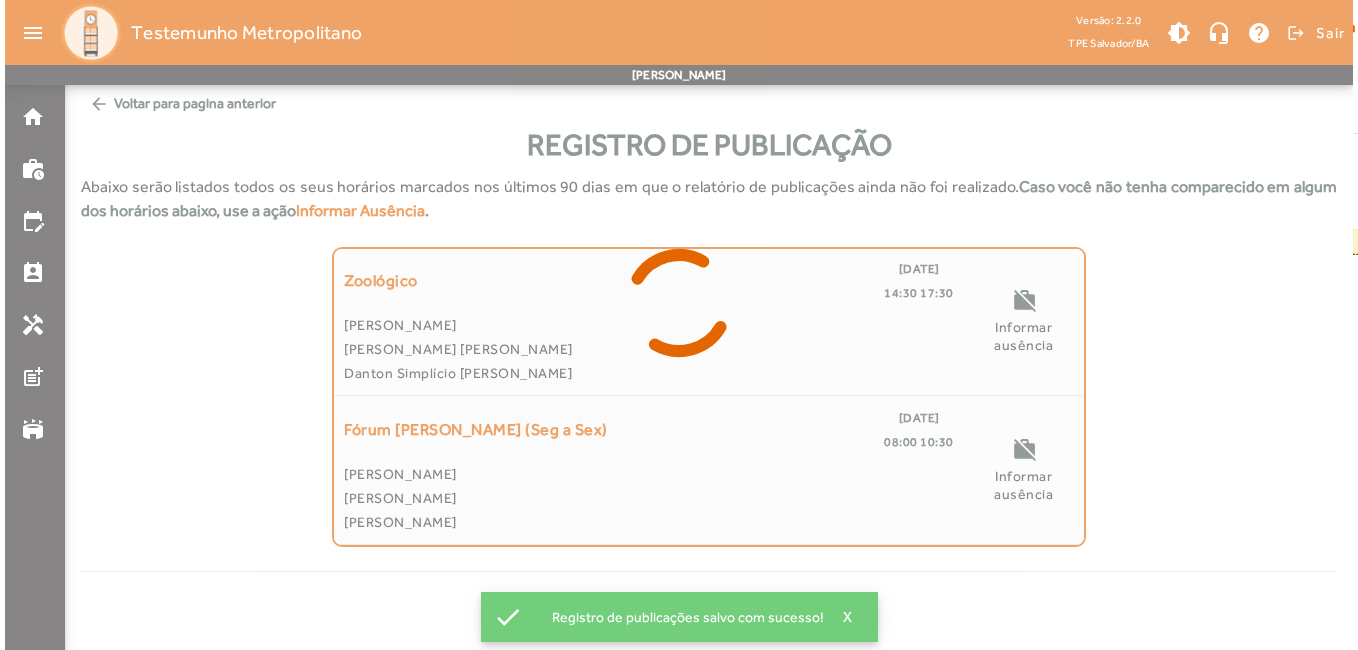 scroll, scrollTop: 0, scrollLeft: 0, axis: both 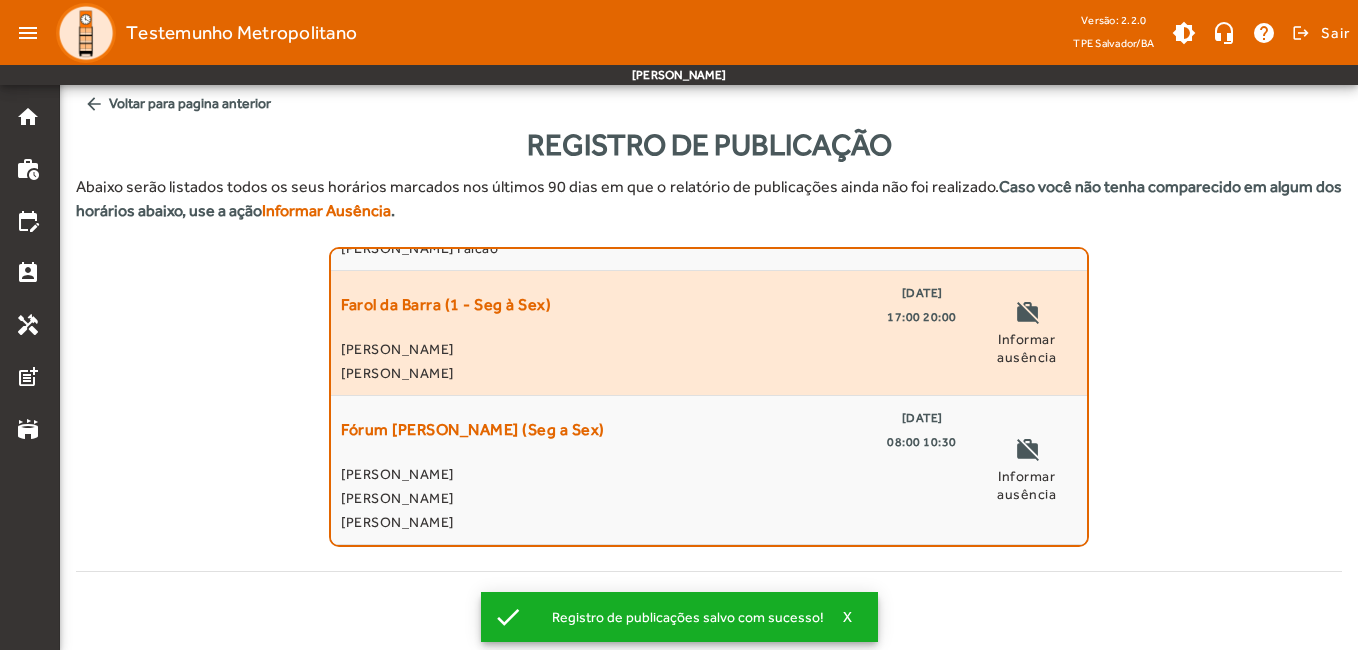 click on "[PERSON_NAME]" 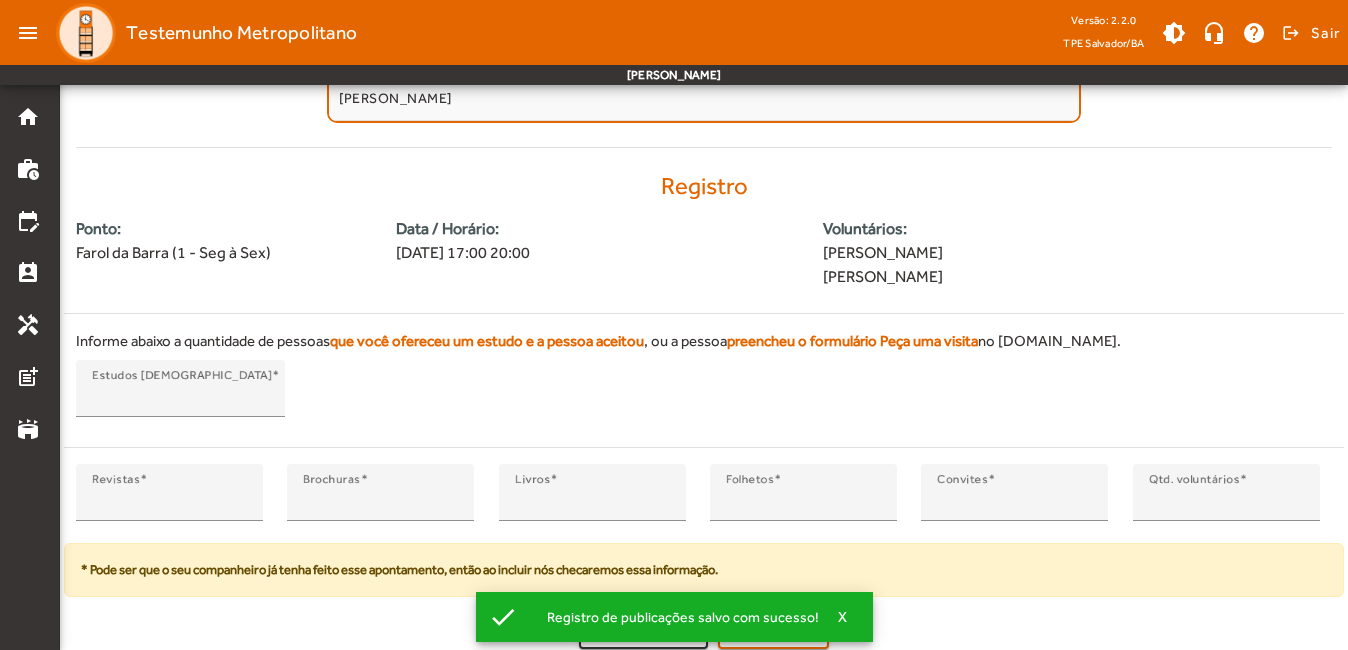 scroll, scrollTop: 429, scrollLeft: 0, axis: vertical 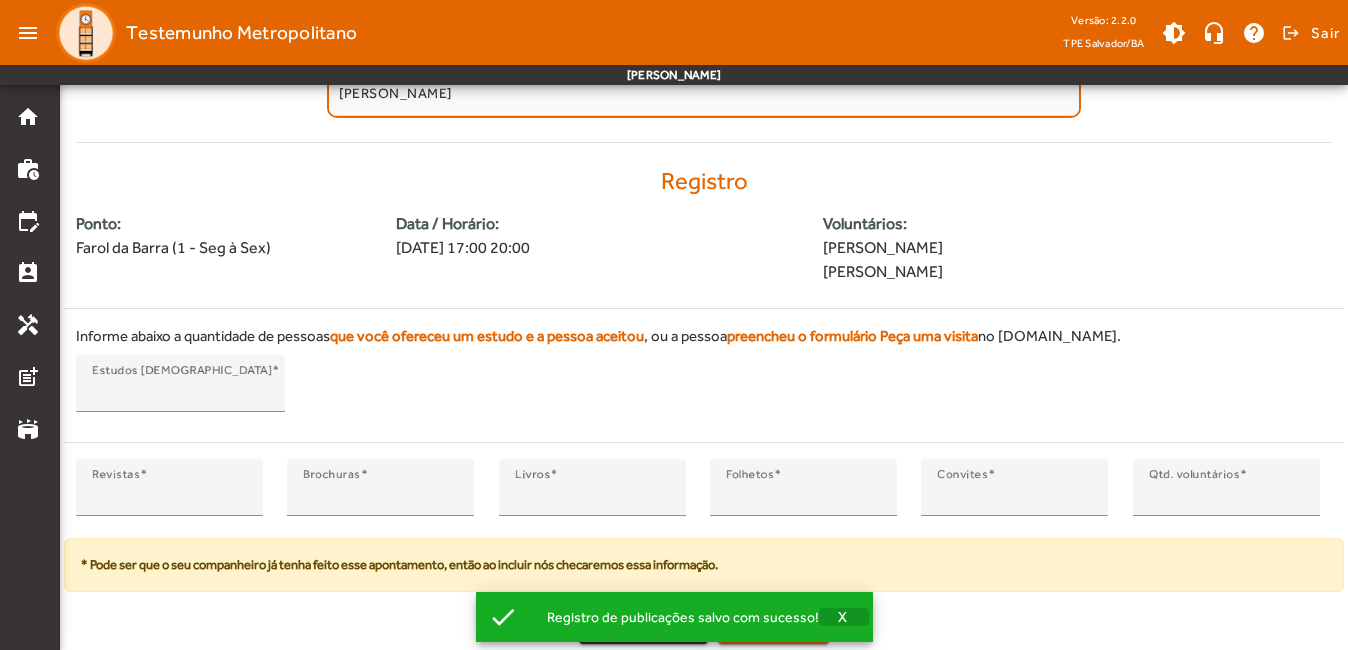 click on "X" at bounding box center (843, 617) 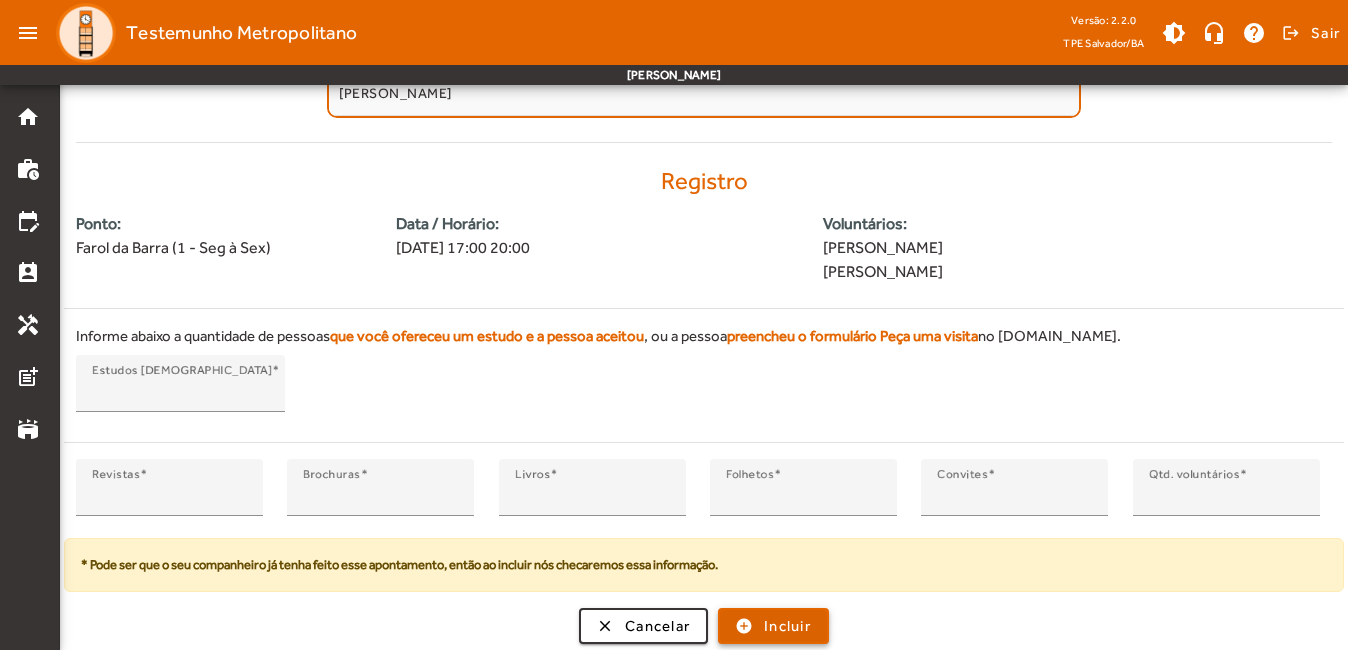 click on "Incluir" 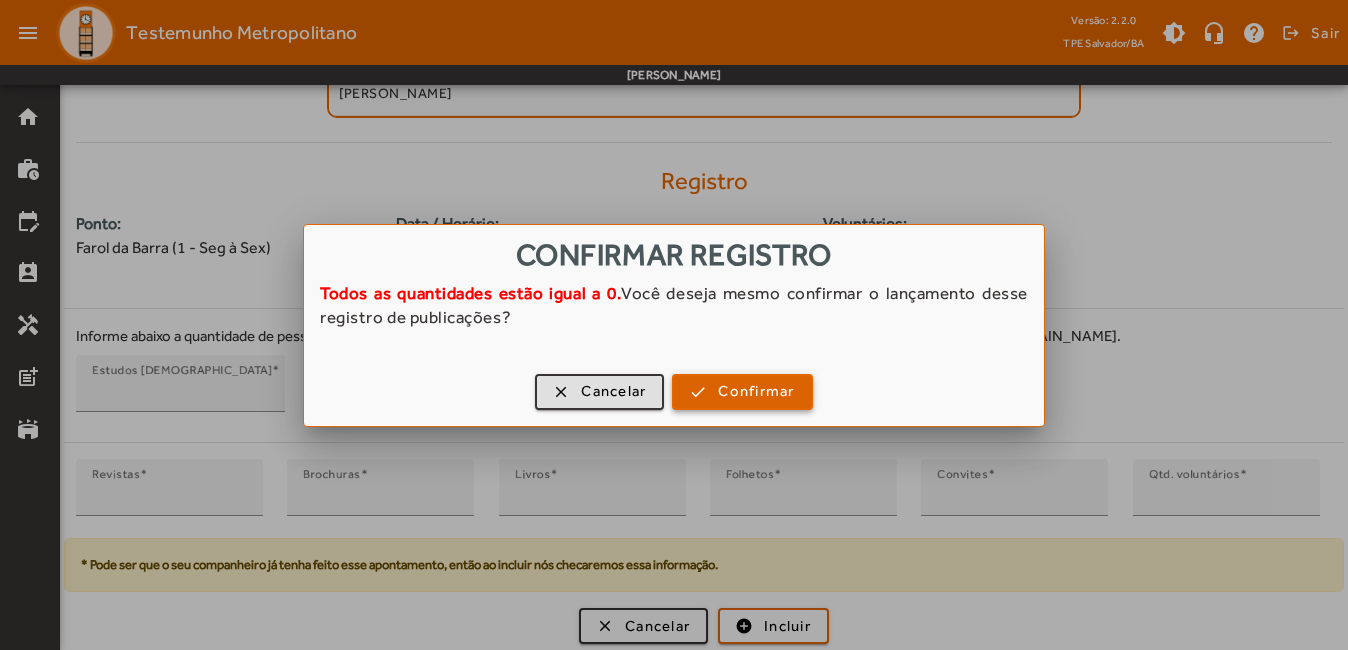 click on "Confirmar" at bounding box center (756, 391) 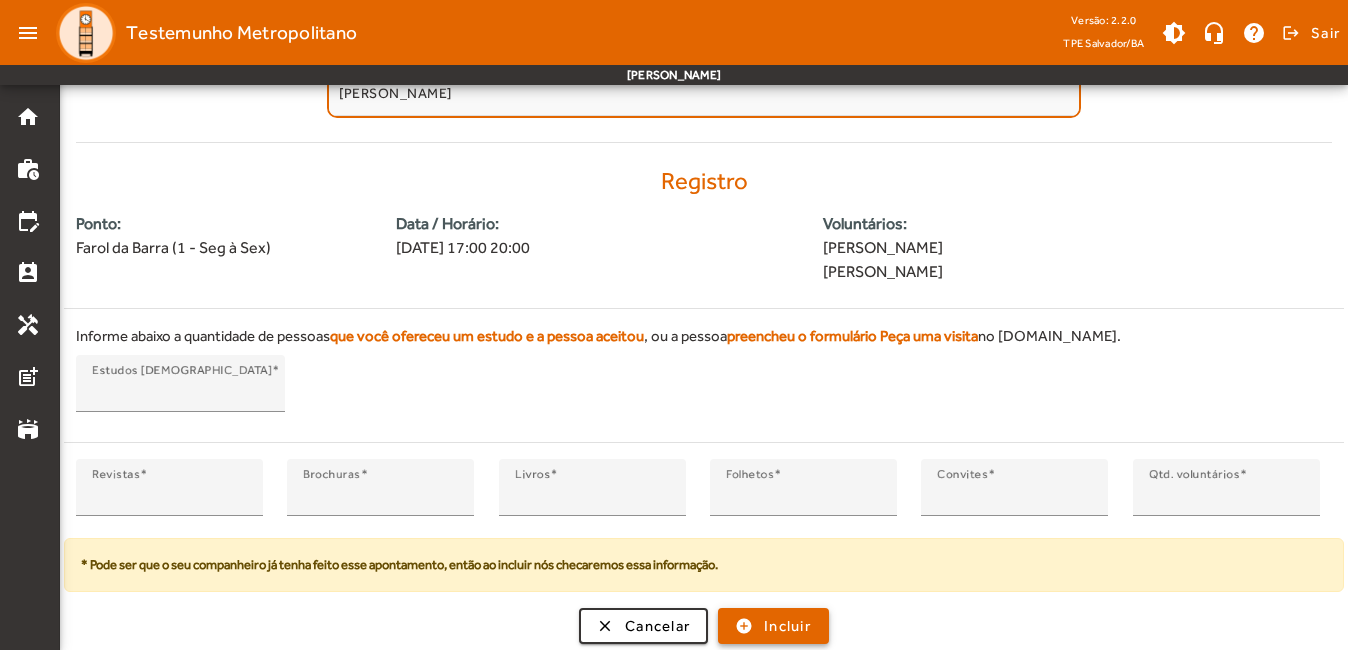scroll, scrollTop: 429, scrollLeft: 0, axis: vertical 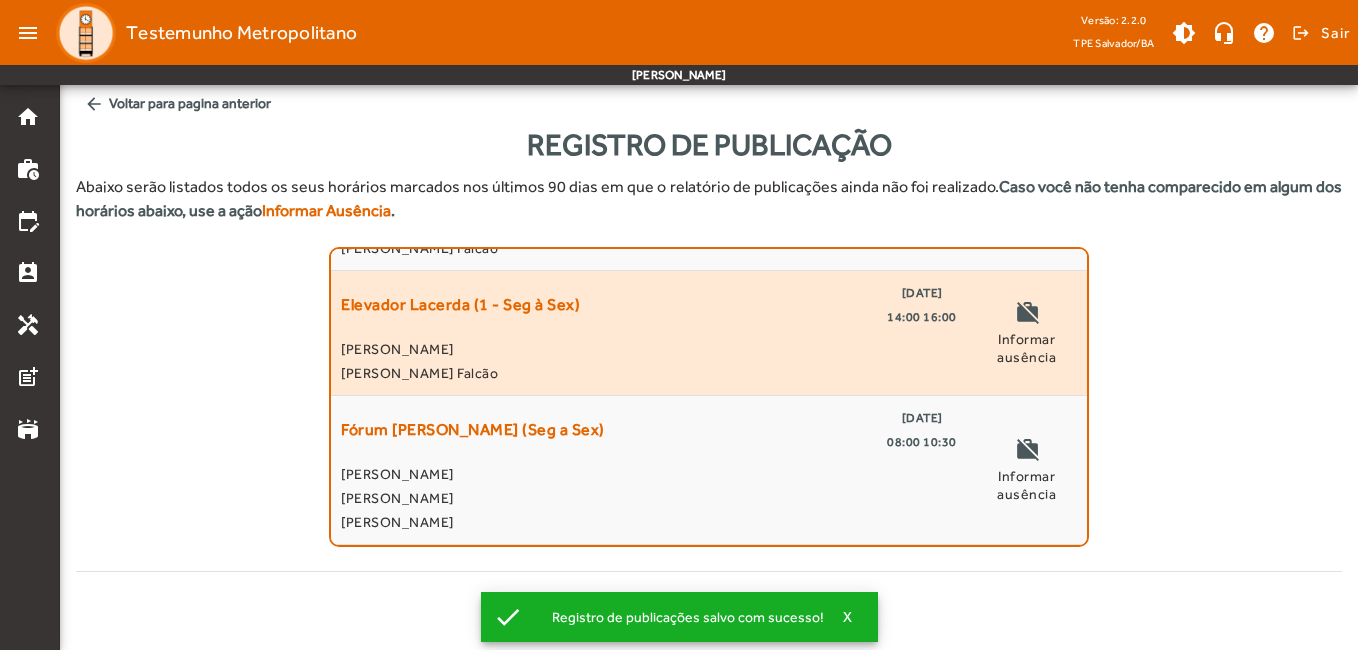 click on "Elevador Lacerda (1 - Seg à Sex)  [DATE]   14:00 16:00  [PERSON_NAME]" 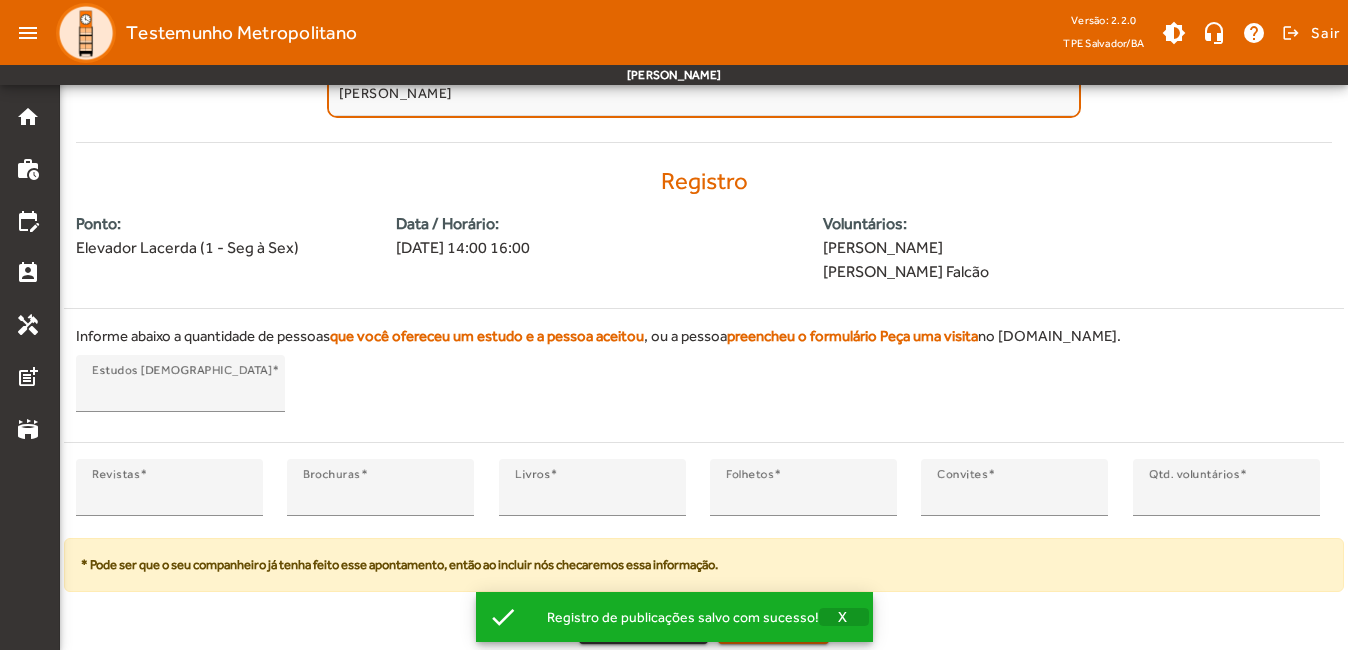 click at bounding box center [844, 617] 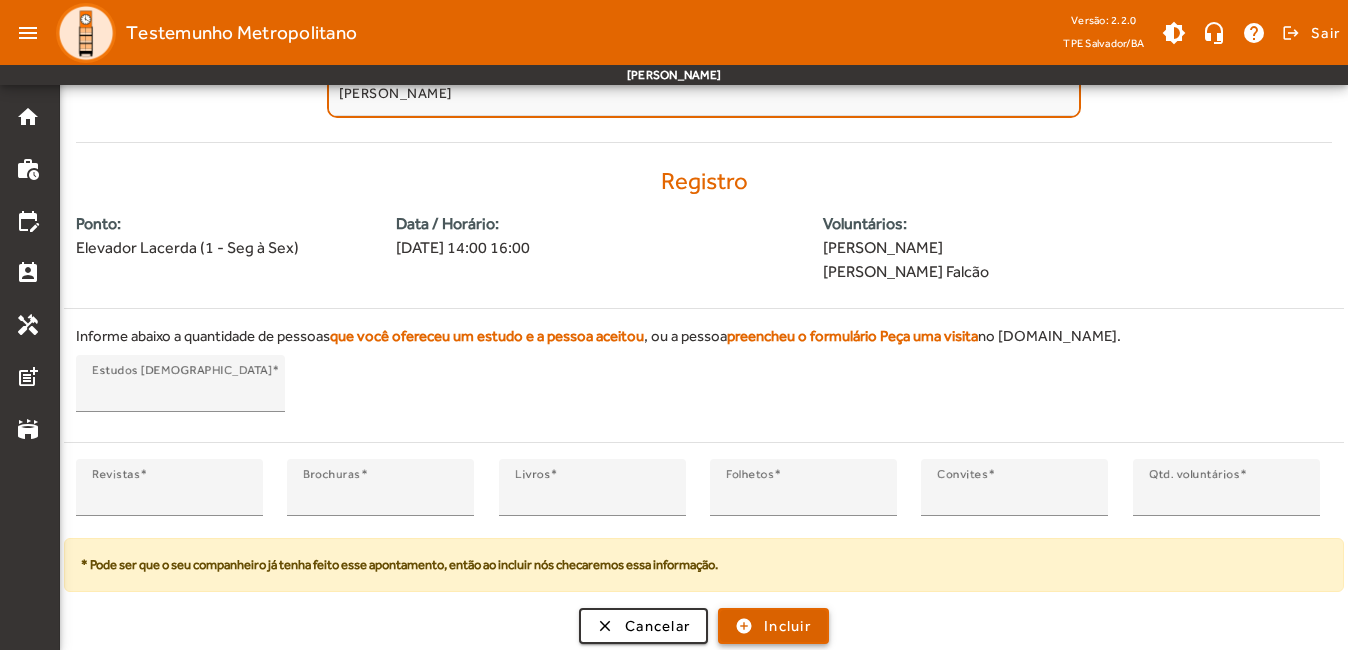 click on "Incluir" 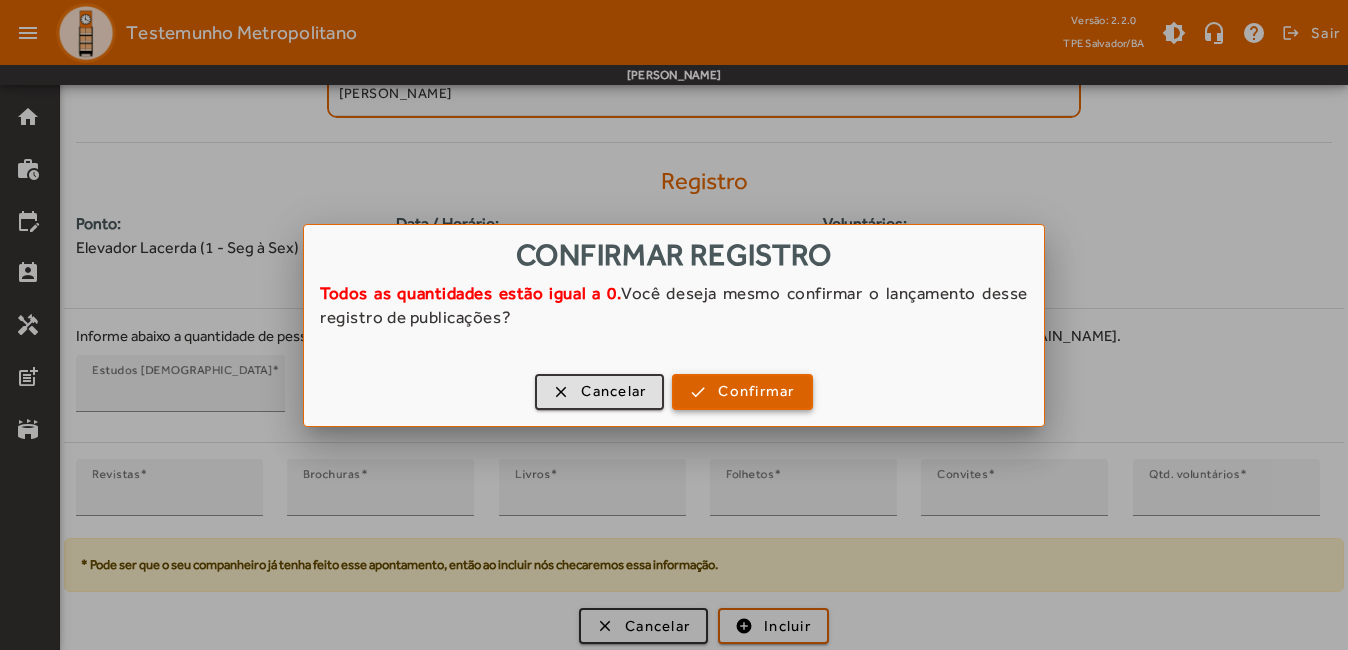 click on "Confirmar" at bounding box center [756, 391] 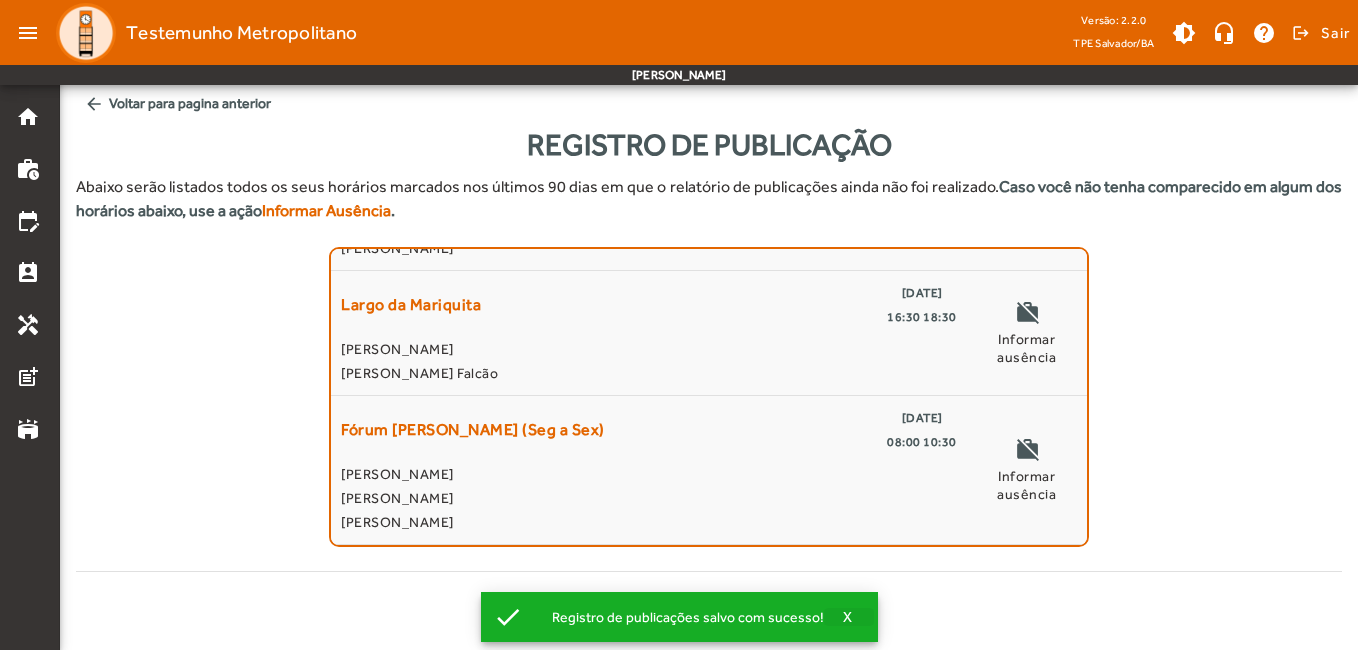 click at bounding box center [849, 617] 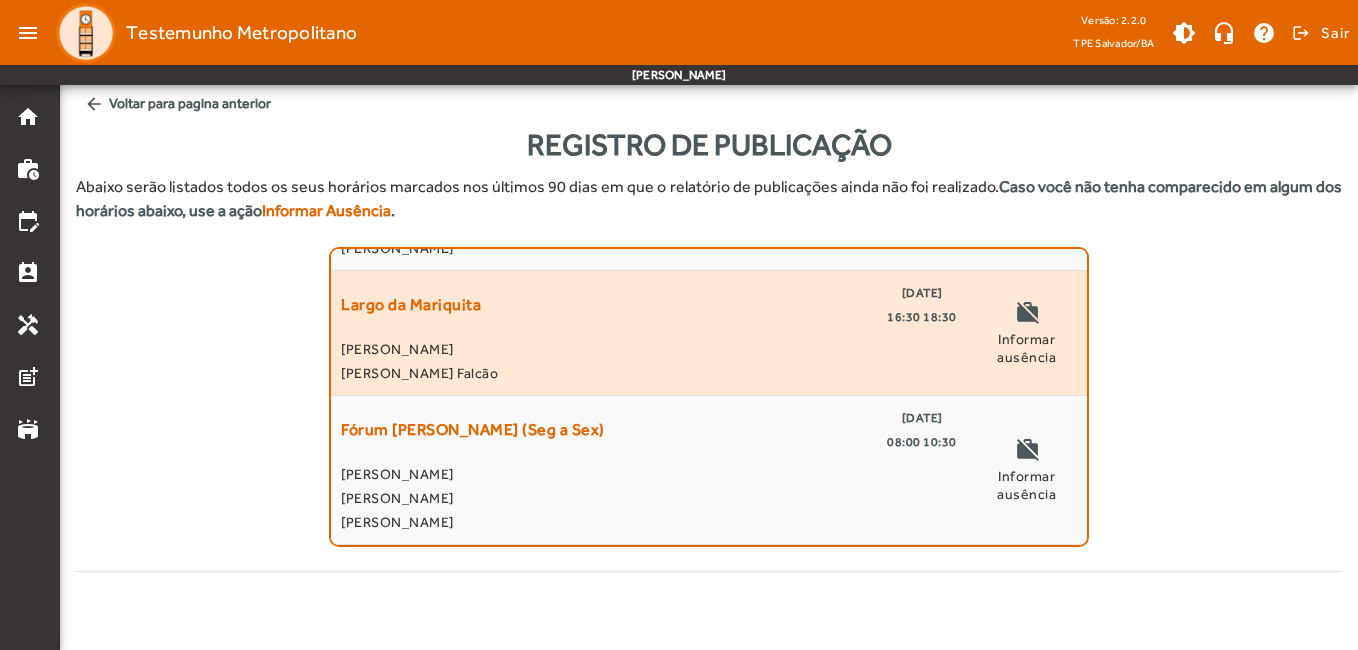 click on "Largo da Mariquita  [DATE]   16:30 18:30  [PERSON_NAME]" 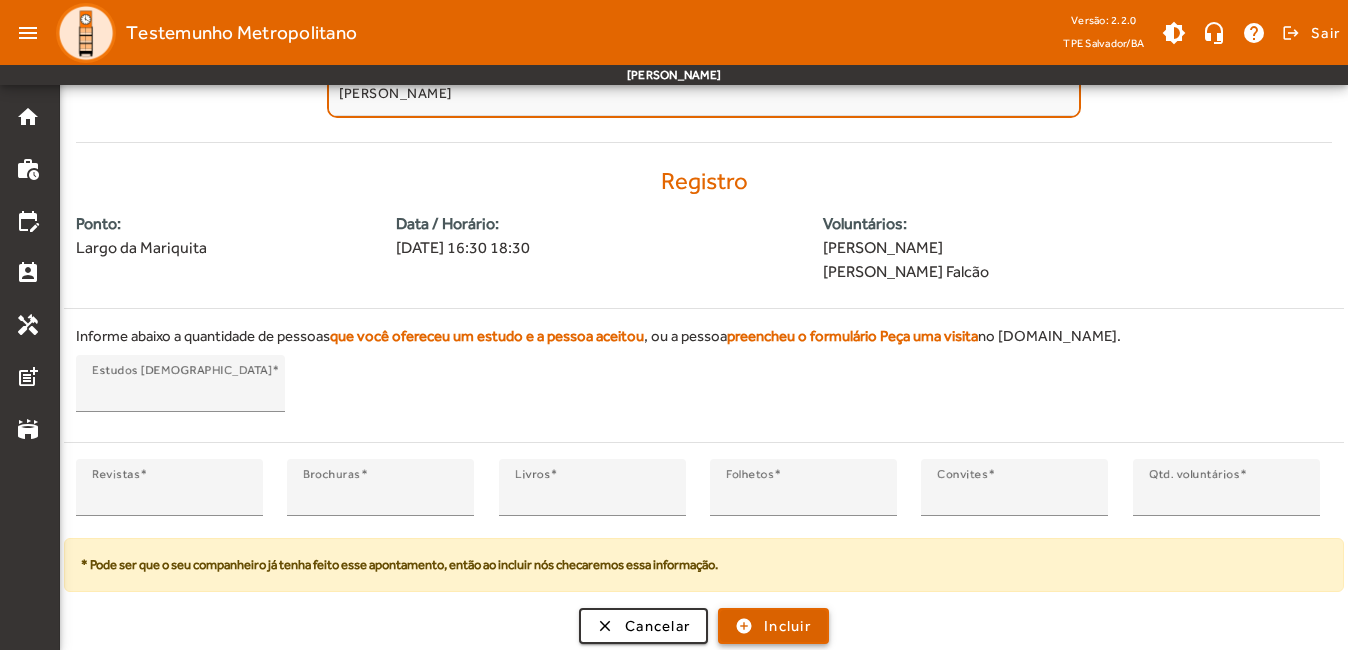 click on "Incluir" 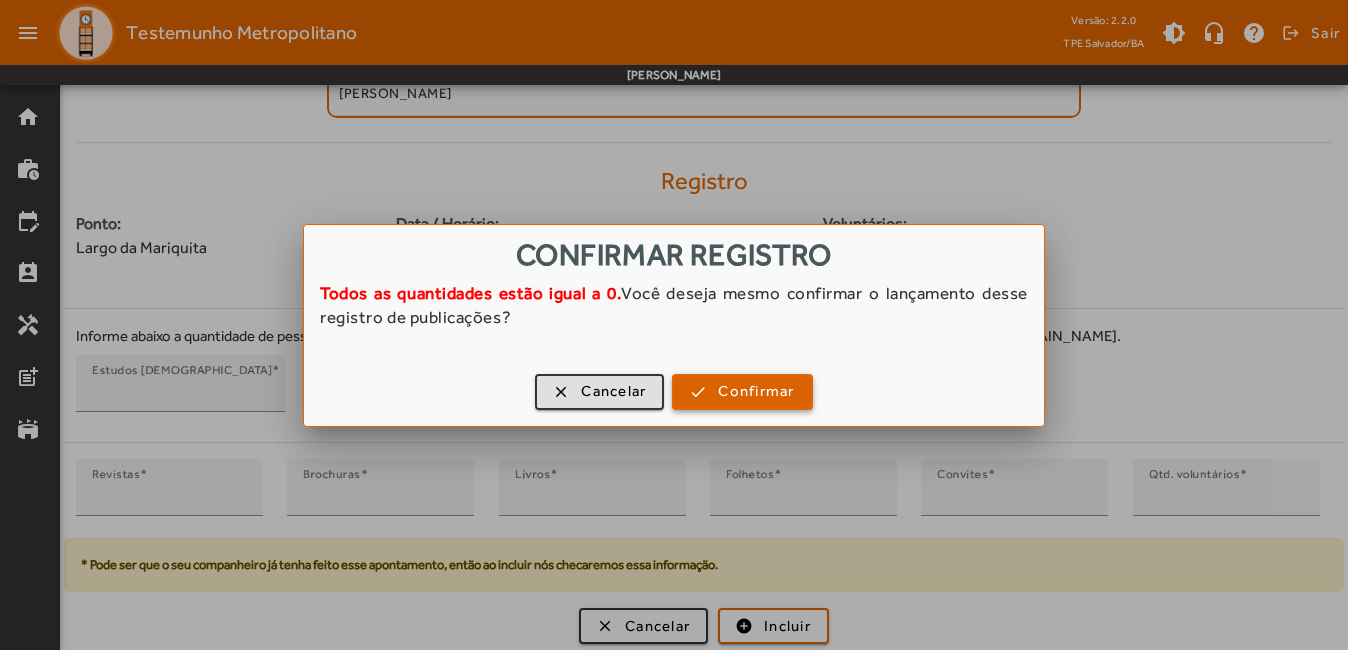 click on "Confirmar" at bounding box center (756, 391) 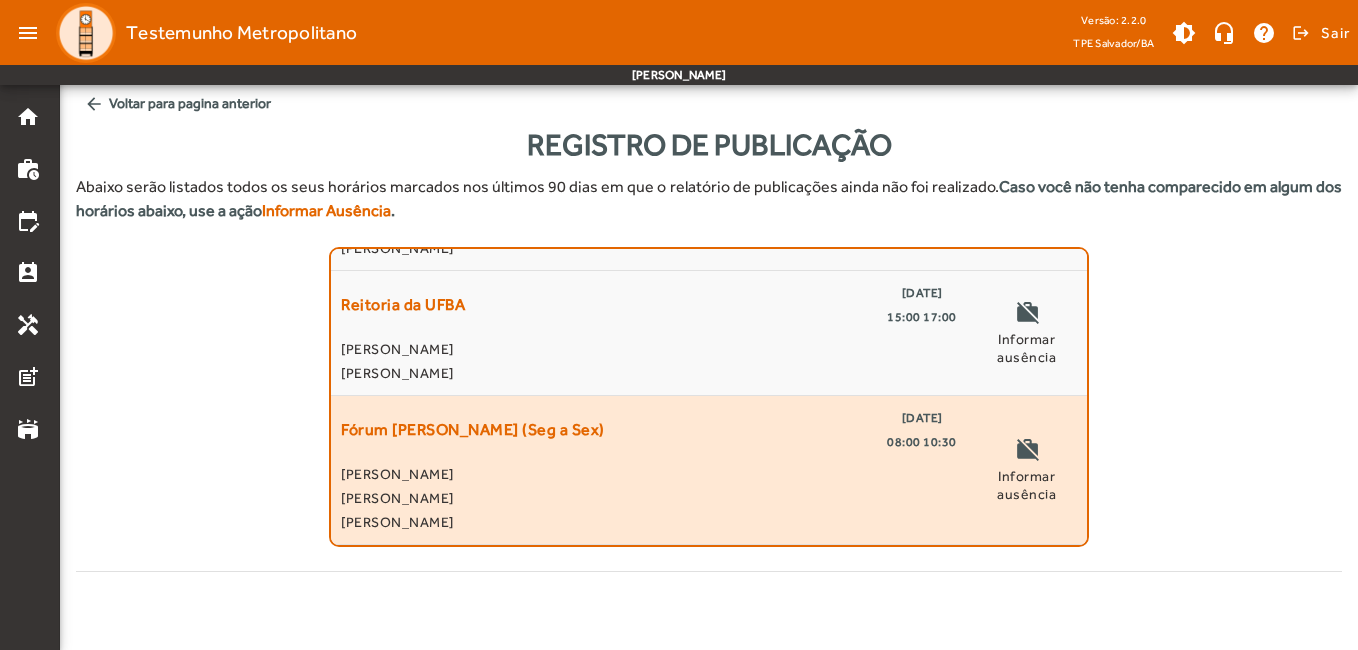 click on "[PERSON_NAME]" 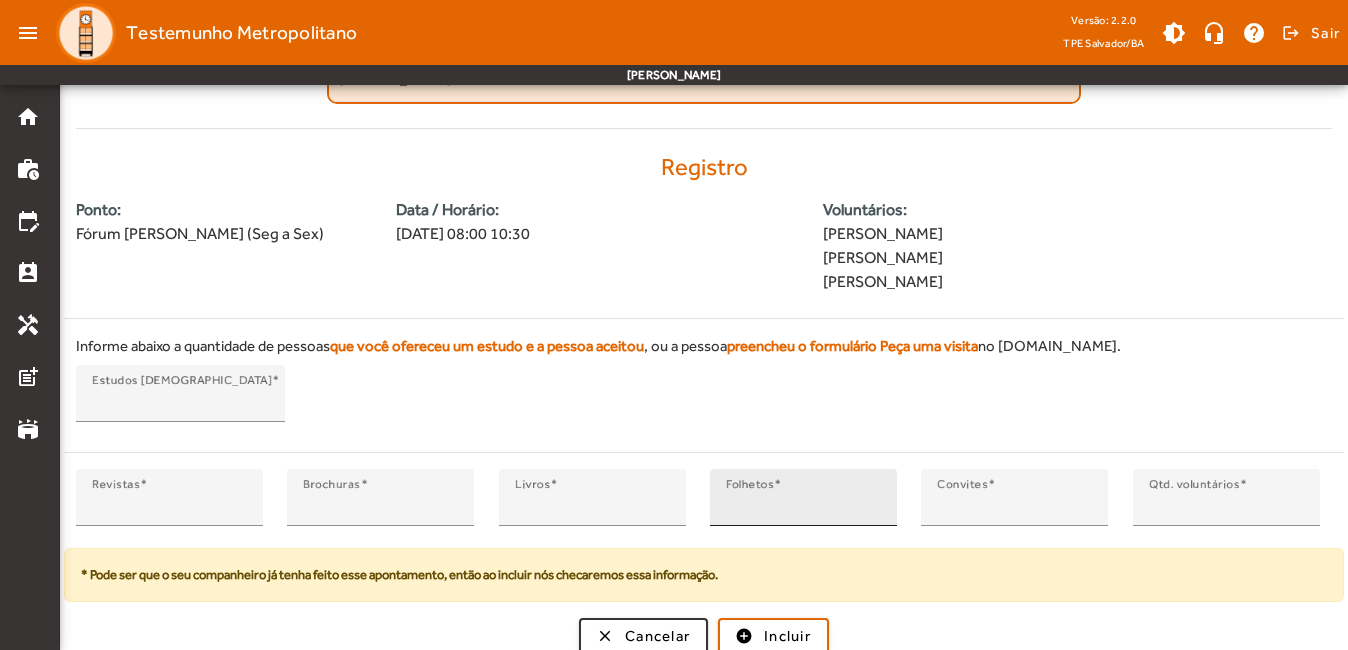 scroll, scrollTop: 453, scrollLeft: 0, axis: vertical 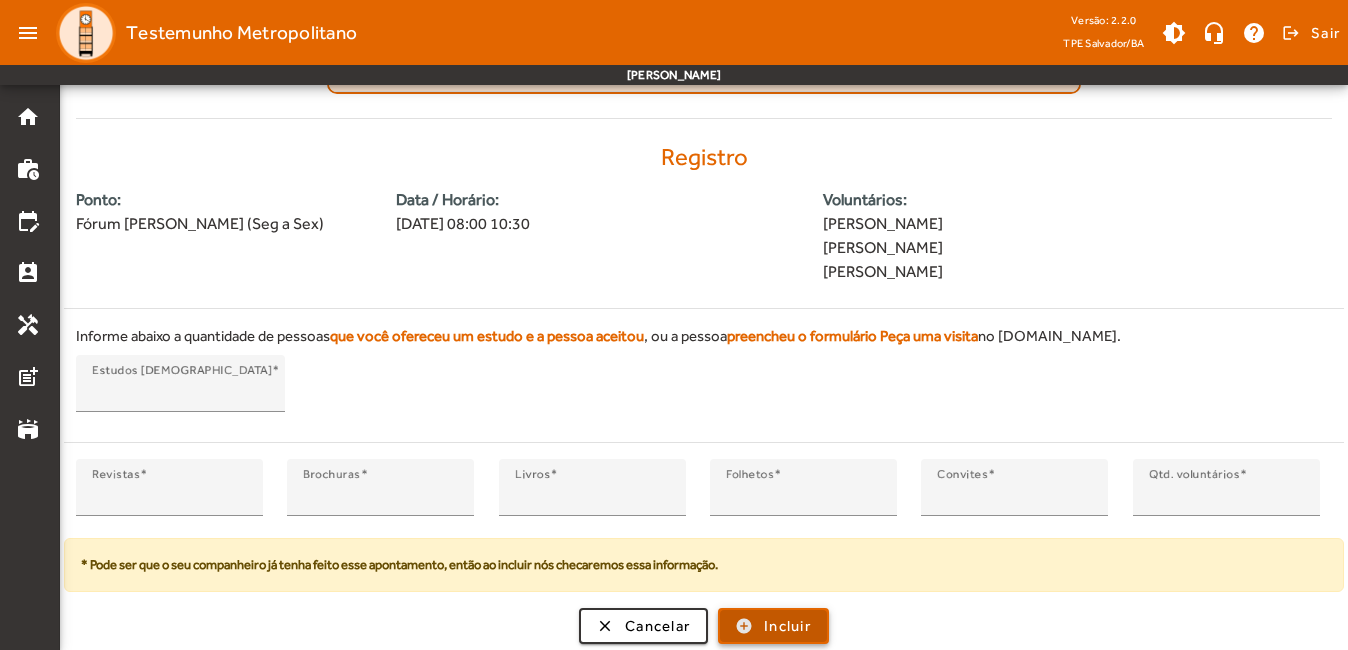 click on "Incluir" 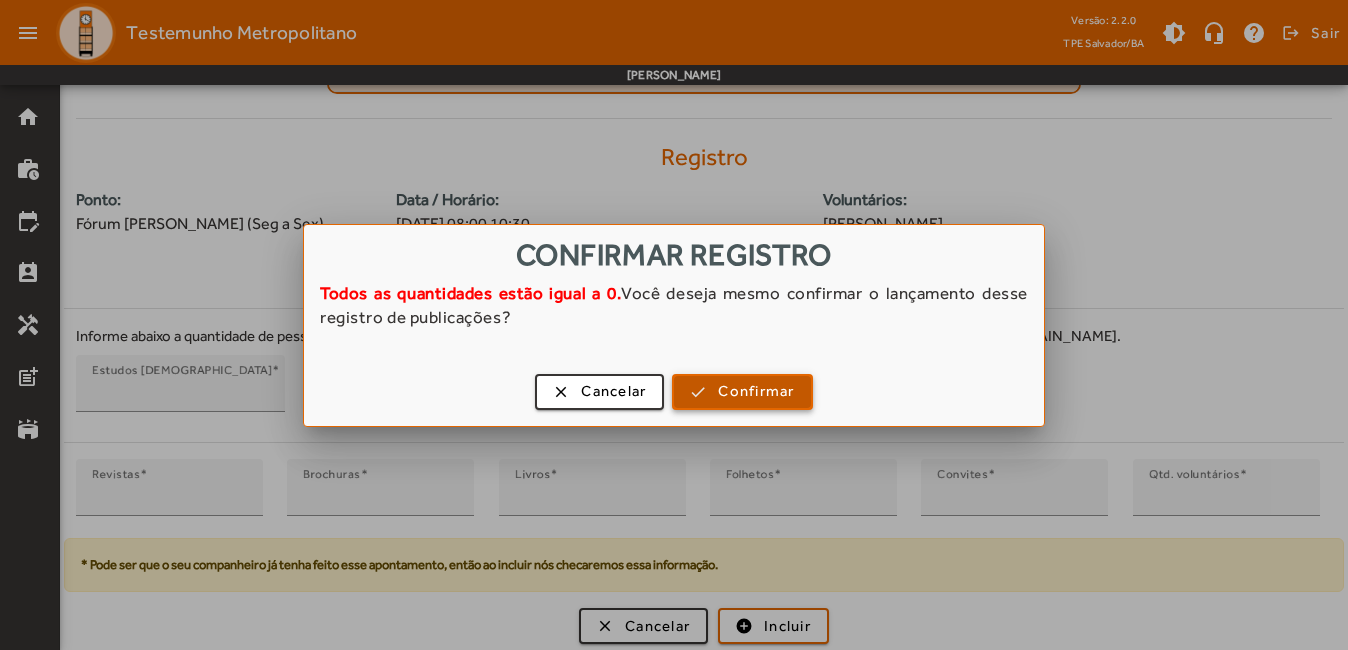 click on "Confirmar" at bounding box center [756, 391] 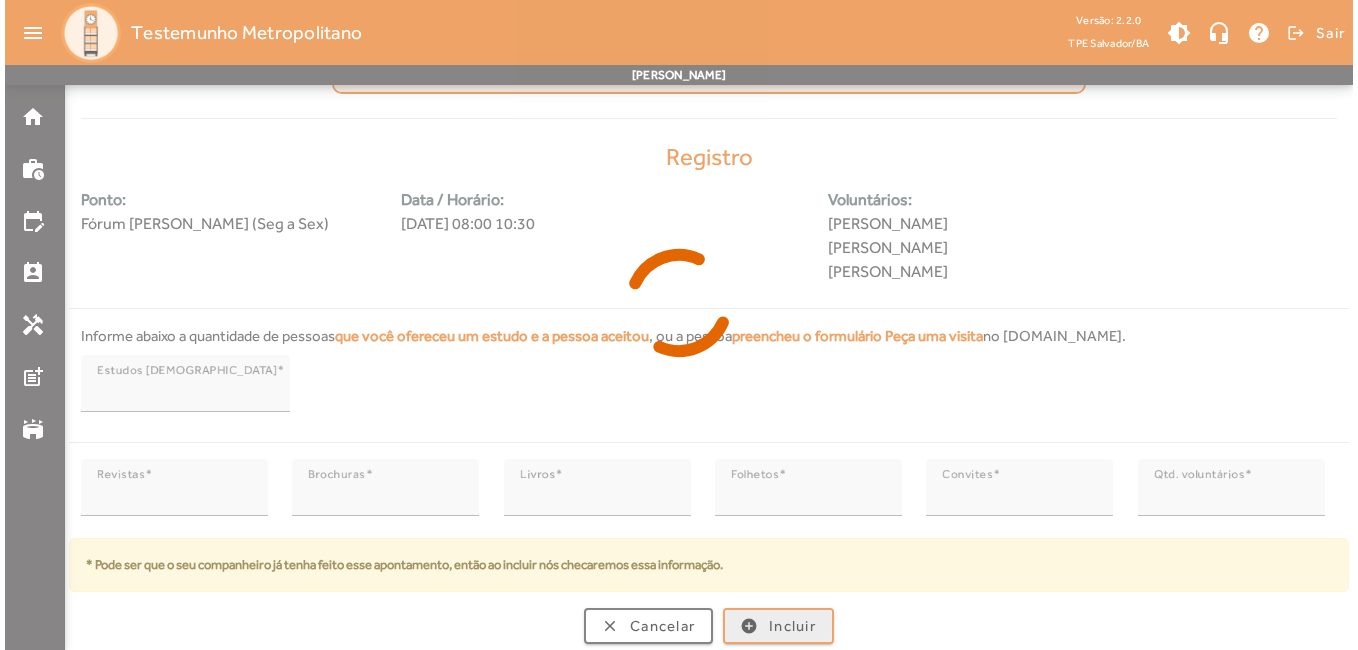scroll, scrollTop: 0, scrollLeft: 0, axis: both 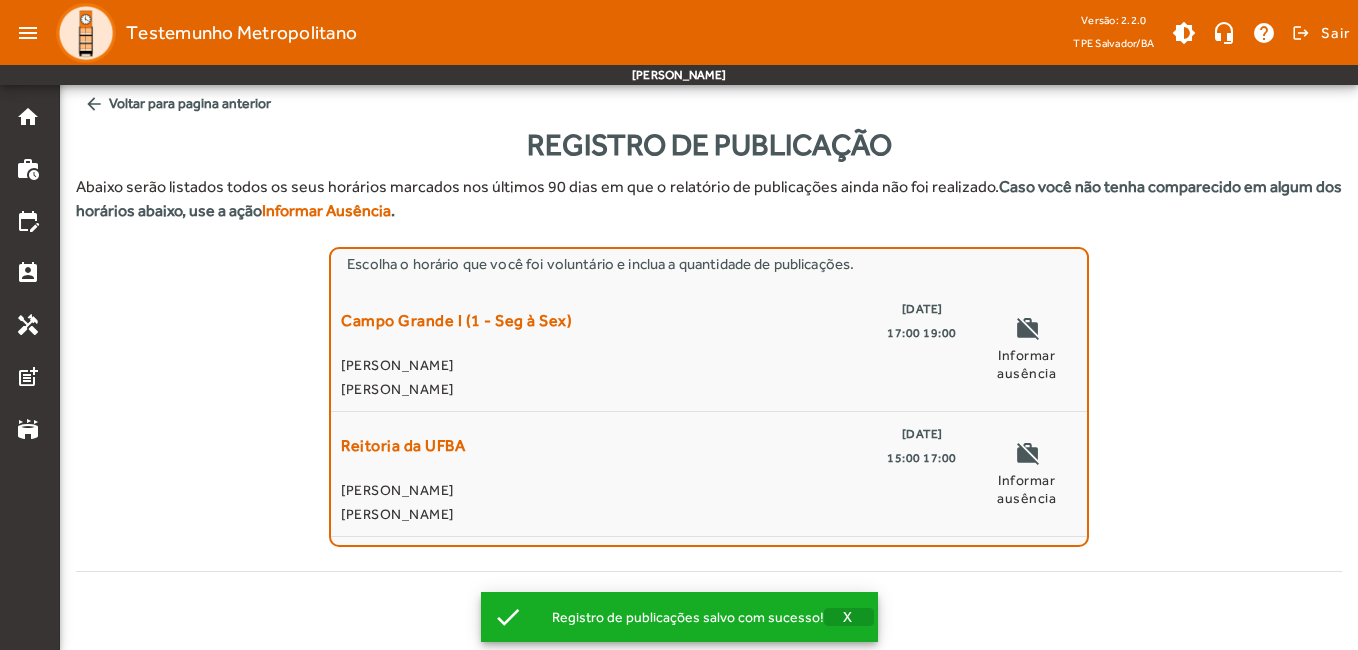 click on "X" at bounding box center [848, 617] 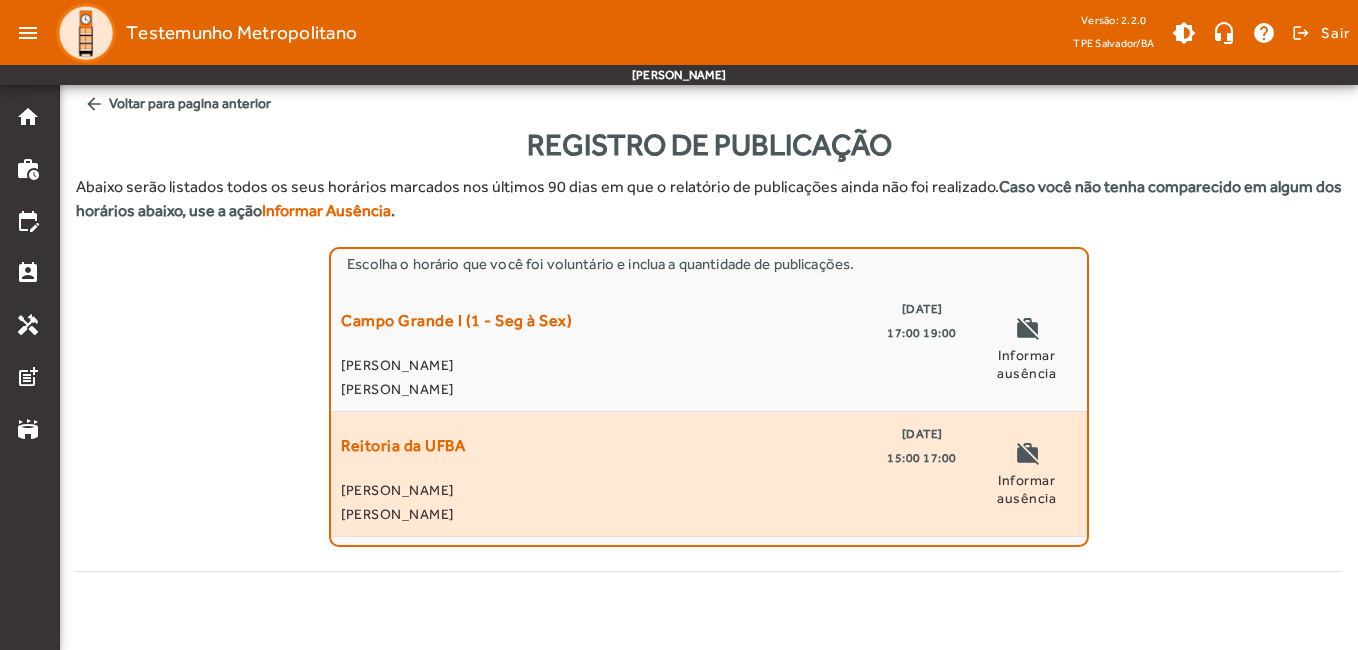 click on "Reitoria da UFBA  [DATE]   15:00 17:00  [PERSON_NAME]" 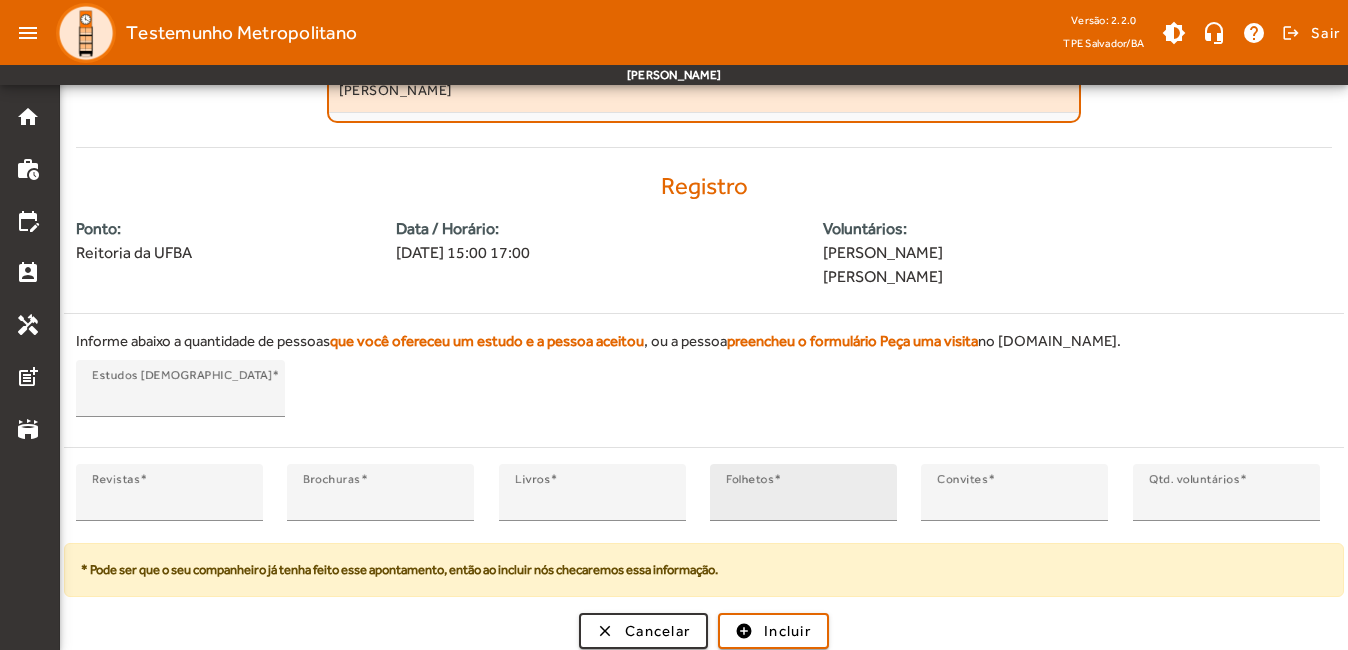 scroll, scrollTop: 429, scrollLeft: 0, axis: vertical 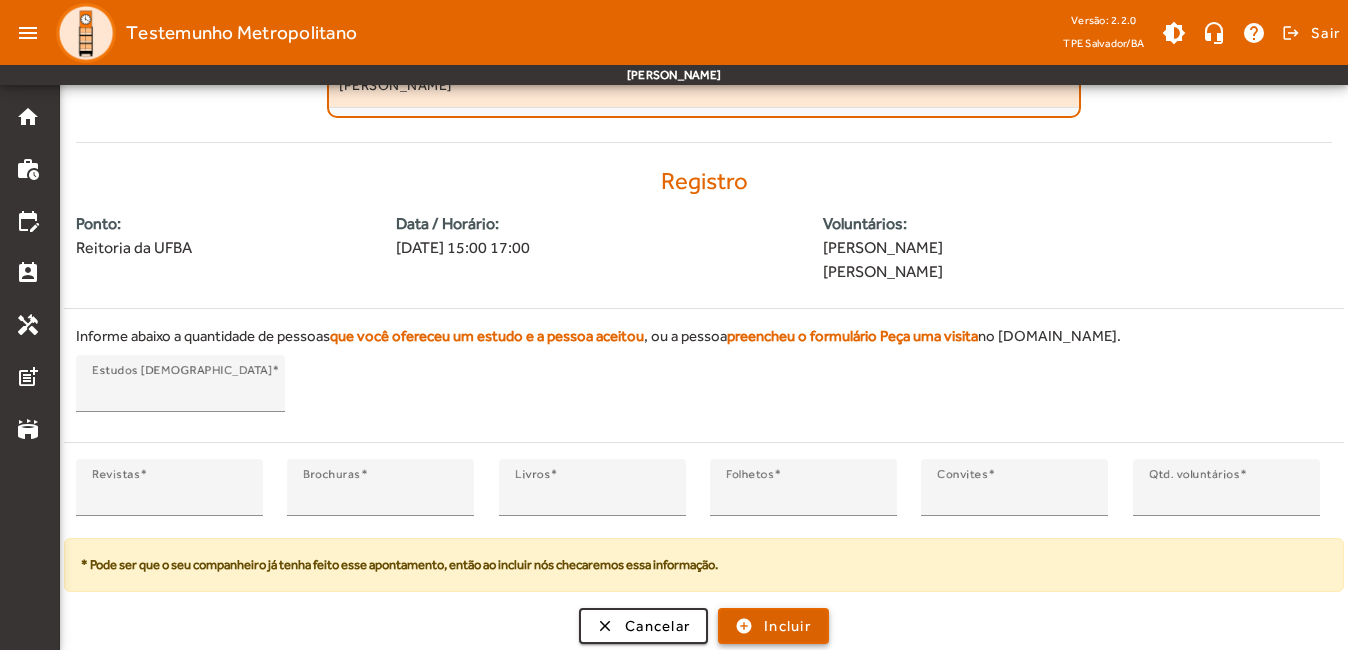 click on "Incluir" 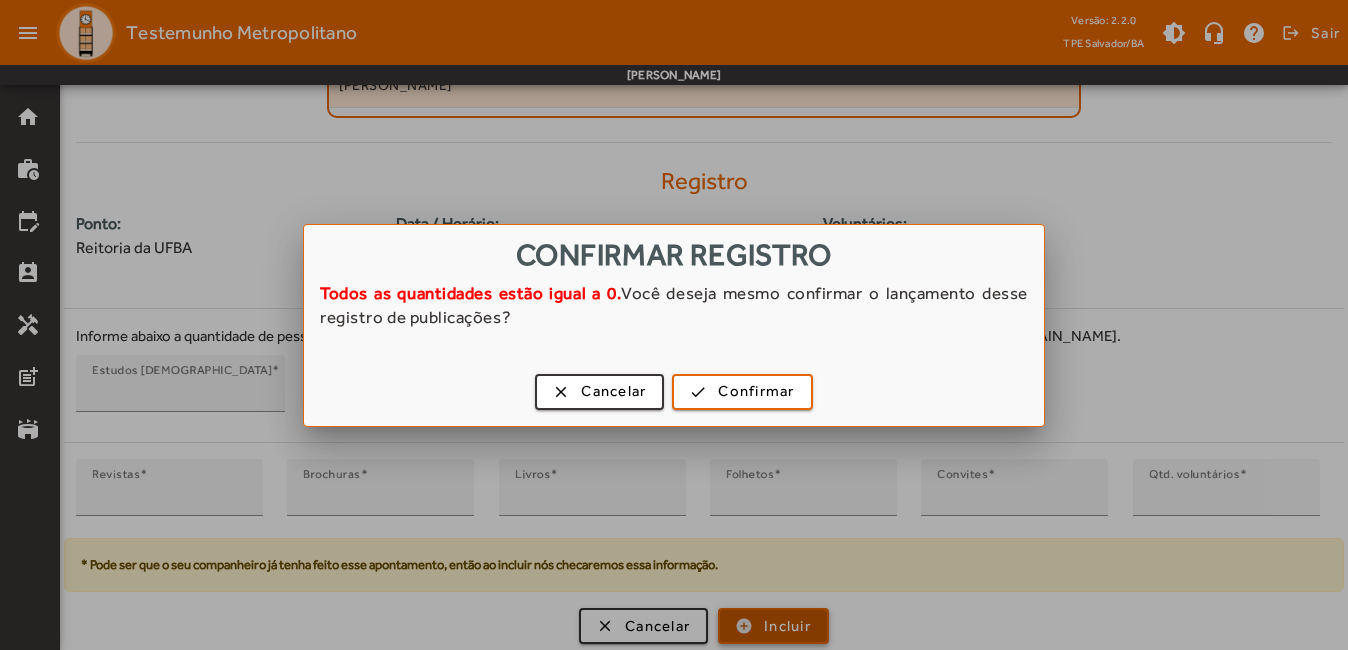scroll, scrollTop: 0, scrollLeft: 0, axis: both 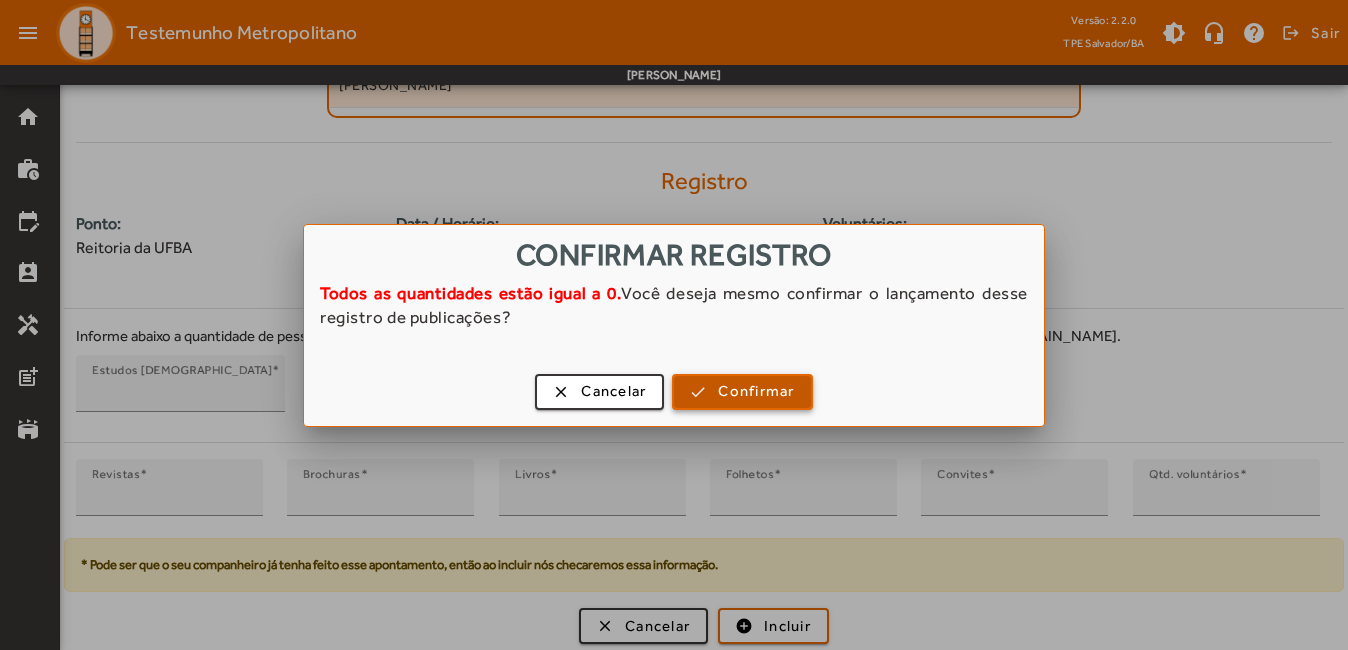 click on "Confirmar" at bounding box center [756, 391] 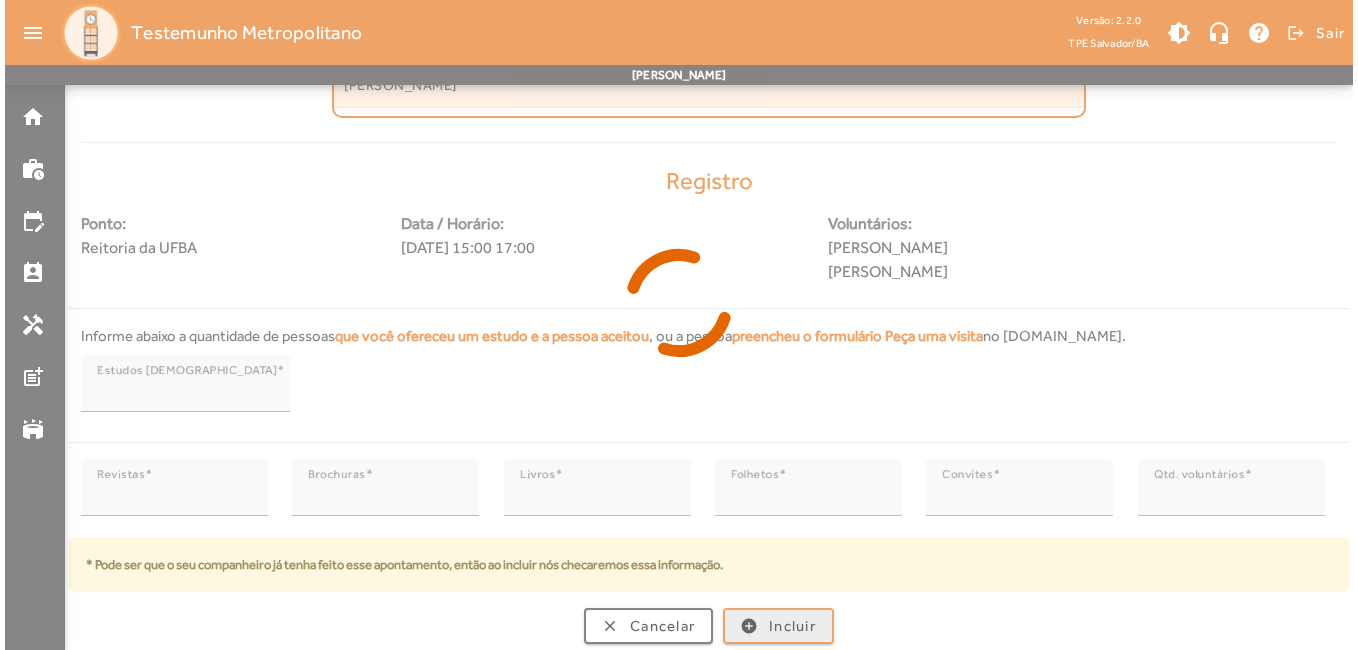 scroll, scrollTop: 0, scrollLeft: 0, axis: both 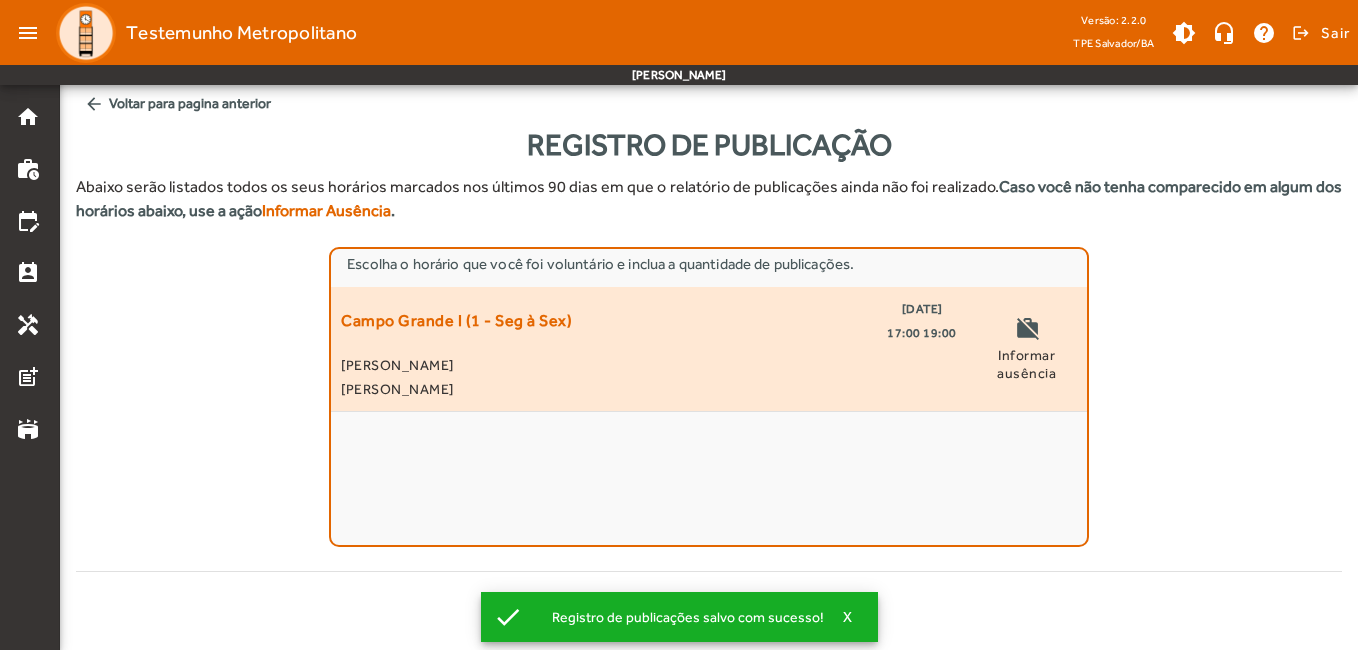 click on "[PERSON_NAME]" 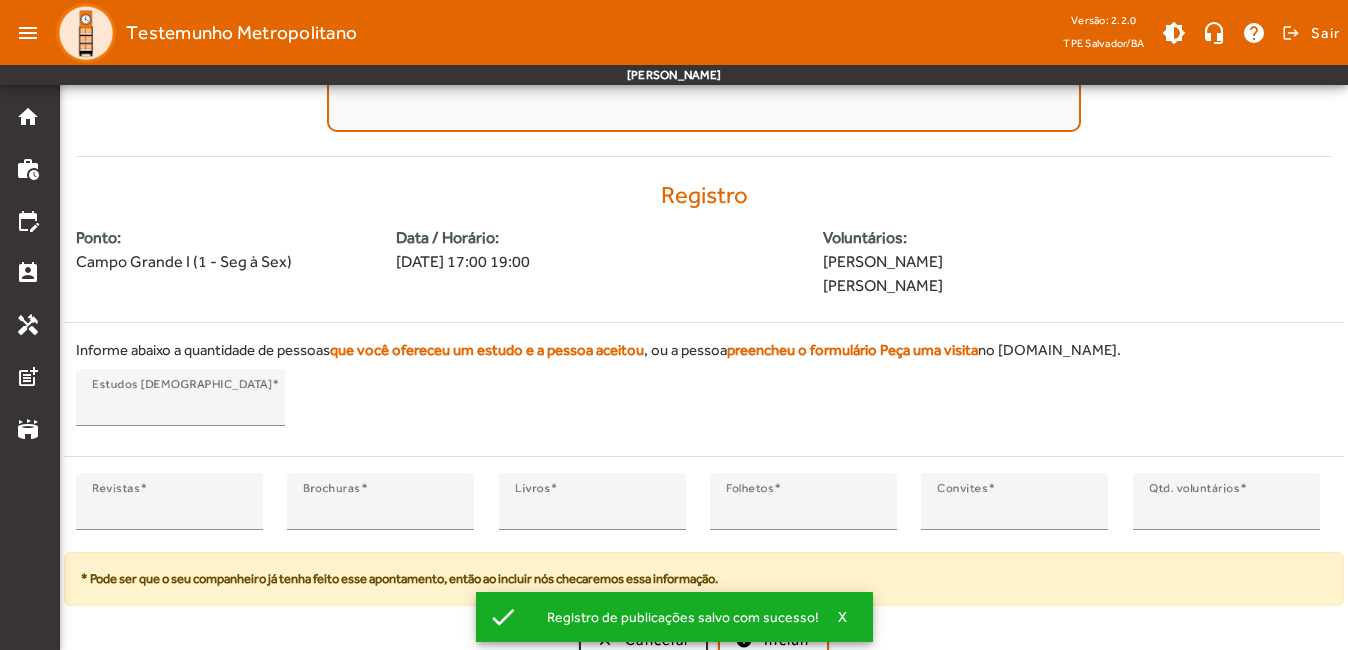 scroll, scrollTop: 429, scrollLeft: 0, axis: vertical 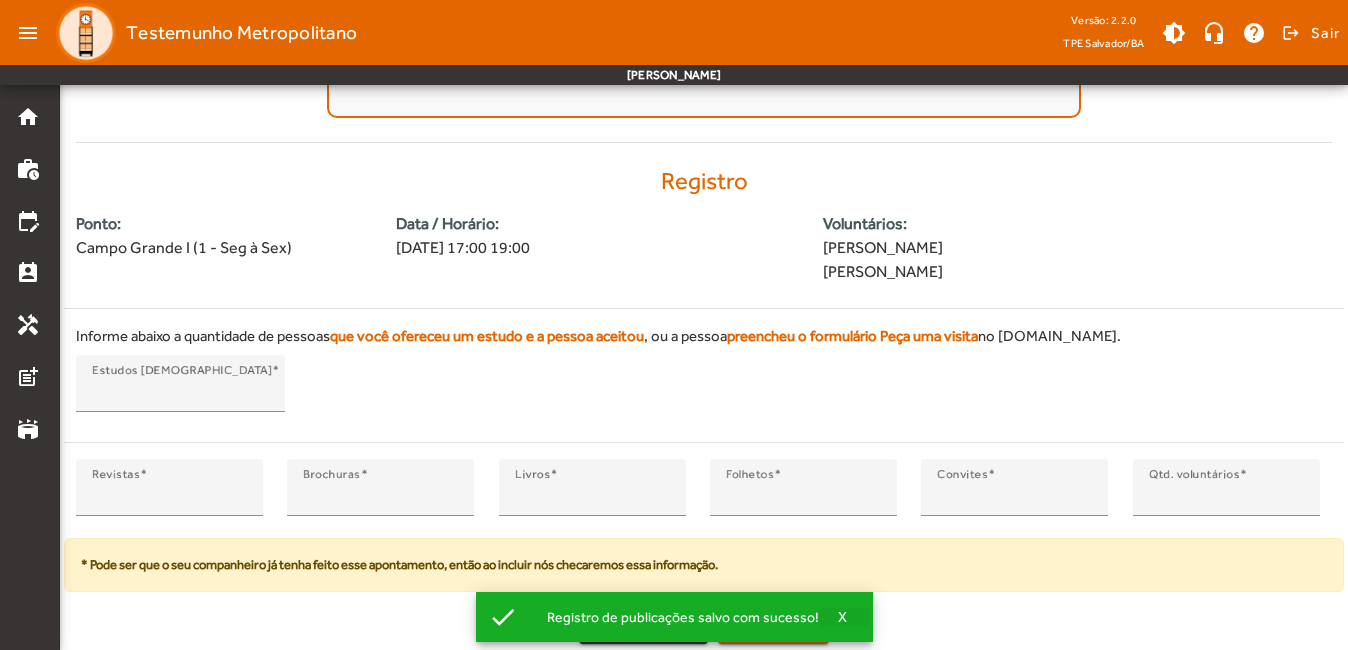 click at bounding box center (844, 617) 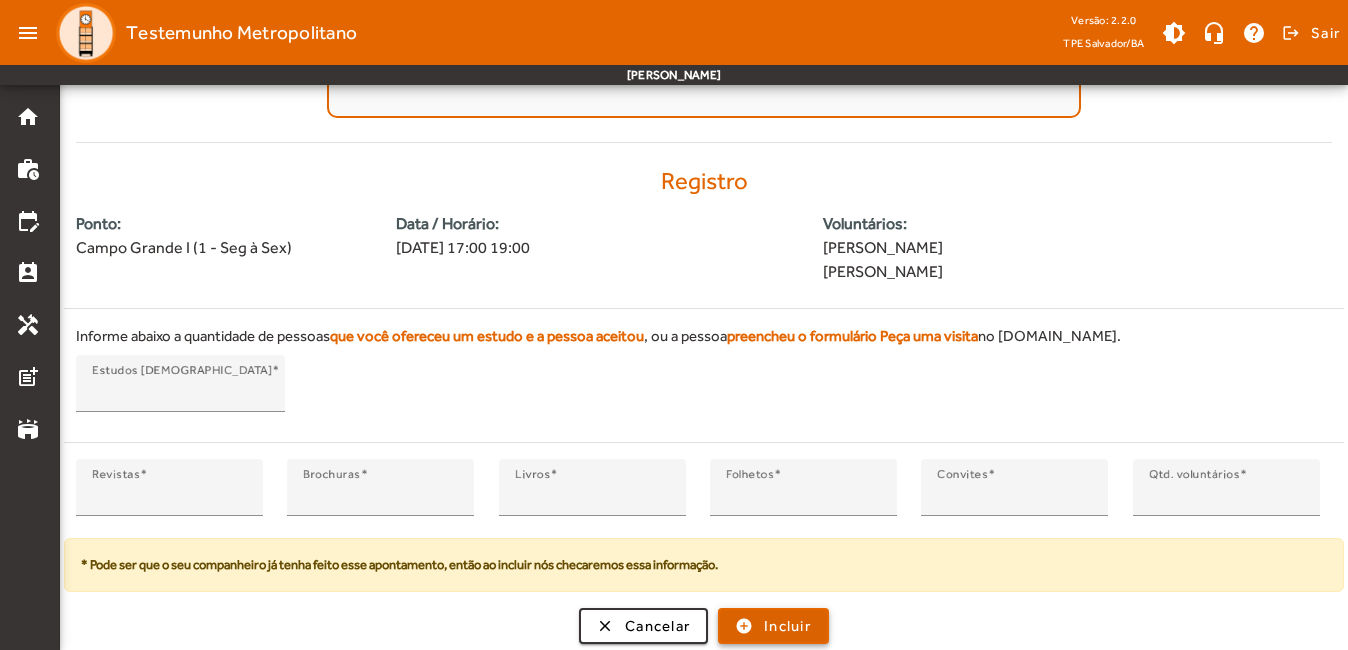 click on "Incluir" 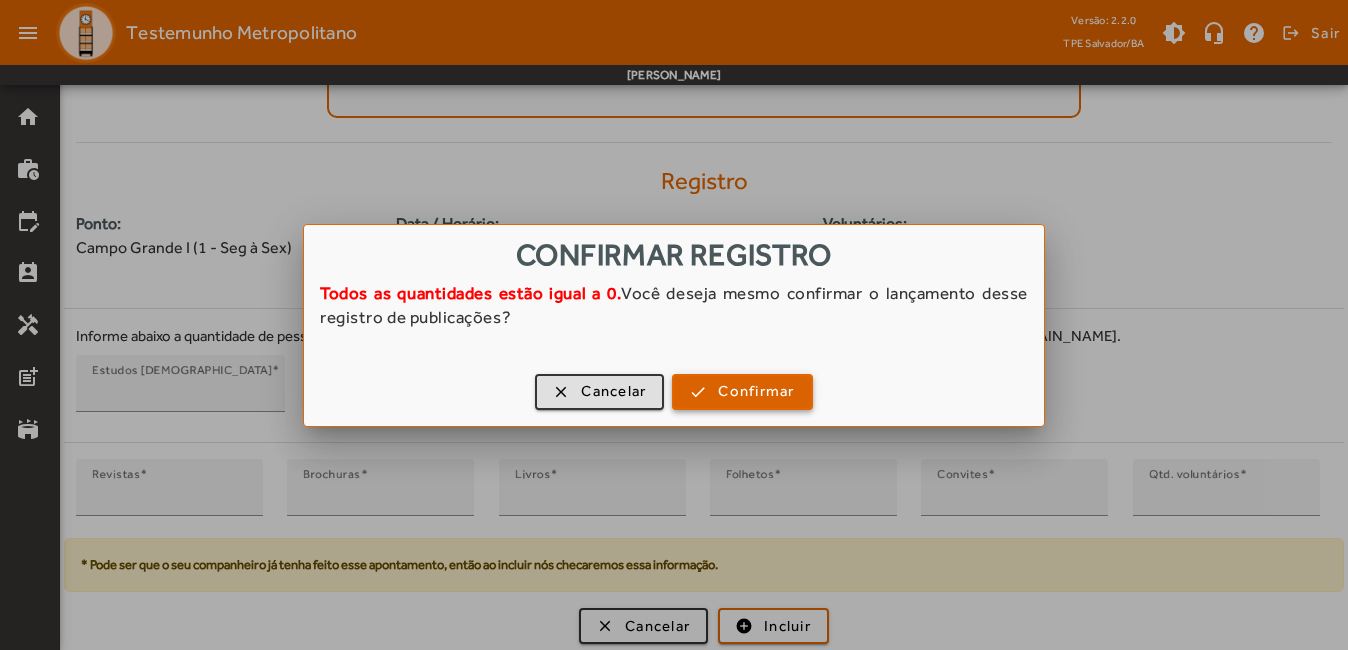 click on "Confirmar" at bounding box center [756, 391] 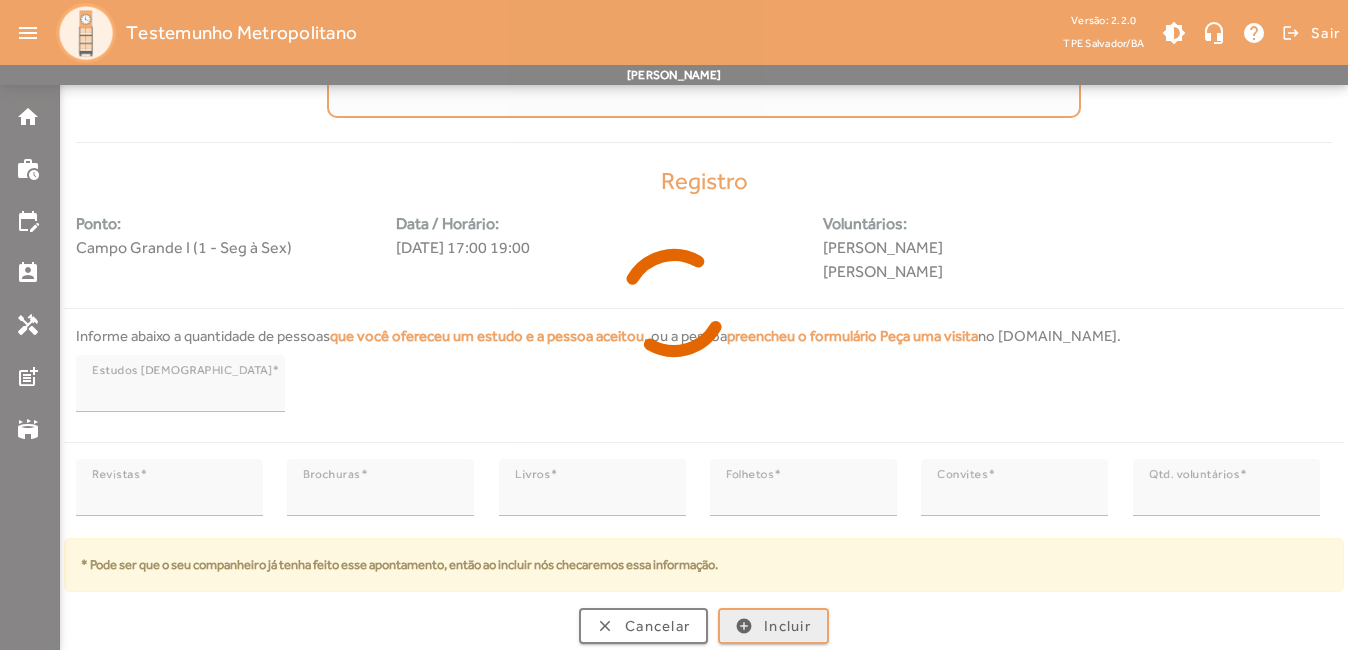 scroll, scrollTop: 0, scrollLeft: 0, axis: both 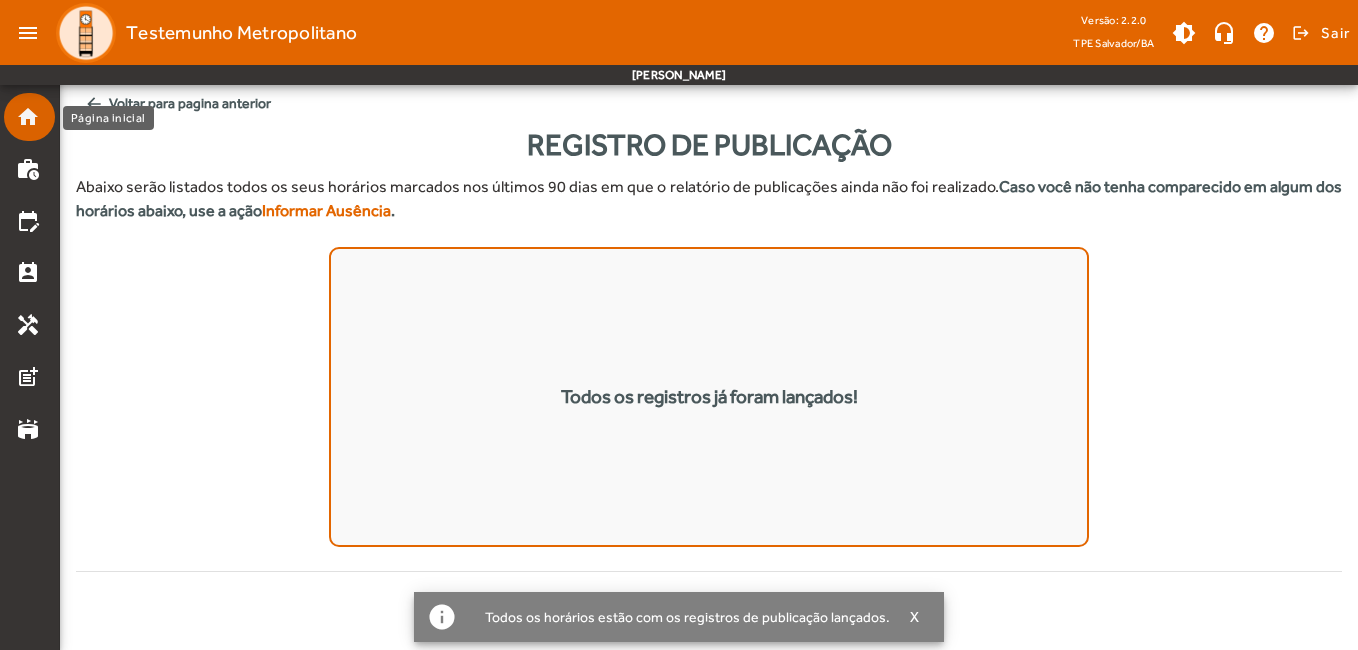 click on "home" 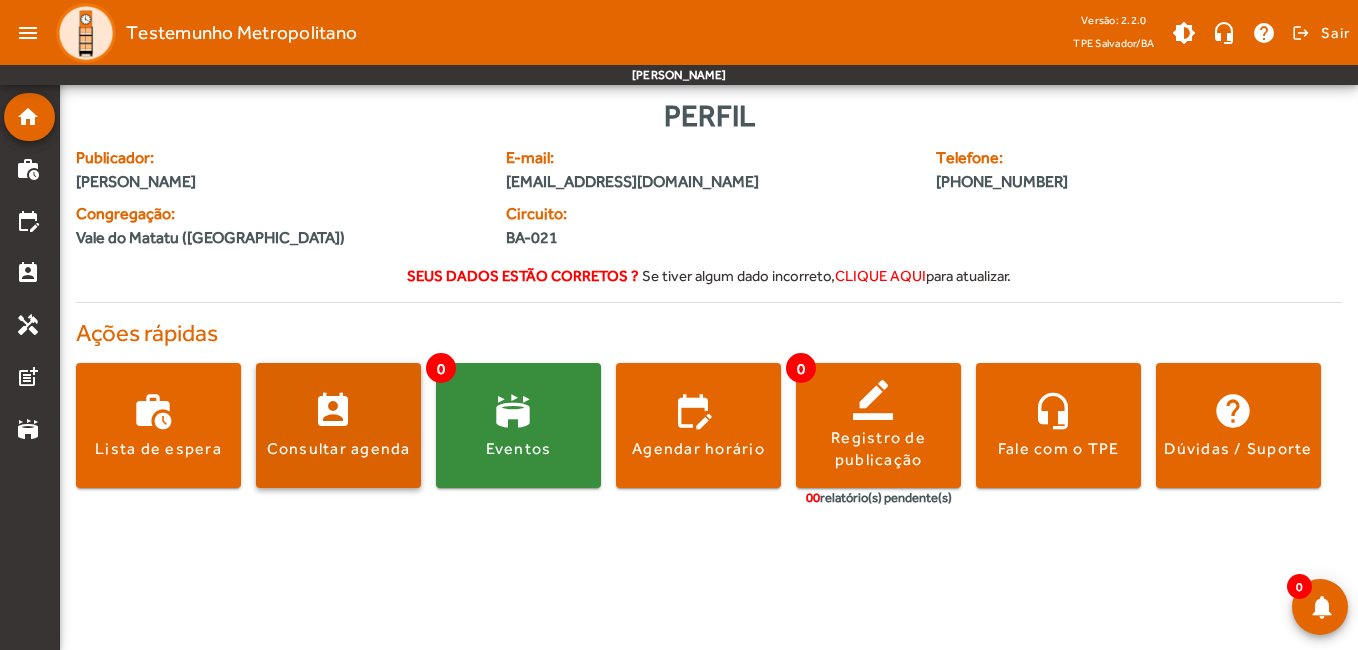 click on "Consultar agenda" 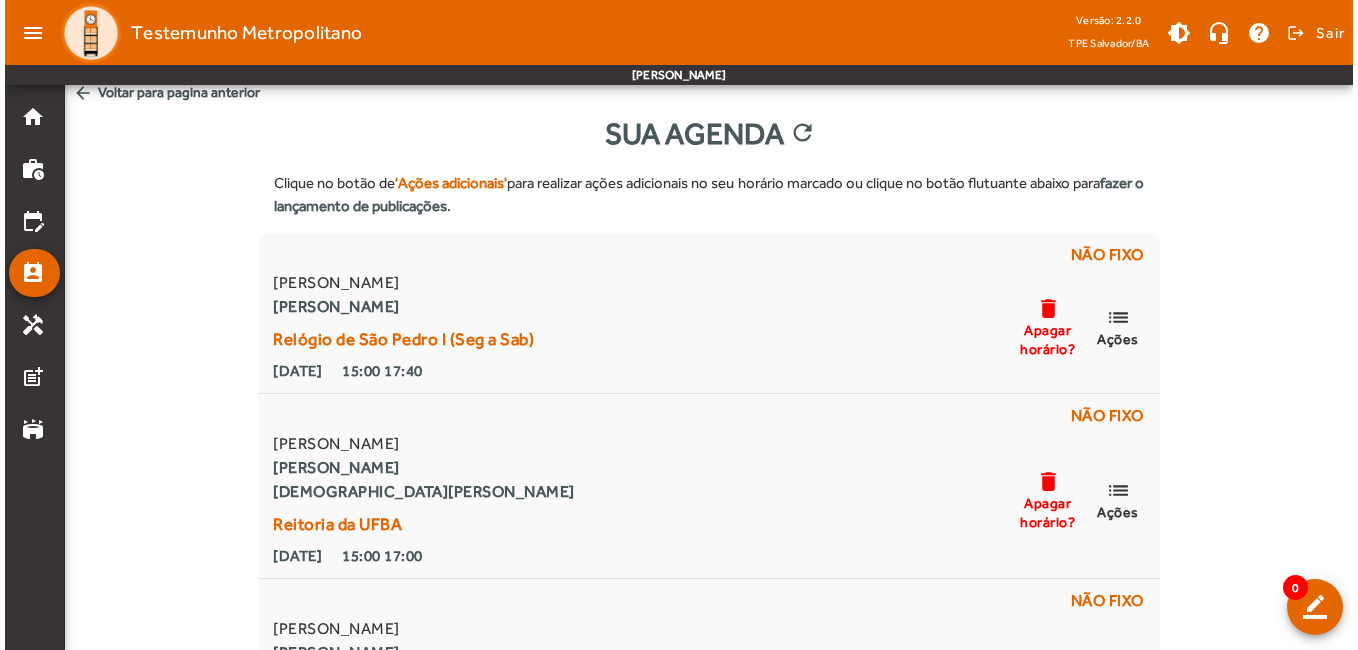 scroll, scrollTop: 0, scrollLeft: 0, axis: both 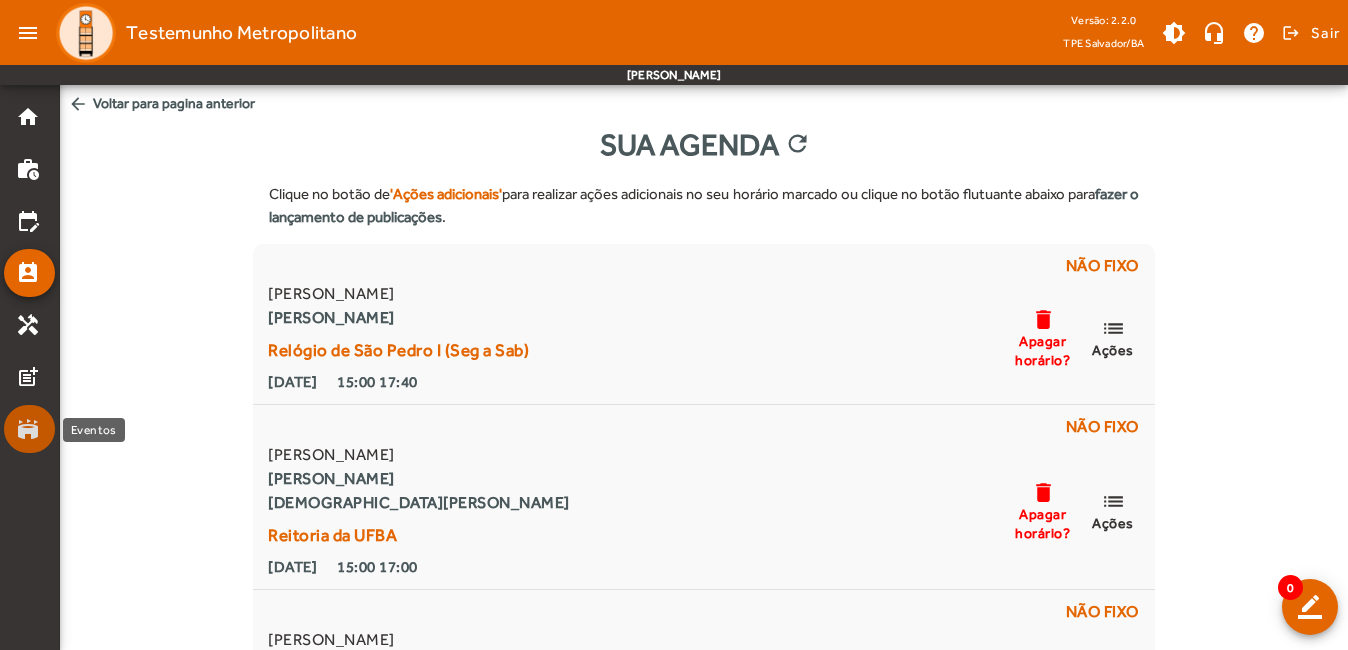 click on "stadium" 